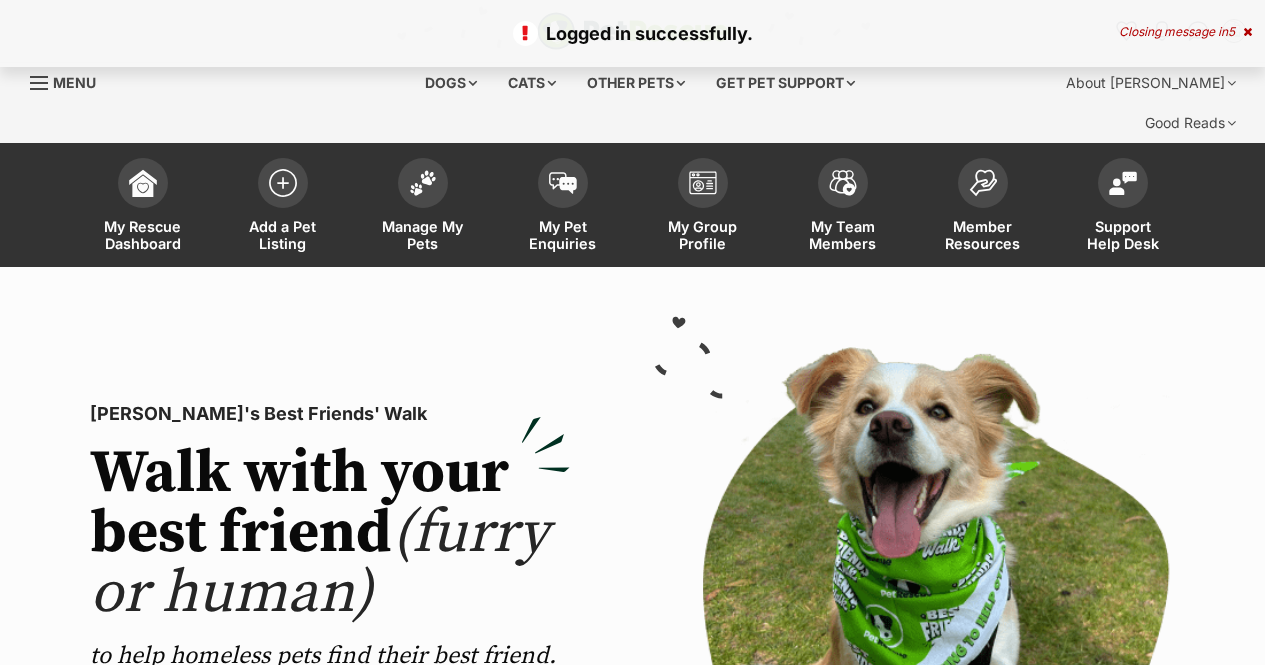 scroll, scrollTop: 0, scrollLeft: 0, axis: both 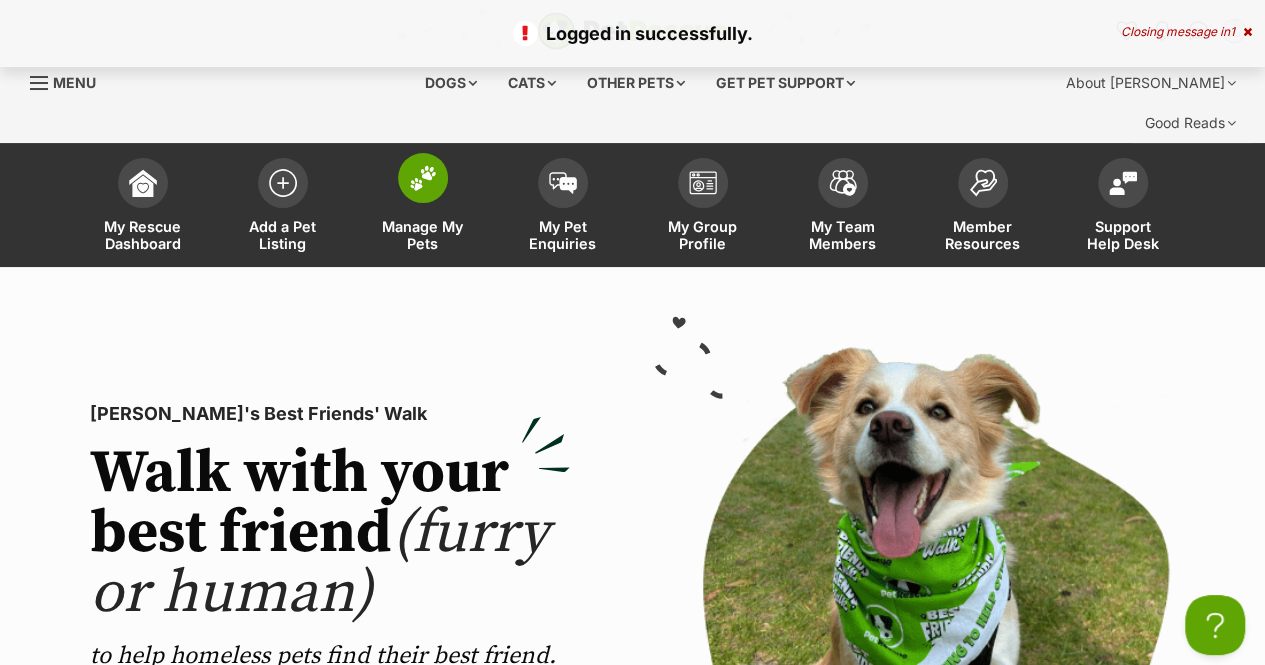 click at bounding box center [423, 178] 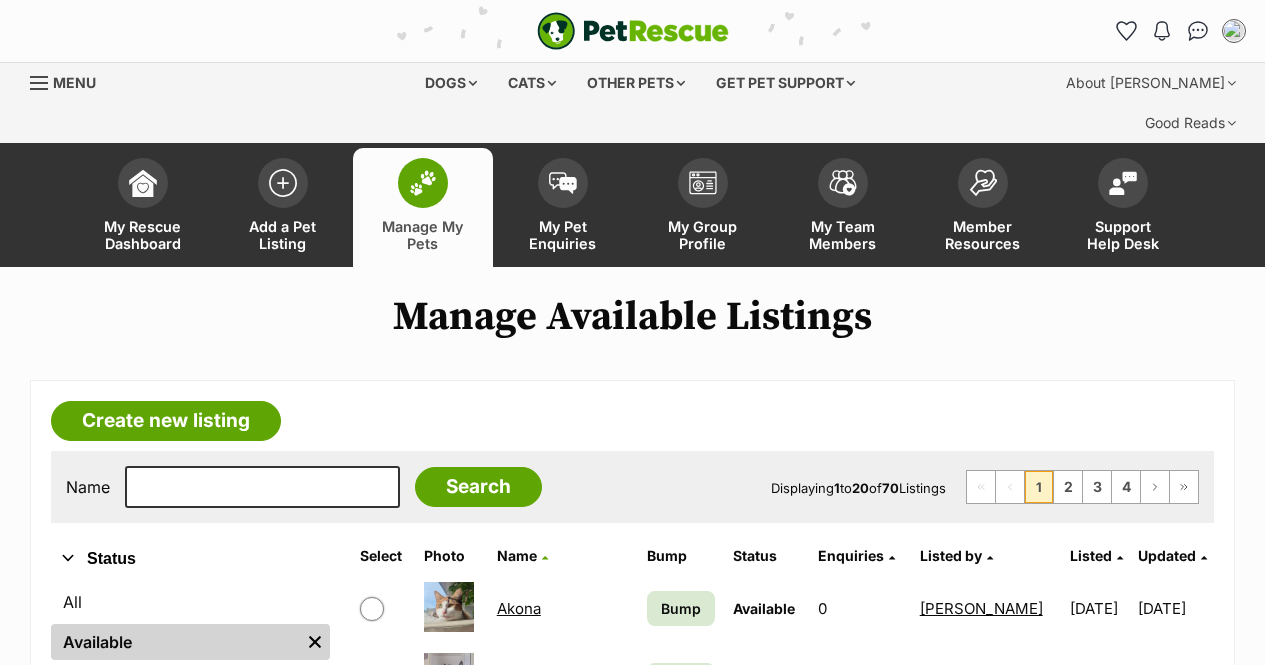 scroll, scrollTop: 0, scrollLeft: 0, axis: both 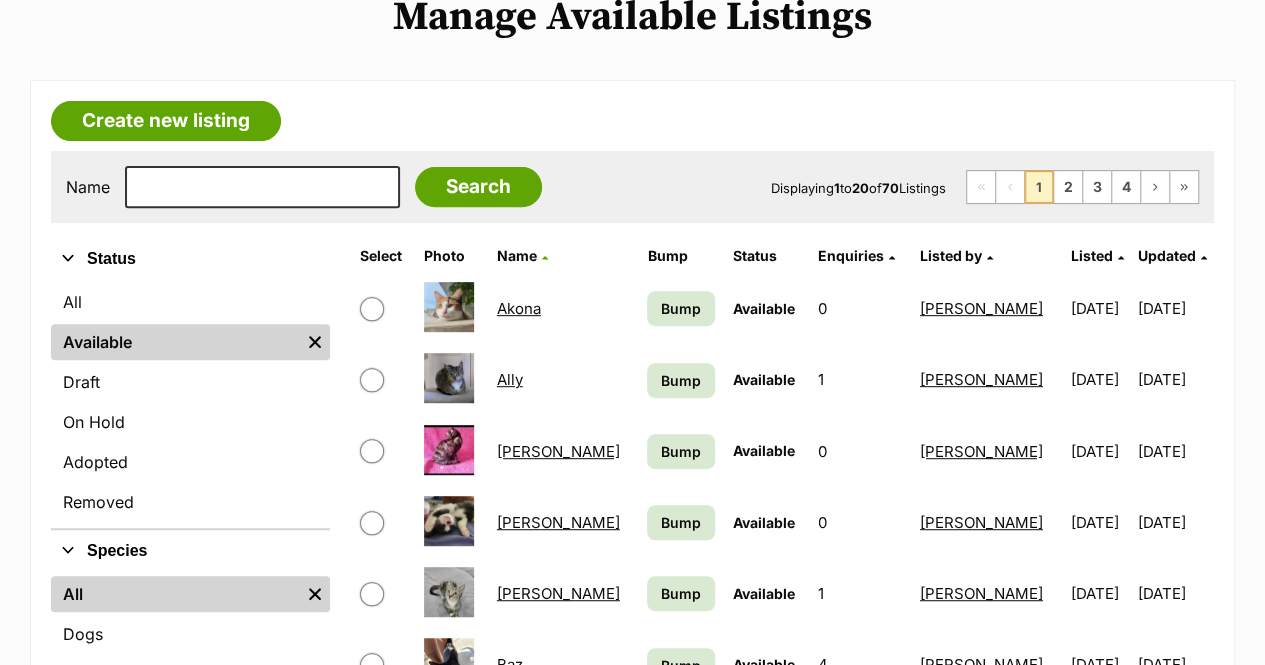 click on "Create new listing
Name
Search
Displaying  1  to  20  of  70  Listings
First Page
Previous Page
1
2
3
4
Next Page
Last Page
Refine your search
Status
All
Available
Remove filter
Draft
On Hold
Adopted
Removed
Species
All
Remove filter
Dogs
Cats
Other Pets
Akona
Available
Enquiries:
0
Listed By:
Naomi Sampol
Listed
18/03/2025
Updated
30/06/2025
View
Bump
Ally
Available
Enquiries:
1
Listed By:
Naomi Sampol
Listed
04/03/2025
Updated
30/06/2025
View
Bump
Amelia
Available
Enquiries:
0
Listed By:
Naomi Sampol
Listed
10/06/2025
Updated" at bounding box center (632, 1034) 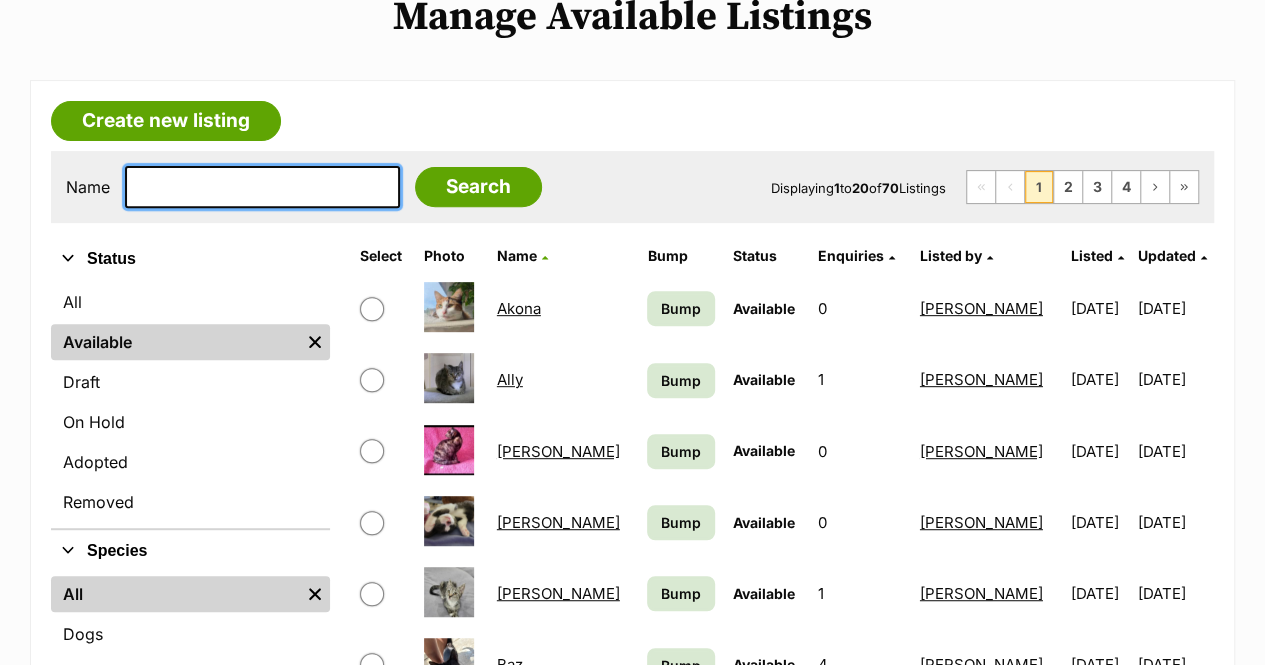 click at bounding box center [262, 187] 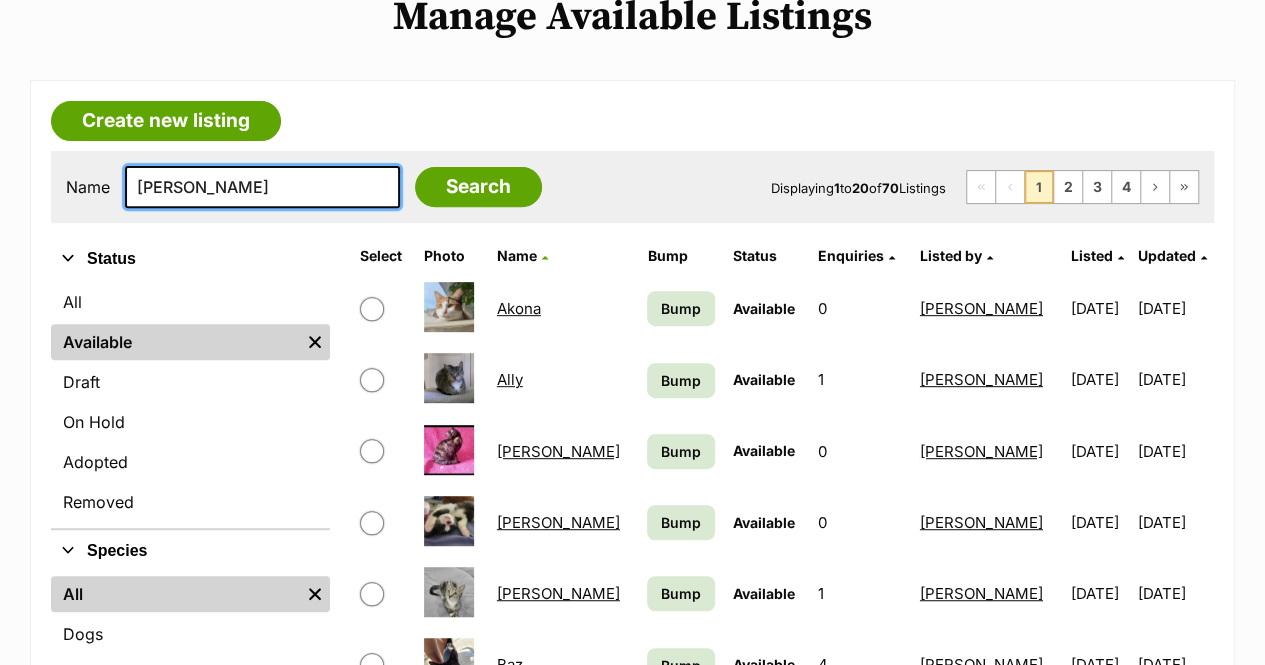 type on "luca" 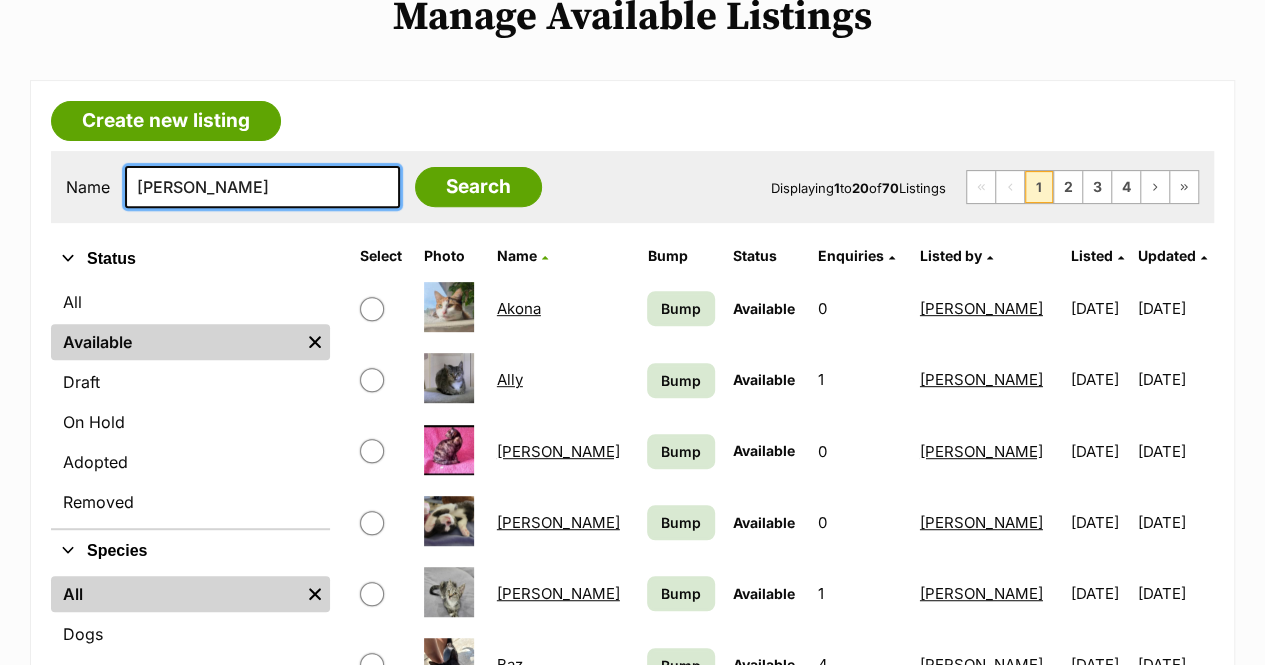 click on "Search" at bounding box center [478, 187] 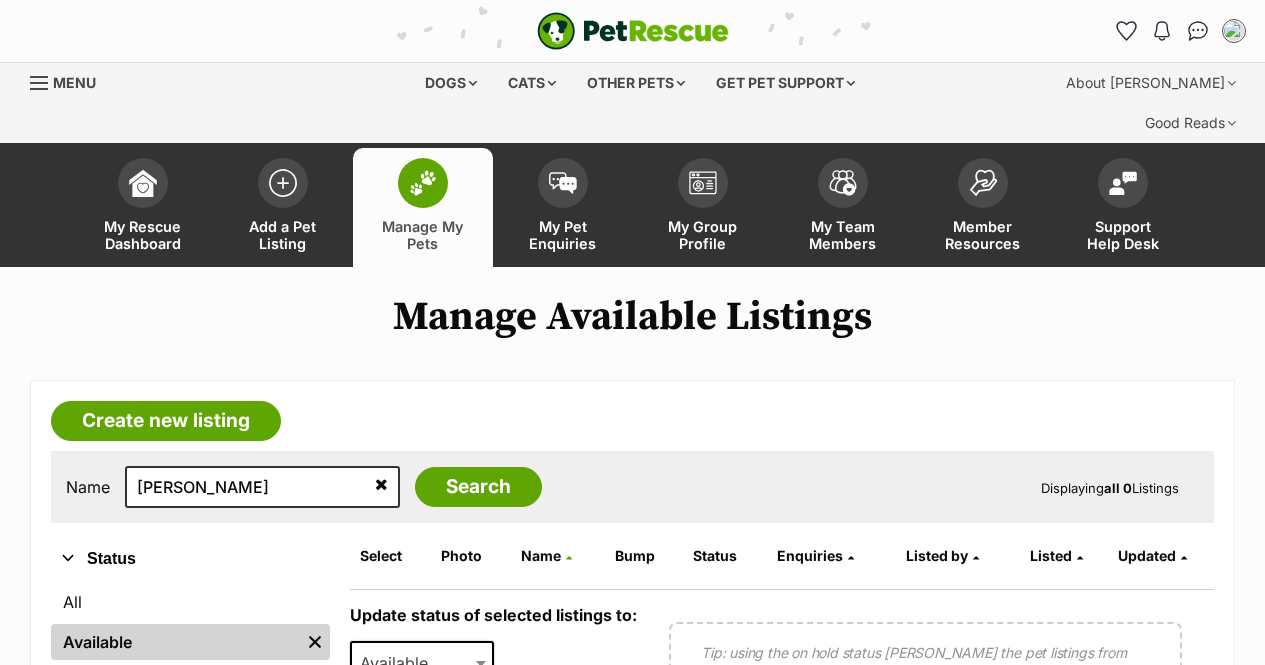 scroll, scrollTop: 0, scrollLeft: 0, axis: both 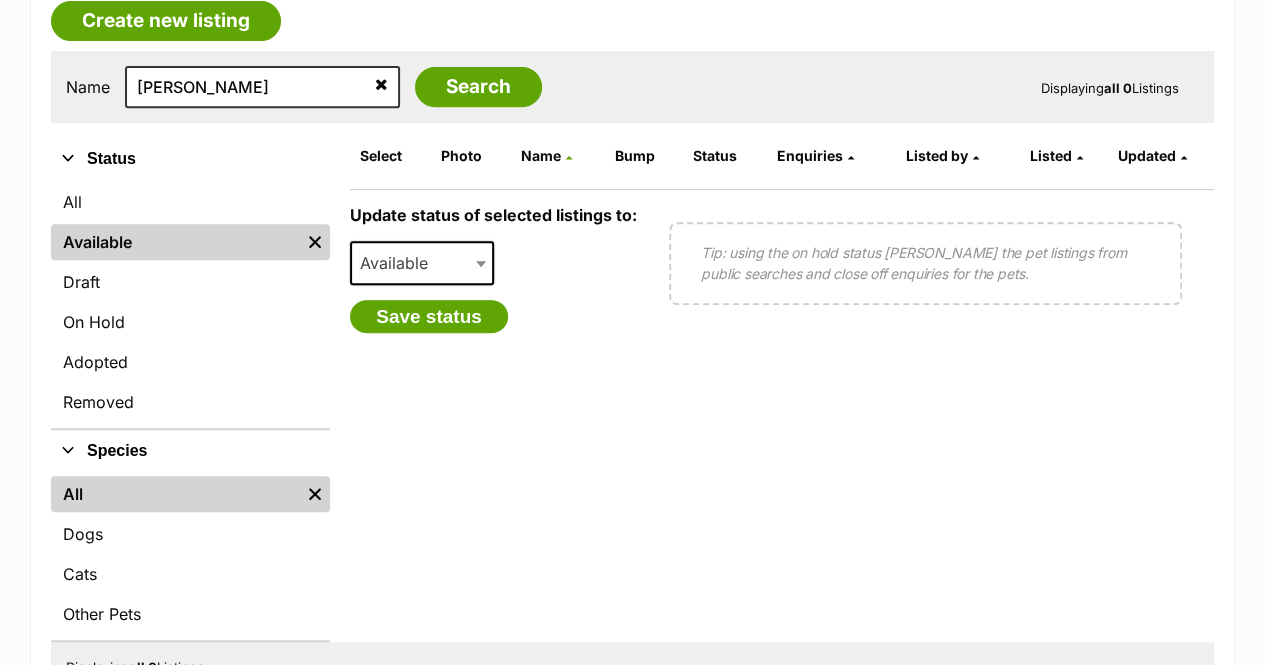 drag, startPoint x: 388, startPoint y: 363, endPoint x: 387, endPoint y: 352, distance: 11.045361 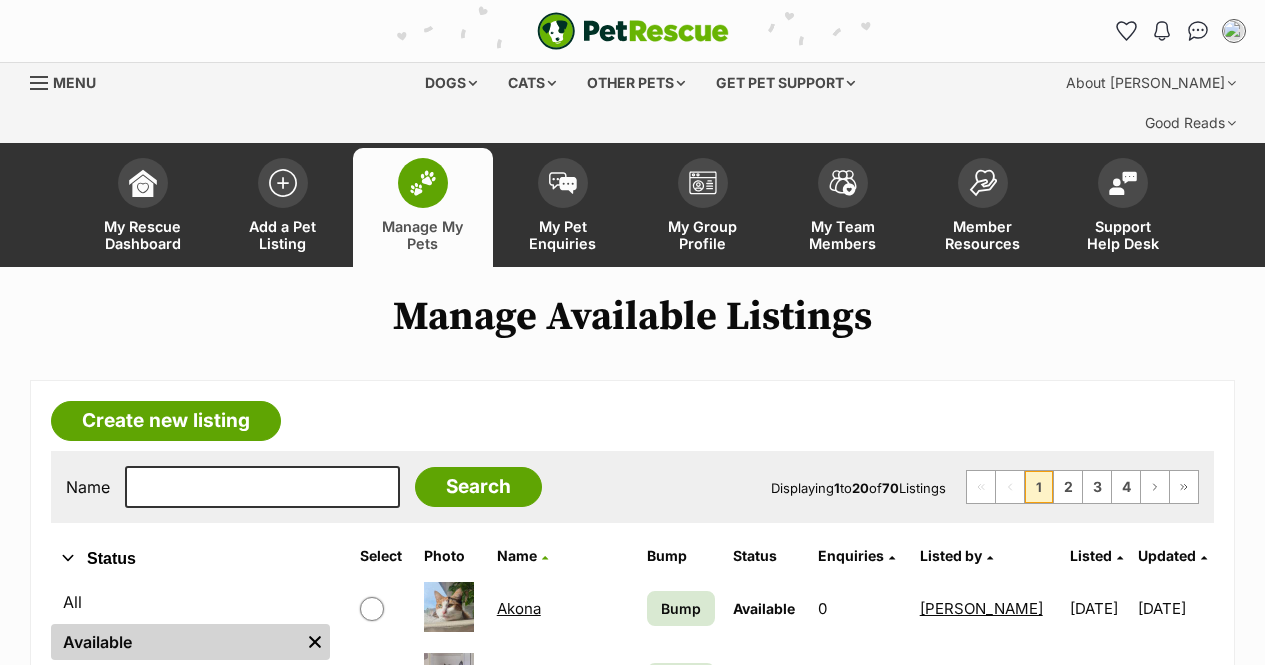 scroll, scrollTop: 0, scrollLeft: 0, axis: both 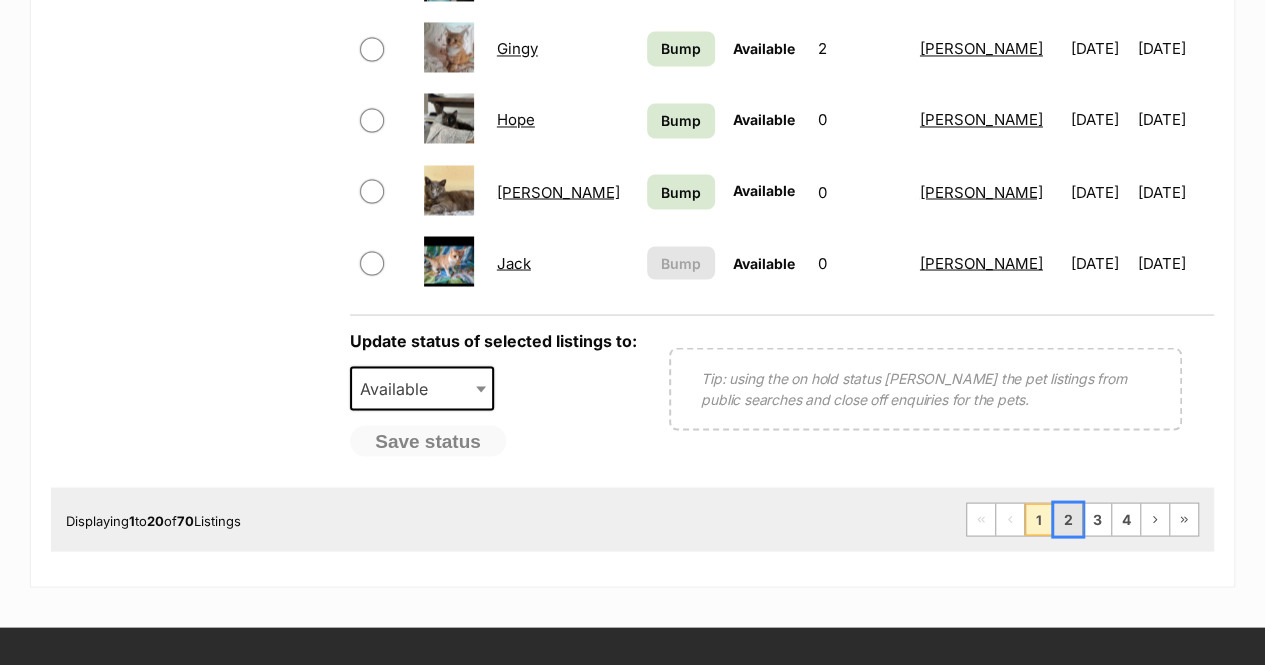 click on "2" at bounding box center (1068, 519) 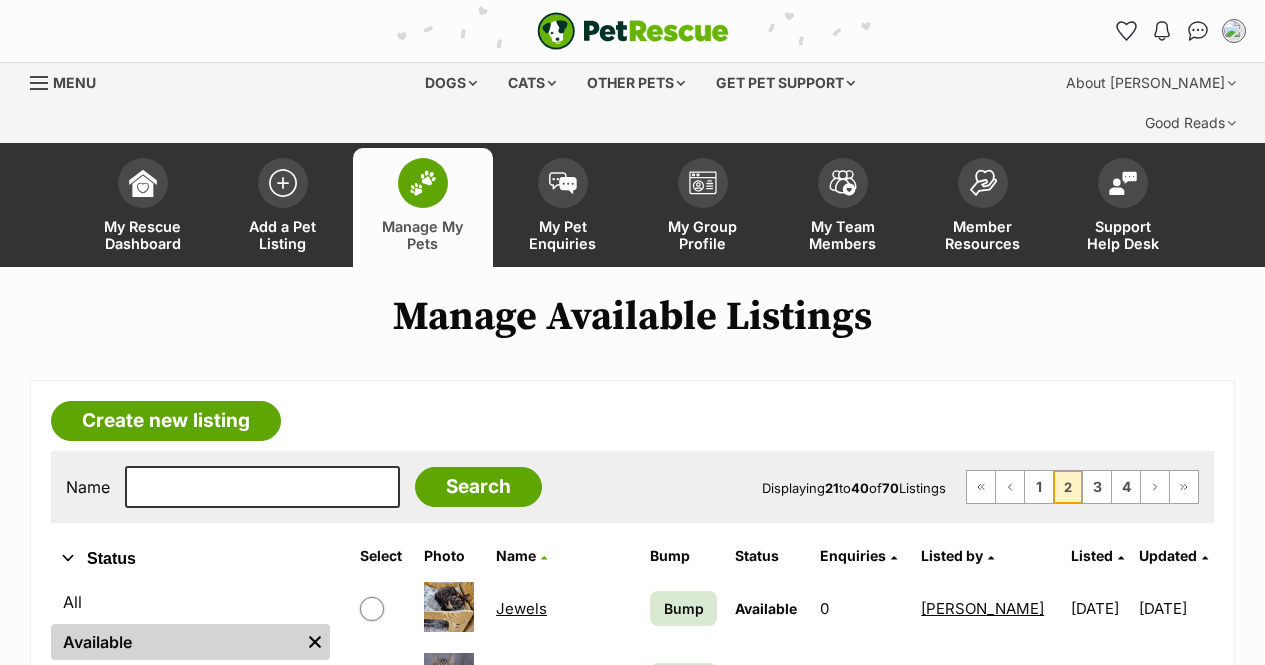 scroll, scrollTop: 0, scrollLeft: 0, axis: both 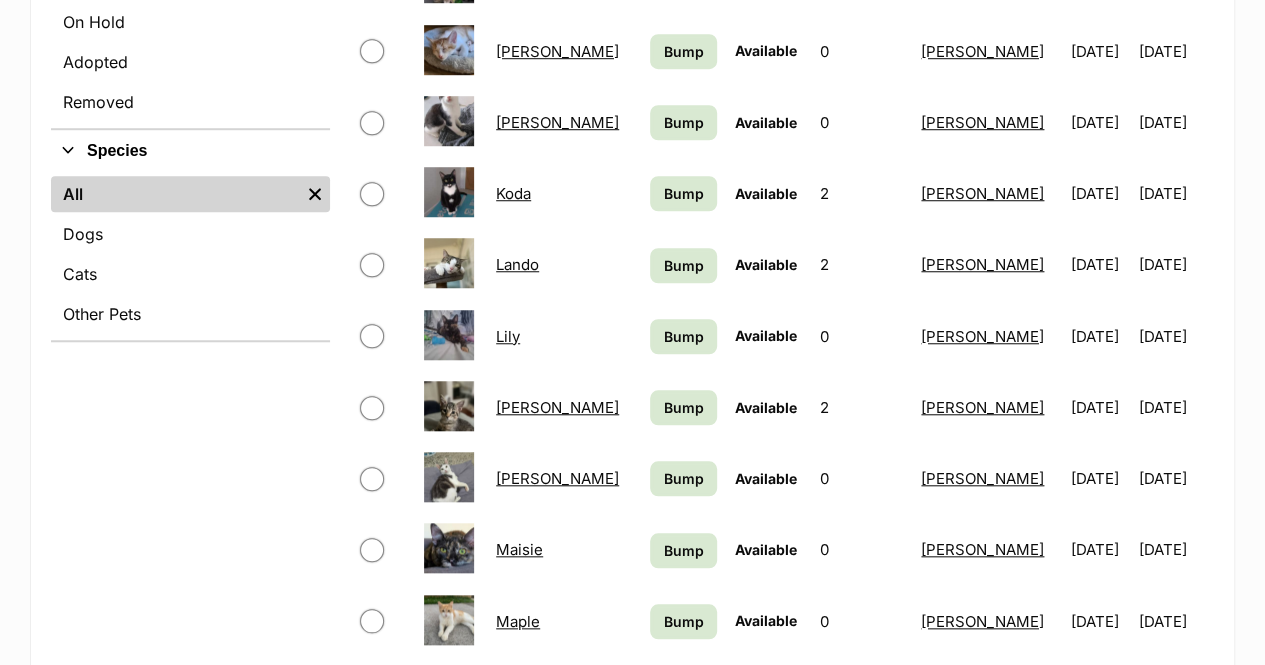 click at bounding box center (449, 406) 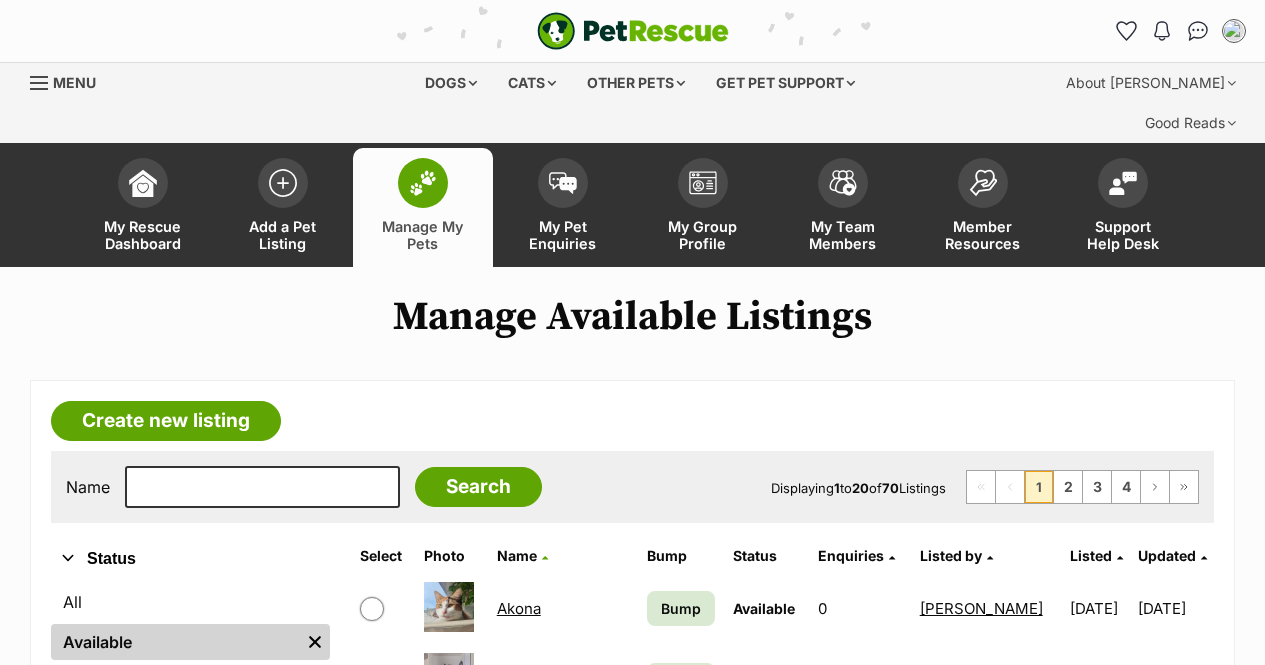 scroll, scrollTop: 0, scrollLeft: 0, axis: both 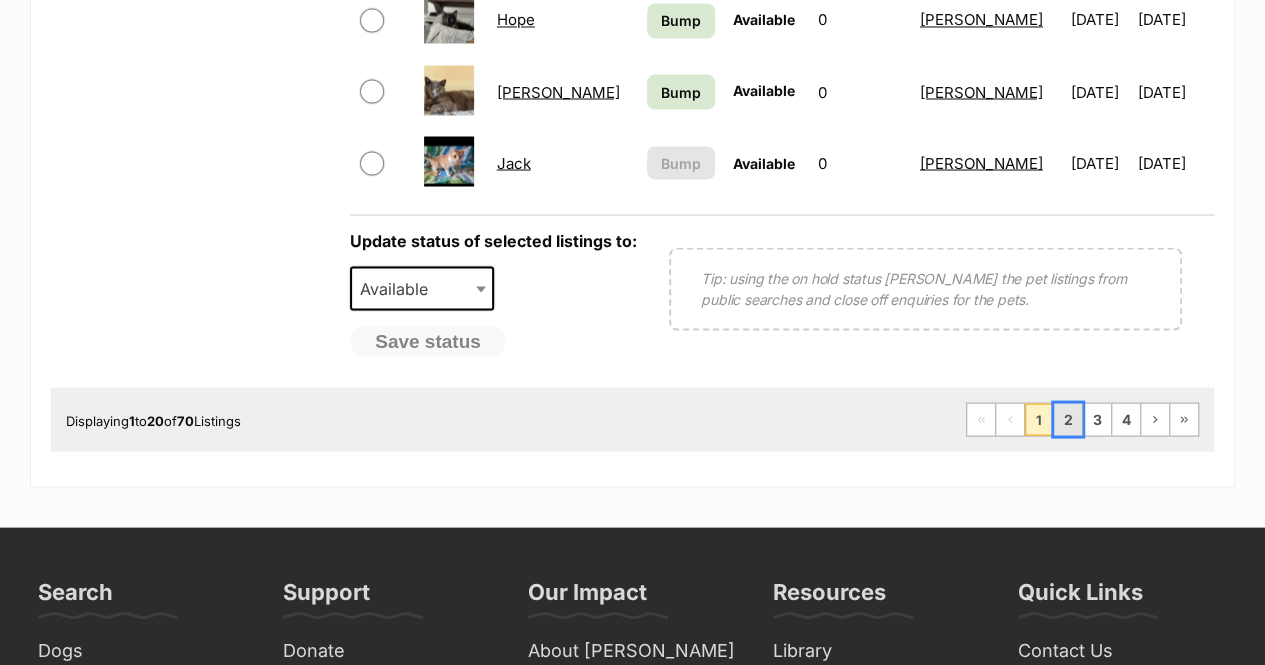 click on "2" at bounding box center [1068, 419] 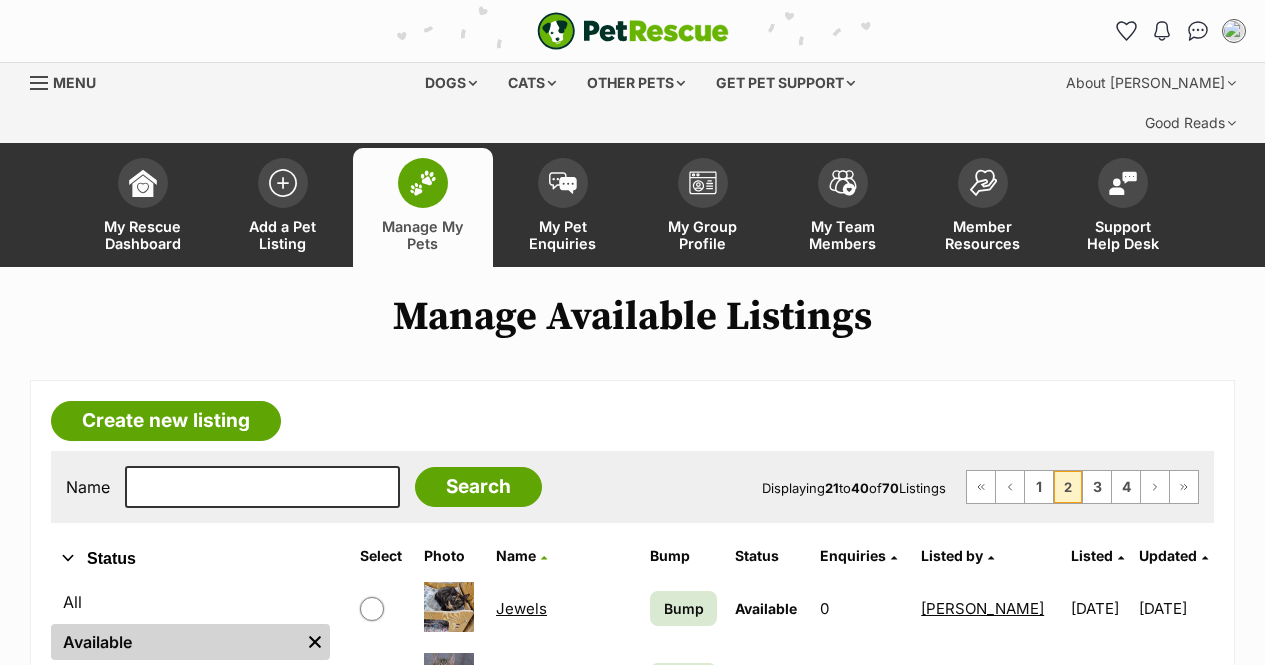 scroll, scrollTop: 0, scrollLeft: 0, axis: both 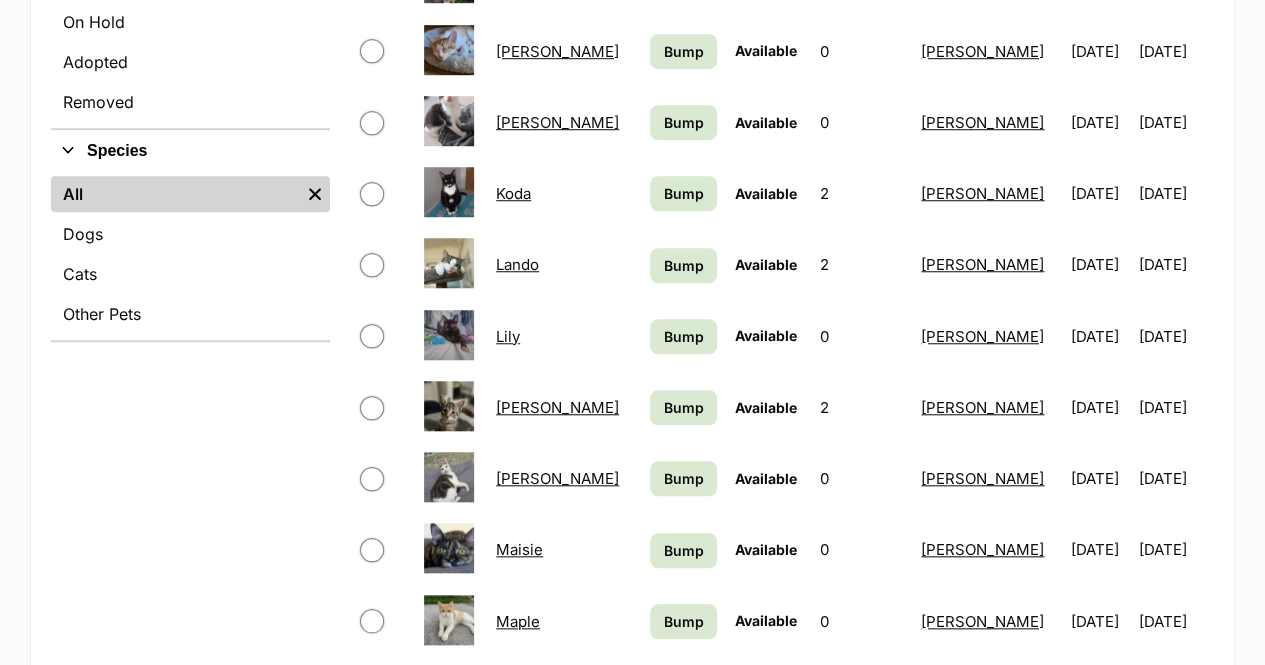 click on "Luka" at bounding box center (557, 407) 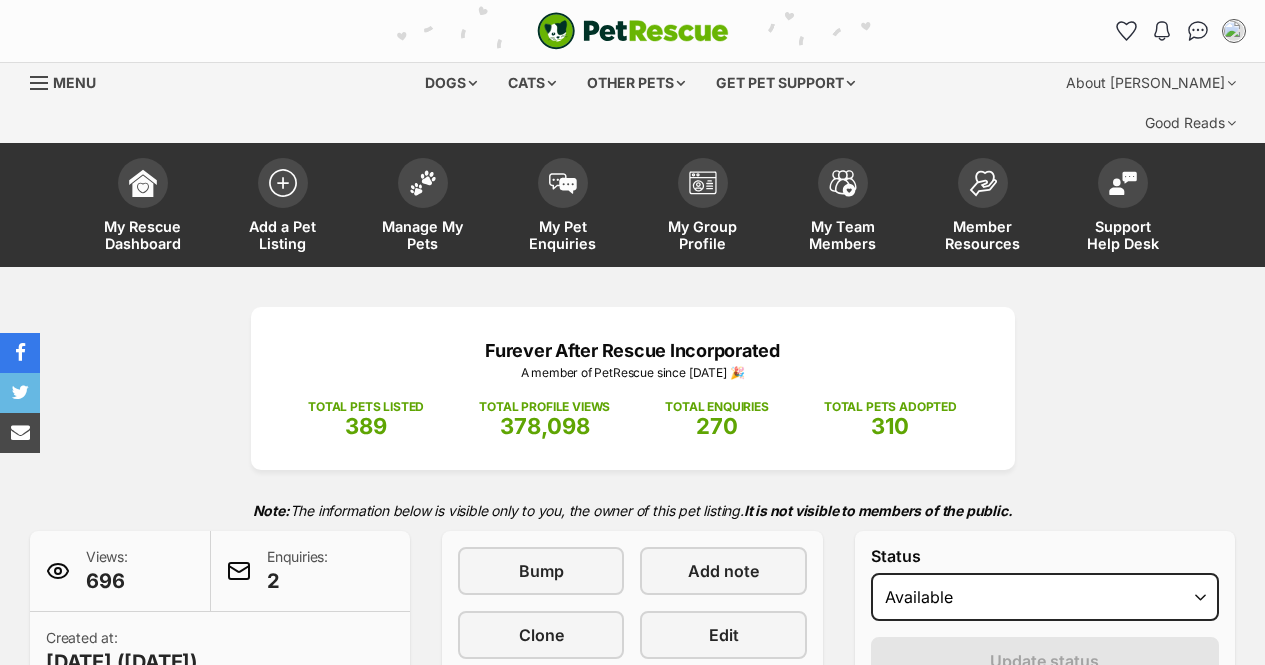 scroll, scrollTop: 0, scrollLeft: 0, axis: both 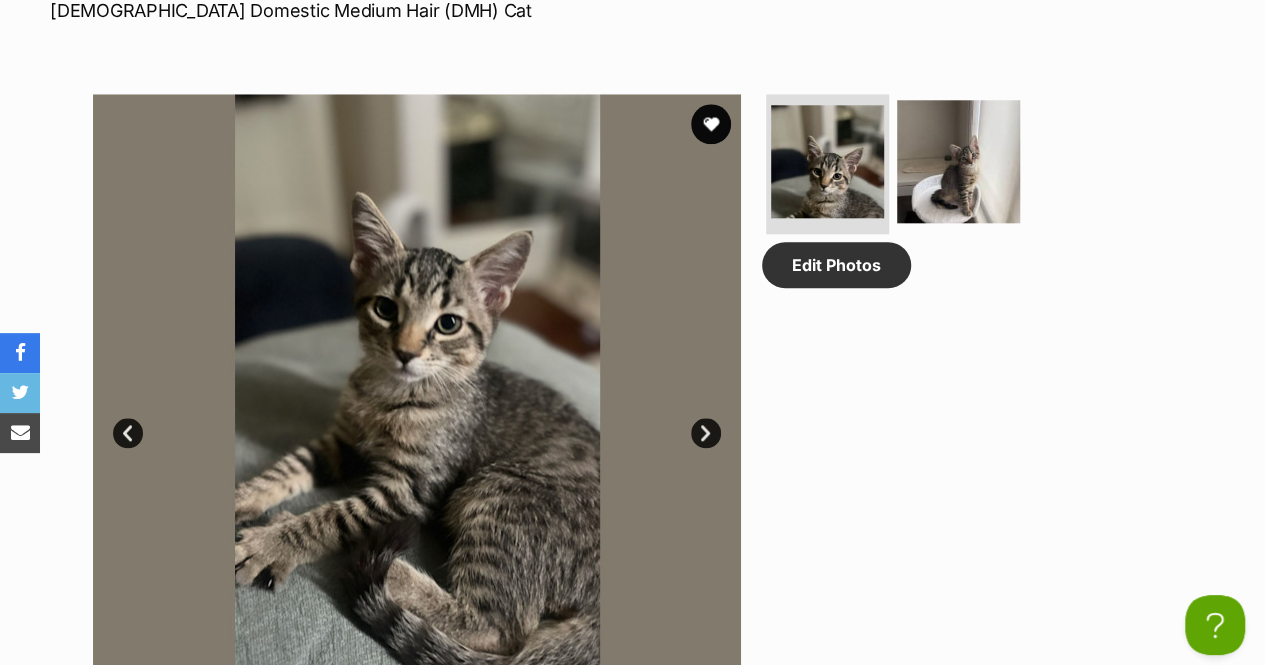 click on "Available
1
of 2 images
1
of 2 images
Next Prev 1 2
Edit Photos" at bounding box center [633, 403] 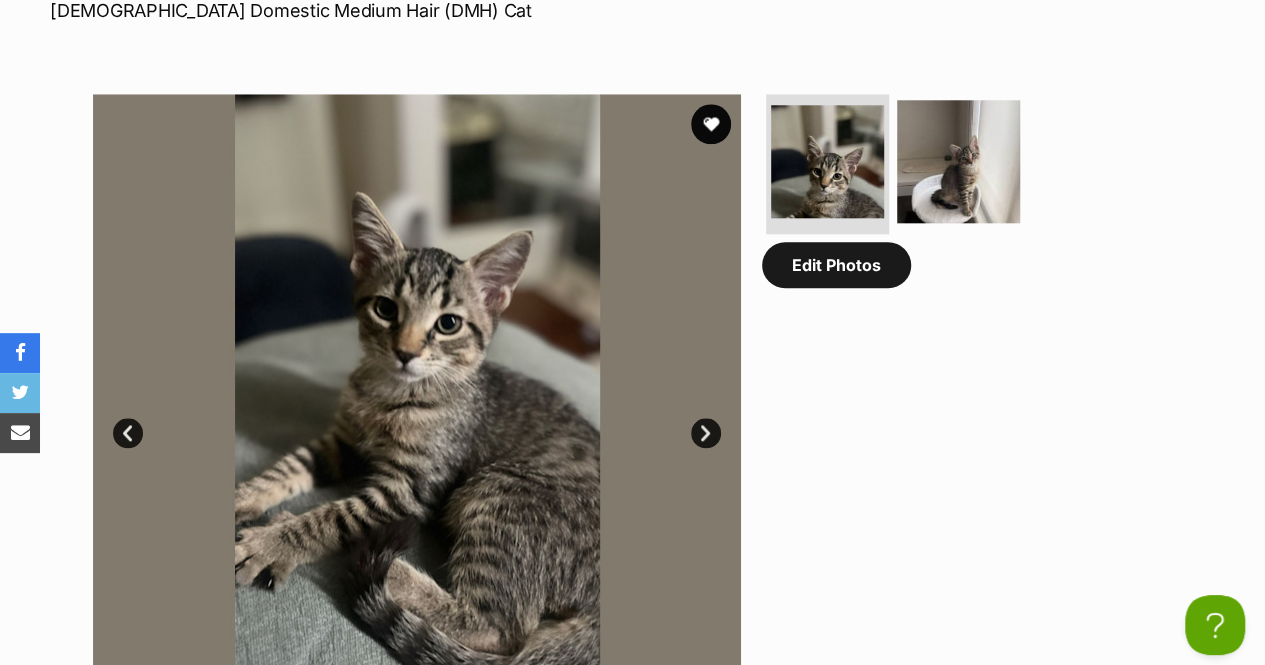click on "Edit Photos" at bounding box center (836, 265) 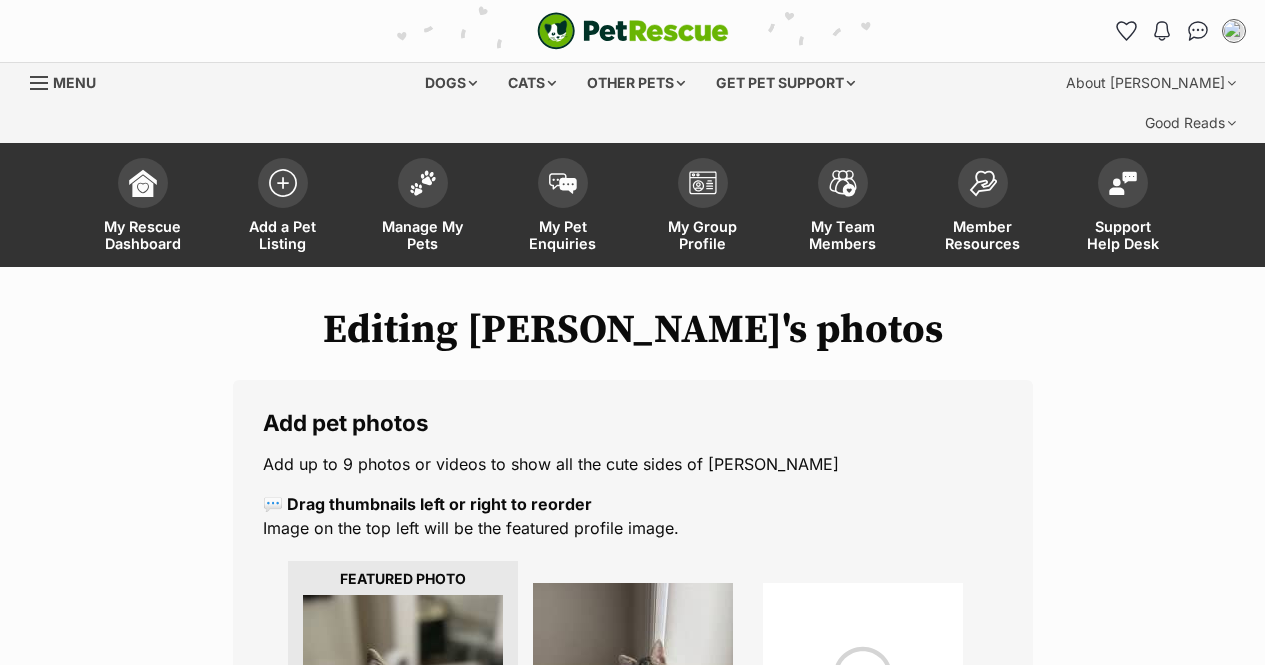scroll, scrollTop: 0, scrollLeft: 0, axis: both 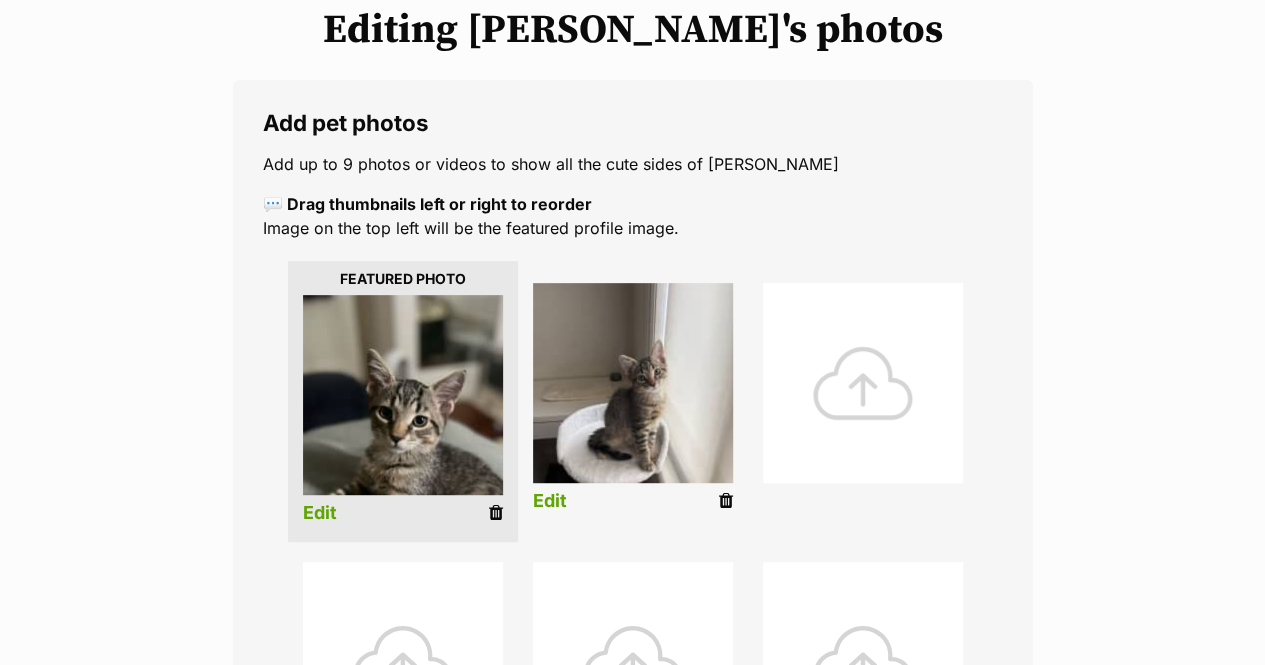 click at bounding box center (863, 383) 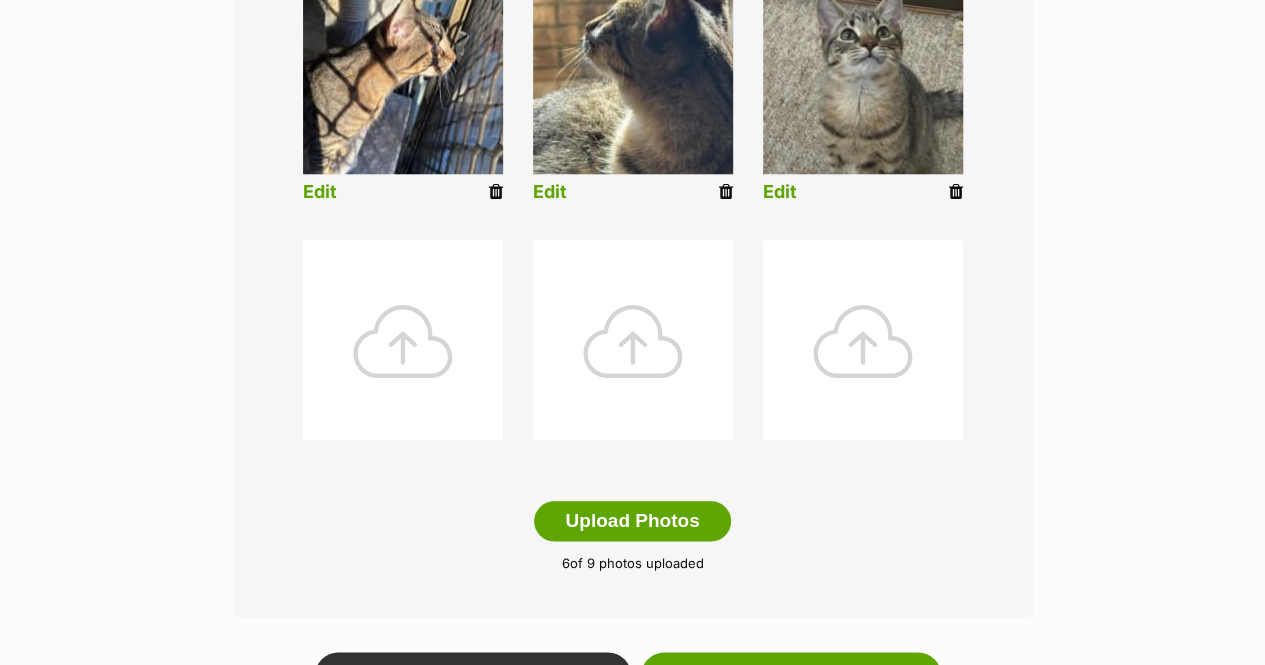 scroll, scrollTop: 1100, scrollLeft: 0, axis: vertical 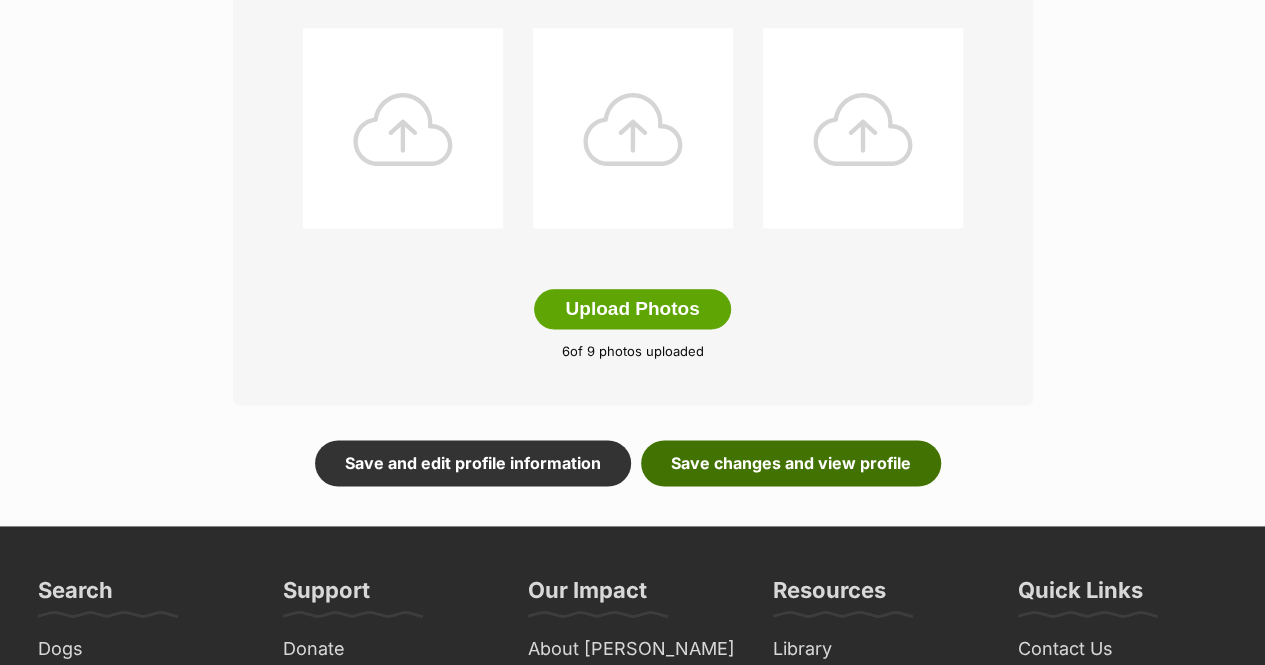 click on "Save changes and view profile" at bounding box center [791, 463] 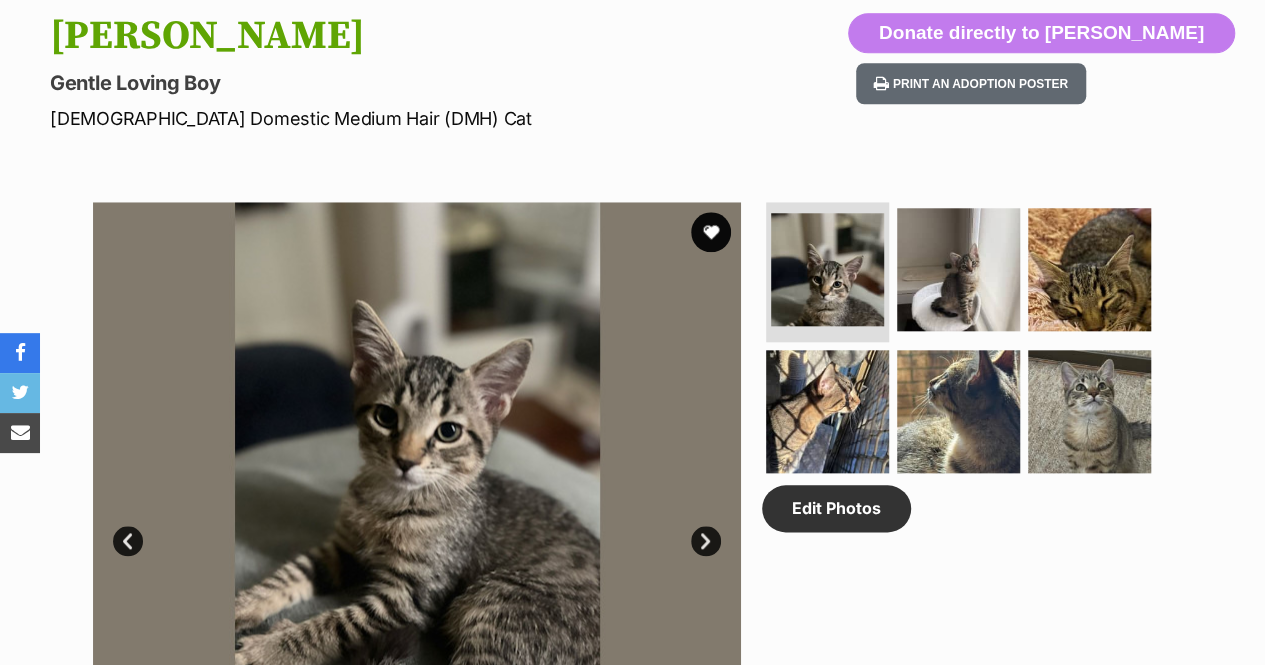 scroll, scrollTop: 1000, scrollLeft: 0, axis: vertical 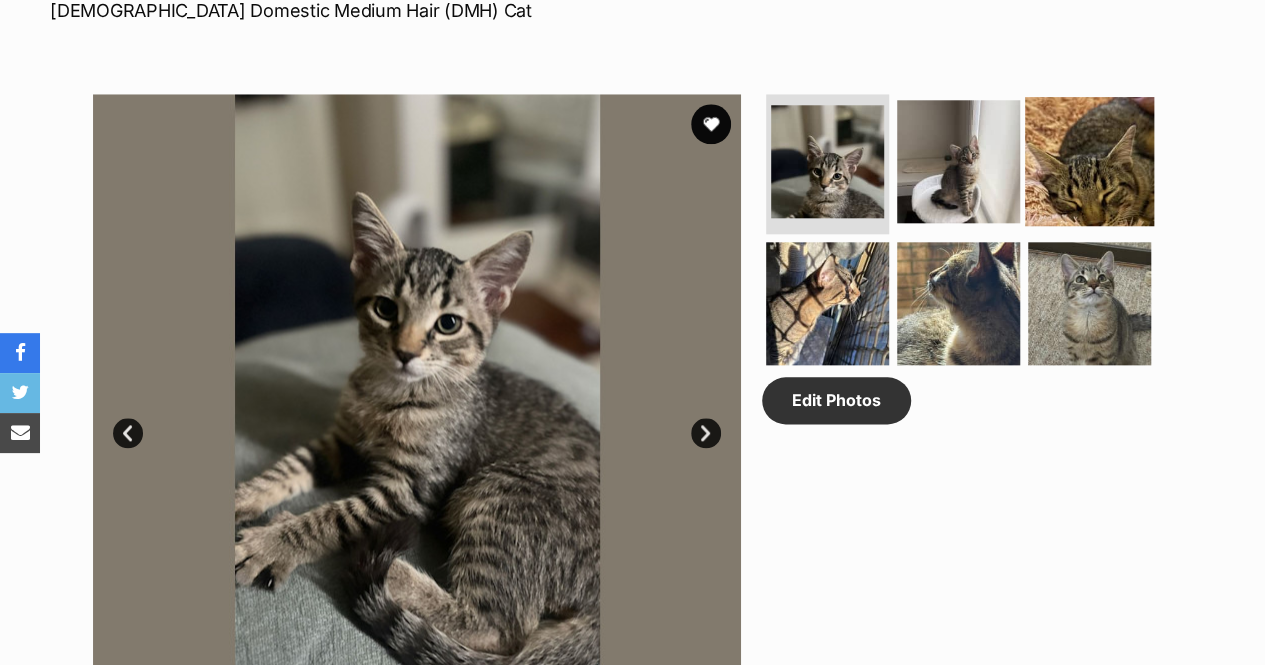 click at bounding box center (1089, 161) 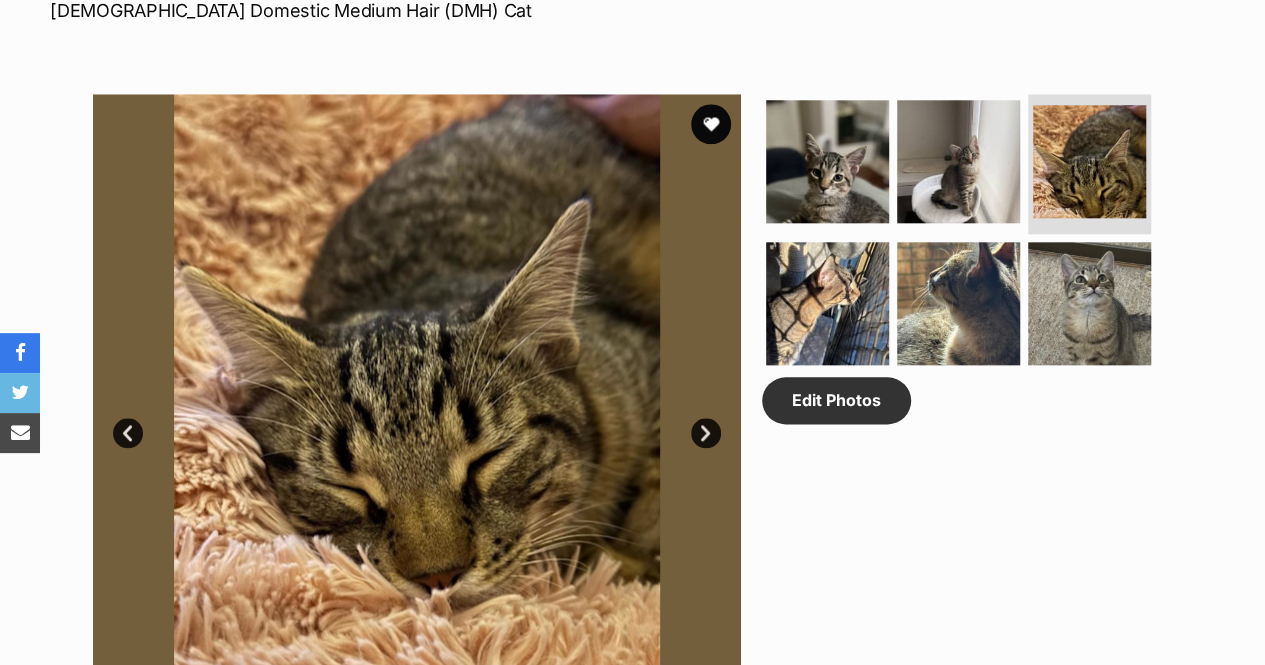 click at bounding box center [417, 418] 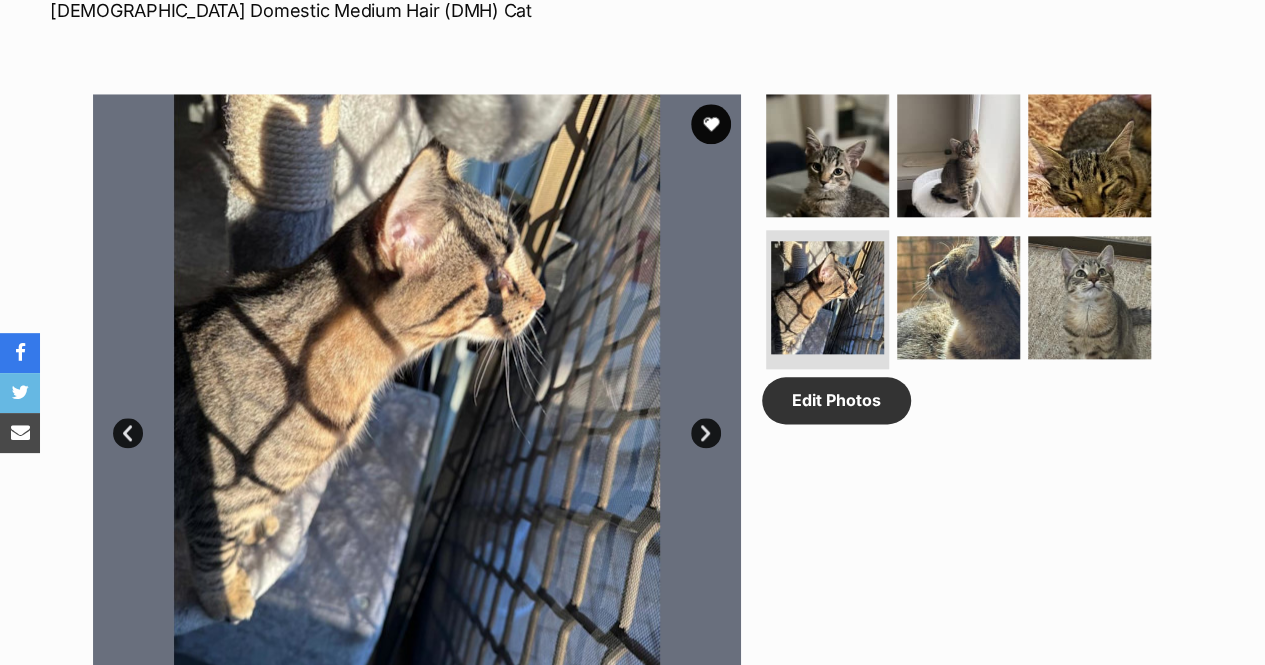 click on "Next" at bounding box center [706, 433] 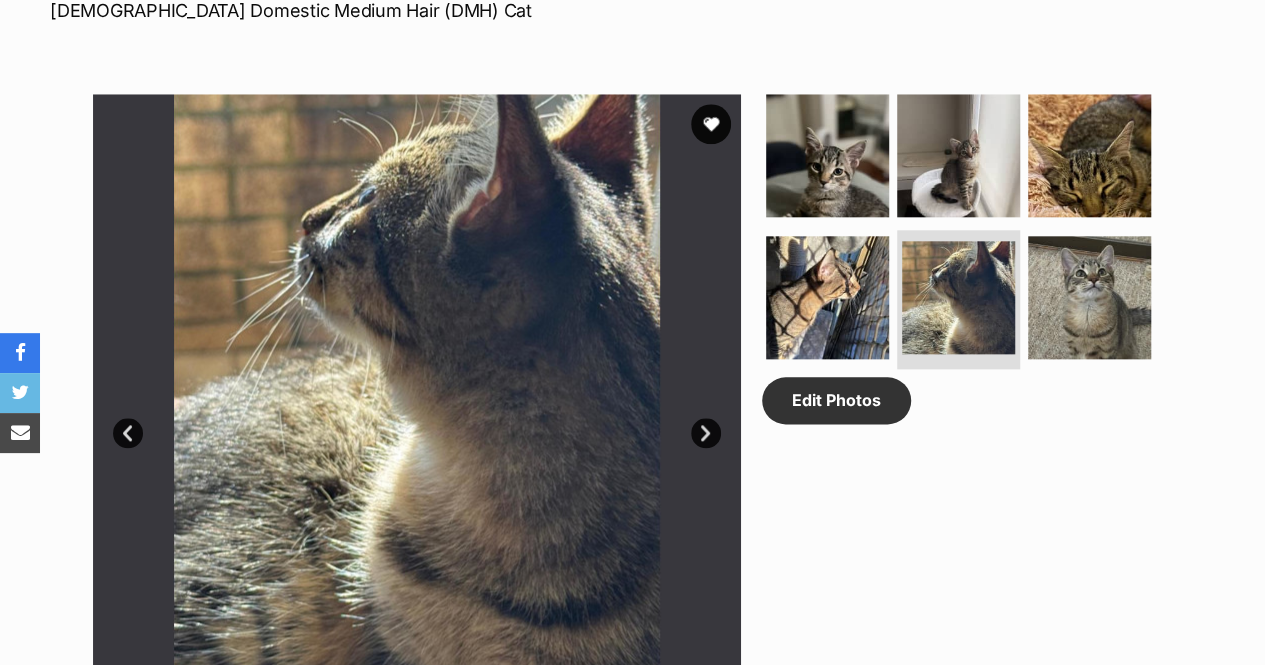 click on "Next" at bounding box center [706, 433] 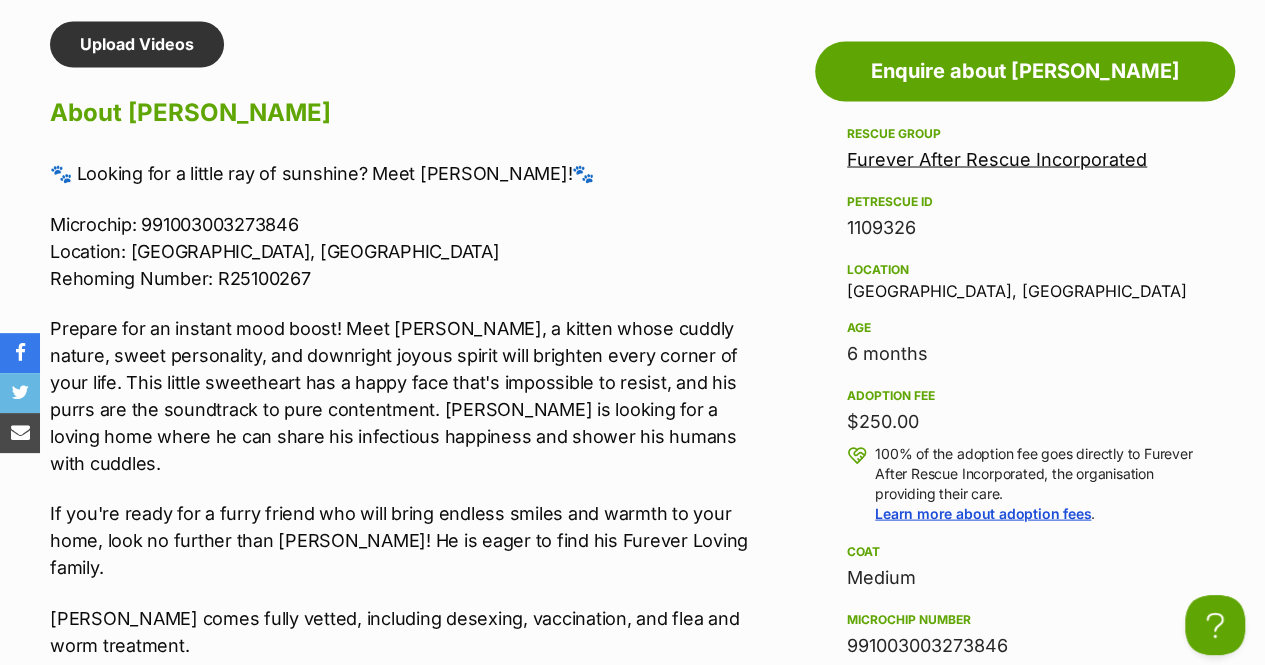 scroll, scrollTop: 1800, scrollLeft: 0, axis: vertical 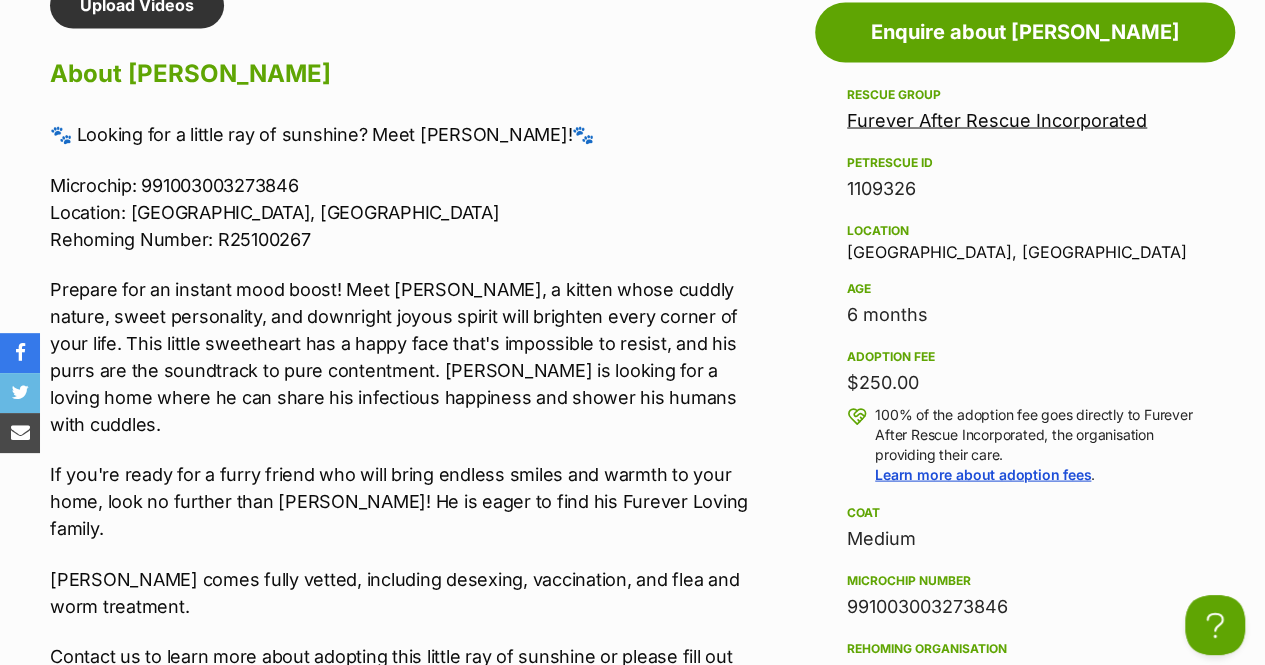 click on "Microchip: 991003003273846
Location: Condell Park, NSW
Rehoming Number: R25100267" at bounding box center (401, 211) 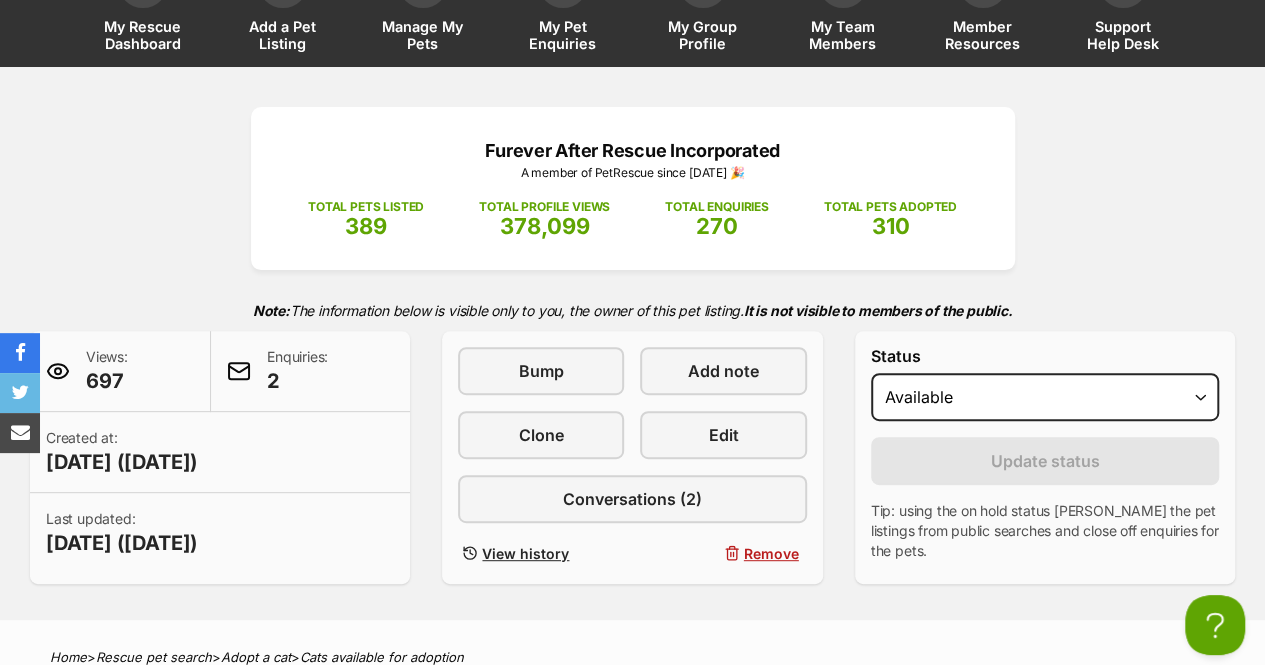scroll, scrollTop: 0, scrollLeft: 0, axis: both 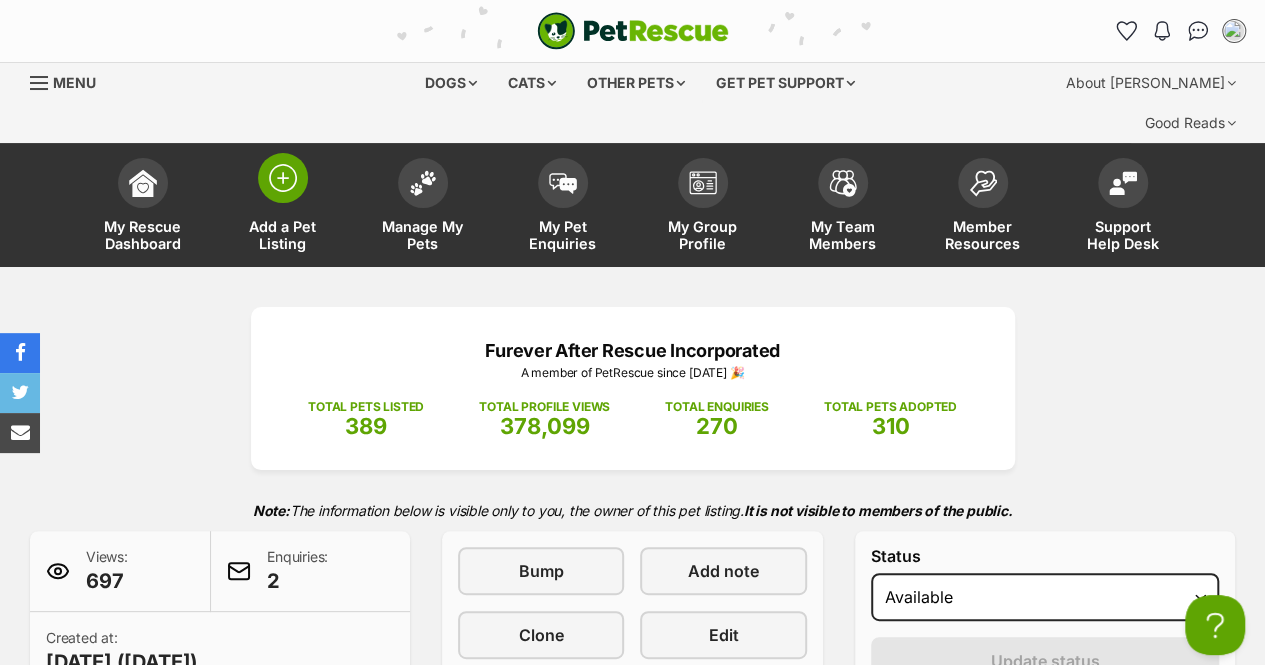 click at bounding box center (283, 178) 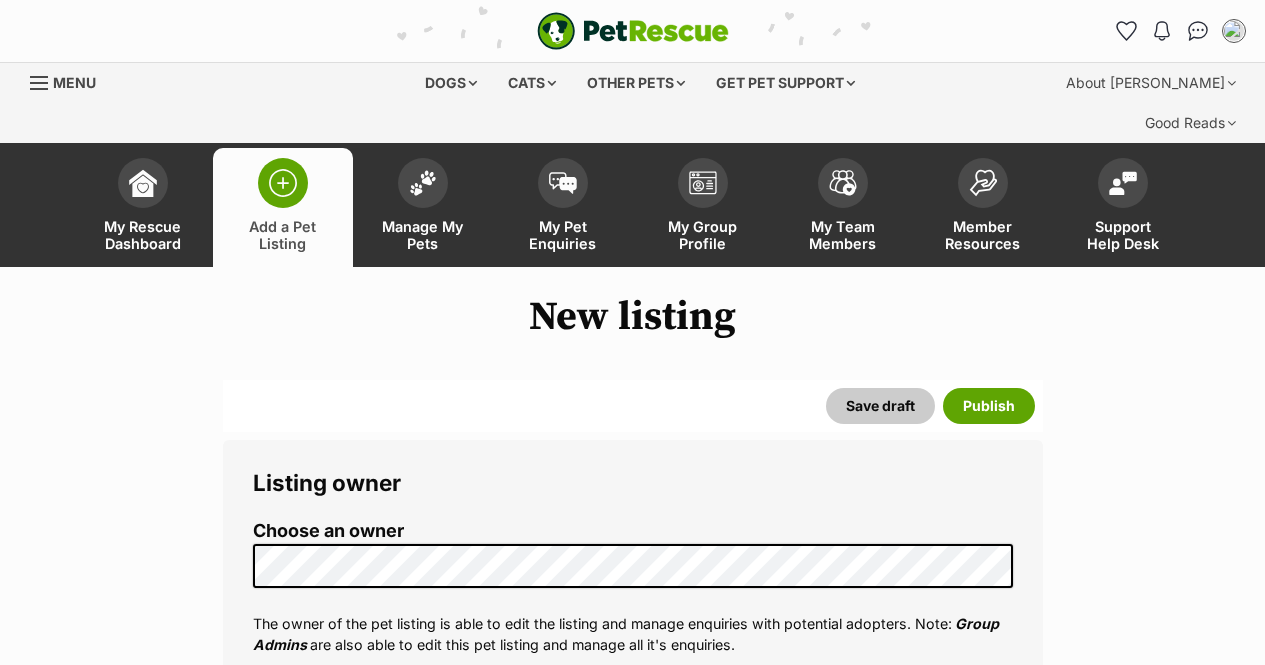select 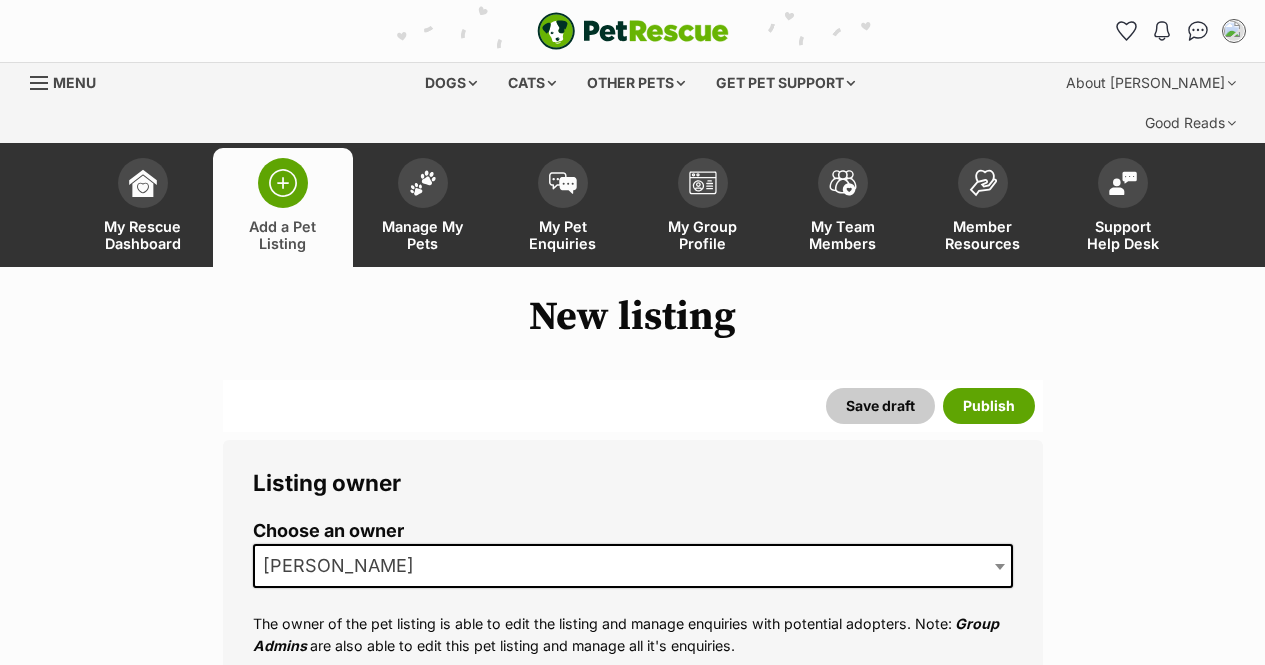 scroll, scrollTop: 0, scrollLeft: 0, axis: both 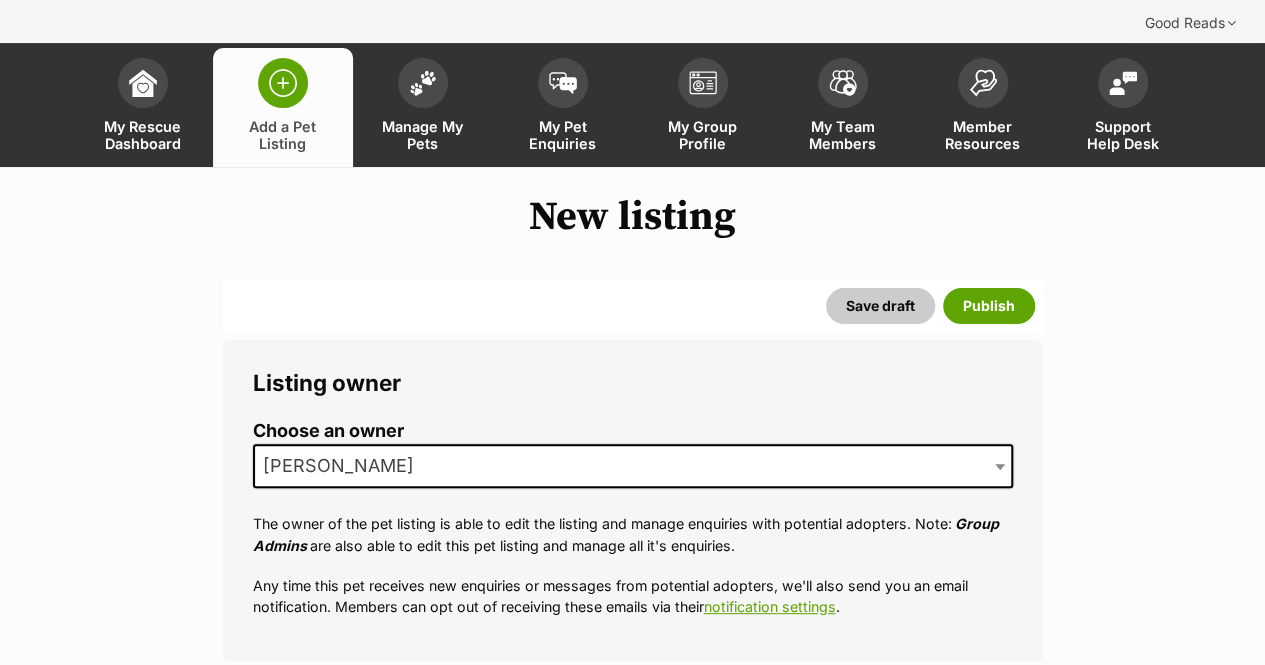 click on "[PERSON_NAME]" at bounding box center (633, 466) 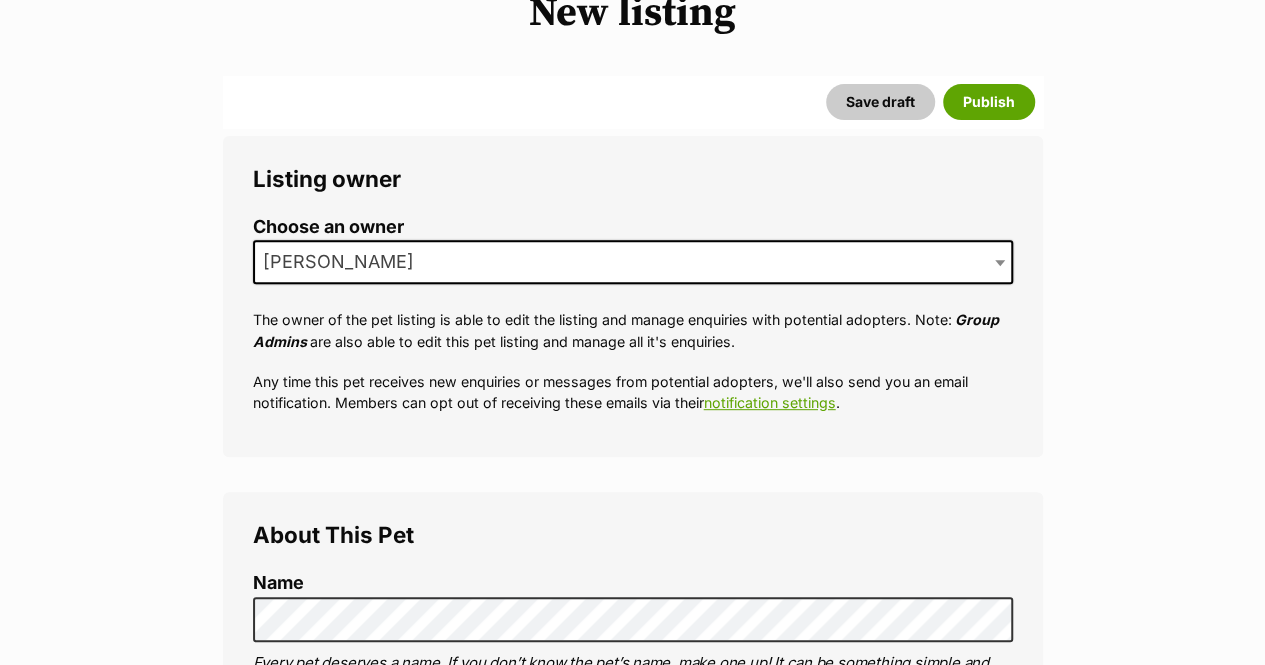 scroll, scrollTop: 500, scrollLeft: 0, axis: vertical 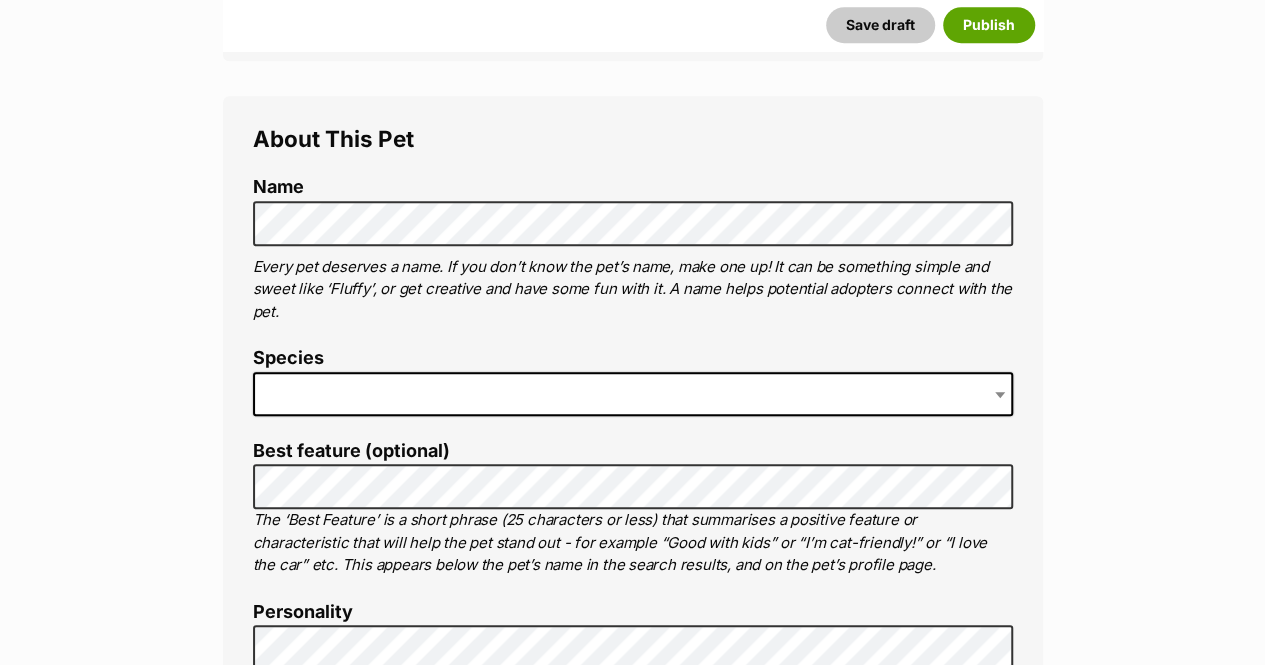 click at bounding box center (633, 394) 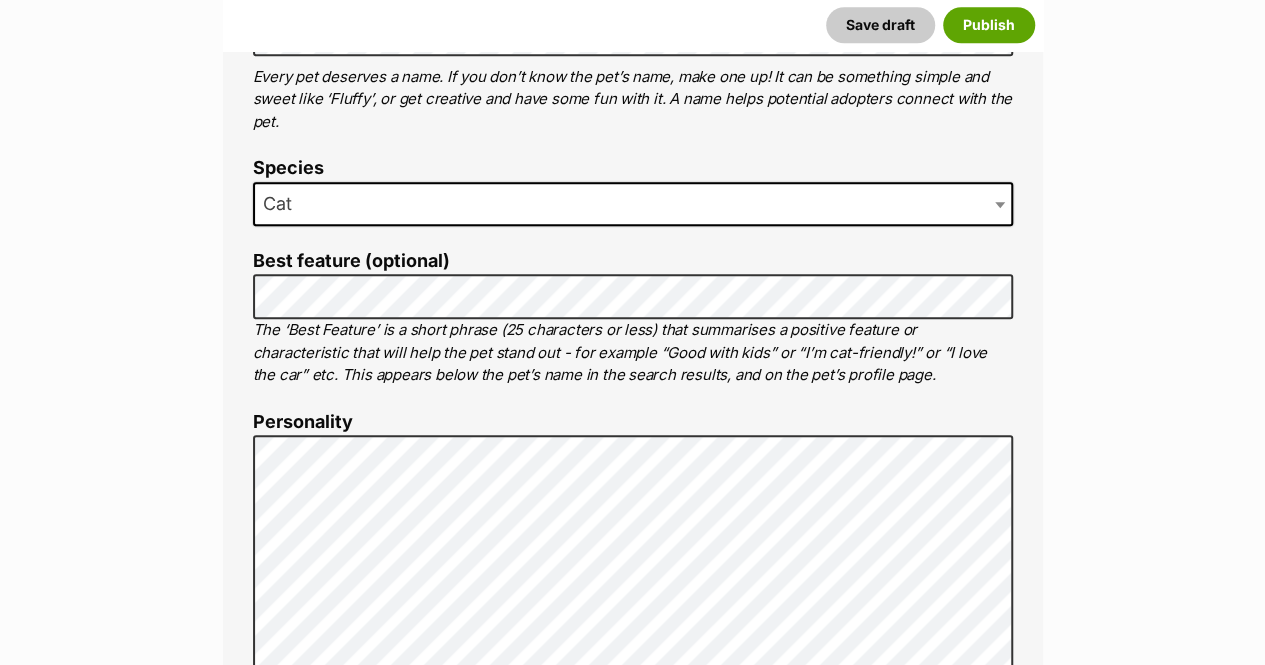 scroll, scrollTop: 900, scrollLeft: 0, axis: vertical 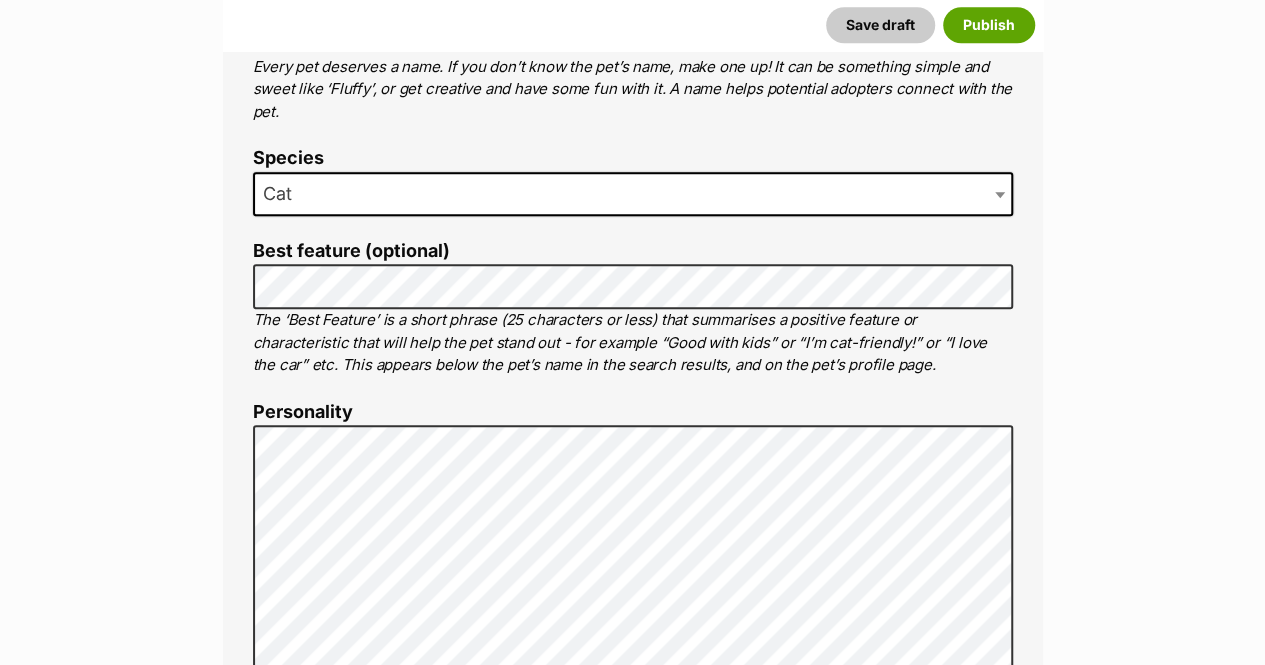 click on "New listing
Listing owner Choose an owner Naomi Sampol
The owner of the pet listing is able to edit the listing and manage enquiries with potential adopters. Note:
Group Admins
are also able to edit this pet listing and manage all it's enquiries.
Any time this pet receives new enquiries or messages from potential adopters, we'll also send you an email notification. Members can opt out of receiving these emails via their
notification settings .
About This Pet Name
Henlo there, it looks like you might be using the pet name field to indicate that this pet is now on hold - we recommend updating the status to on hold from the listing page instead!
Every pet deserves a name. If you don’t know the pet’s name, make one up! It can be something simple and sweet like ‘Fluffy’, or get creative and have some fun with it. A name helps potential adopters connect with the pet.
Species Cat
Best feature (optional)
Personality 8000  characters remaining" at bounding box center (632, 3765) 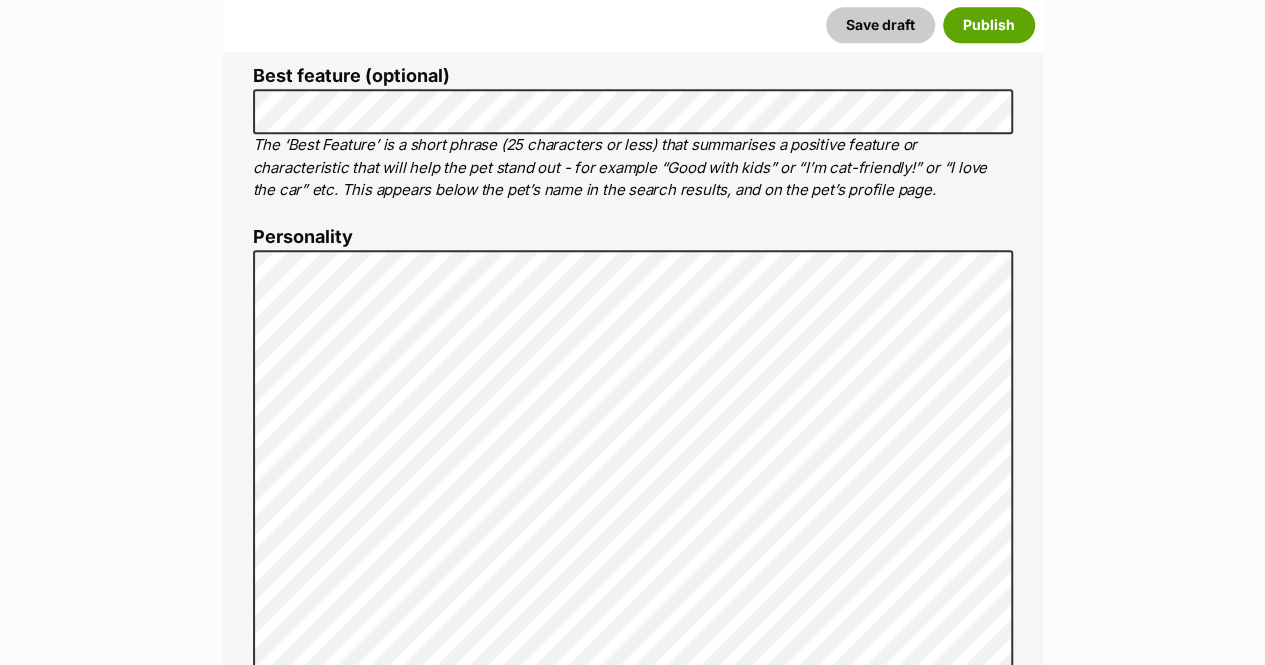 scroll, scrollTop: 1100, scrollLeft: 0, axis: vertical 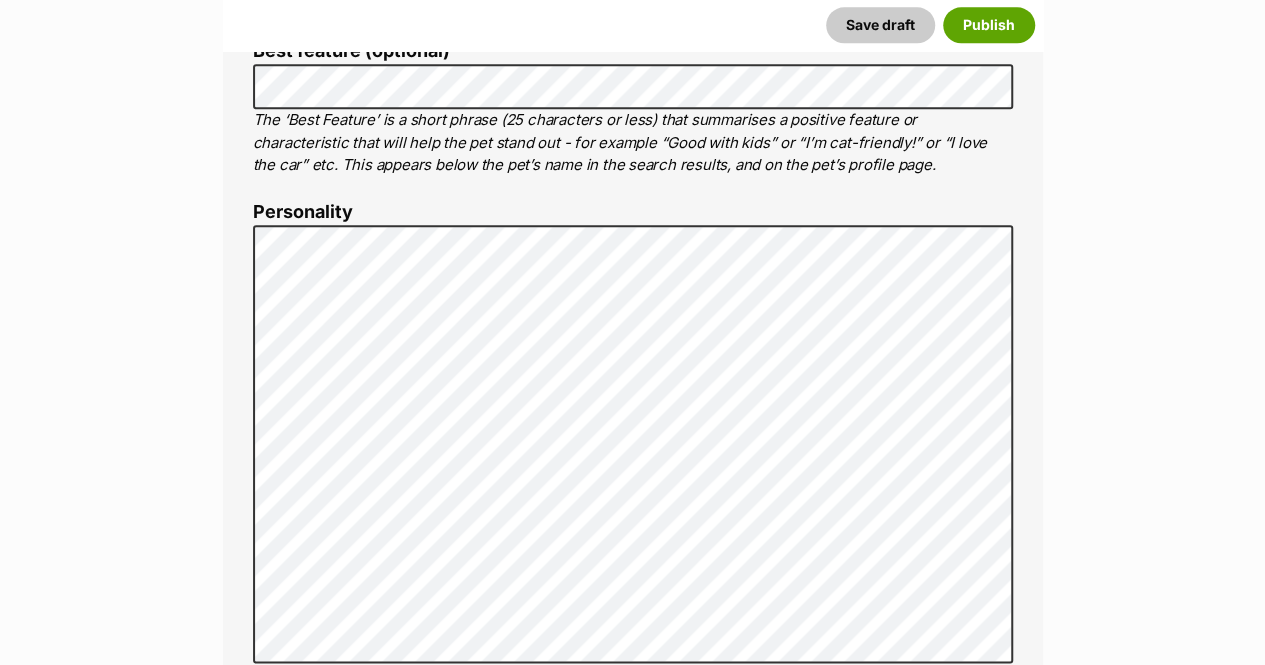 click on "New listing
Listing owner Choose an owner Naomi Sampol
The owner of the pet listing is able to edit the listing and manage enquiries with potential adopters. Note:
Group Admins
are also able to edit this pet listing and manage all it's enquiries.
Any time this pet receives new enquiries or messages from potential adopters, we'll also send you an email notification. Members can opt out of receiving these emails via their
notification settings .
About This Pet Name
Henlo there, it looks like you might be using the pet name field to indicate that this pet is now on hold - we recommend updating the status to on hold from the listing page instead!
Every pet deserves a name. If you don’t know the pet’s name, make one up! It can be something simple and sweet like ‘Fluffy’, or get creative and have some fun with it. A name helps potential adopters connect with the pet.
Species Cat
Best feature (optional)
Personality 7210  characters remaining" at bounding box center (632, 3565) 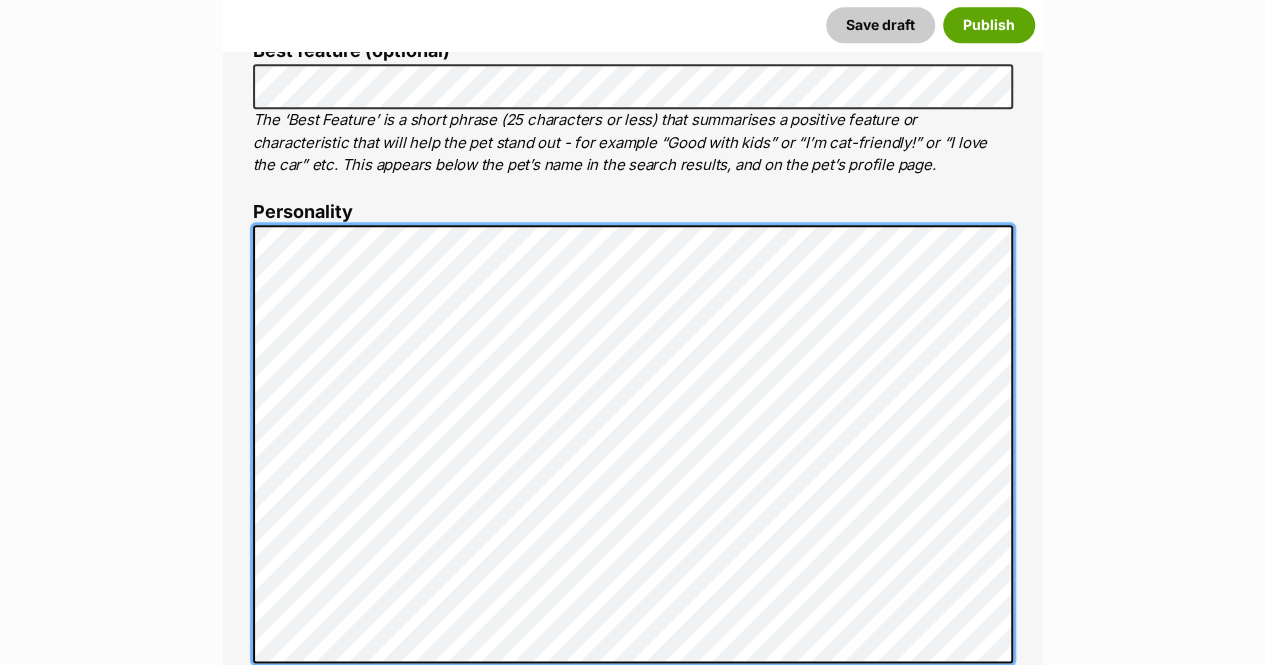 scroll, scrollTop: 1200, scrollLeft: 0, axis: vertical 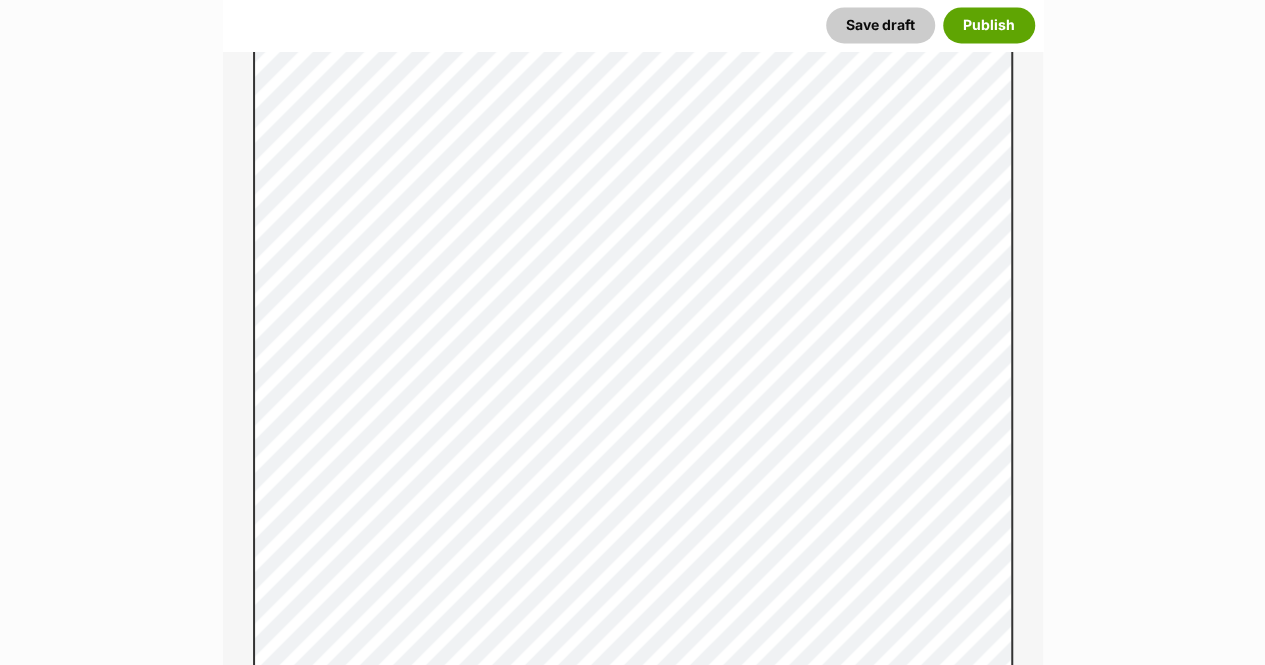 click on "New listing
Listing owner Choose an owner Naomi Sampol
The owner of the pet listing is able to edit the listing and manage enquiries with potential adopters. Note:
Group Admins
are also able to edit this pet listing and manage all it's enquiries.
Any time this pet receives new enquiries or messages from potential adopters, we'll also send you an email notification. Members can opt out of receiving these emails via their
notification settings .
About This Pet Name
Henlo there, it looks like you might be using the pet name field to indicate that this pet is now on hold - we recommend updating the status to on hold from the listing page instead!
Every pet deserves a name. If you don’t know the pet’s name, make one up! It can be something simple and sweet like ‘Fluffy’, or get creative and have some fun with it. A name helps potential adopters connect with the pet.
Species Cat
Best feature (optional)
Personality 6435  characters remaining" at bounding box center [632, 3400] 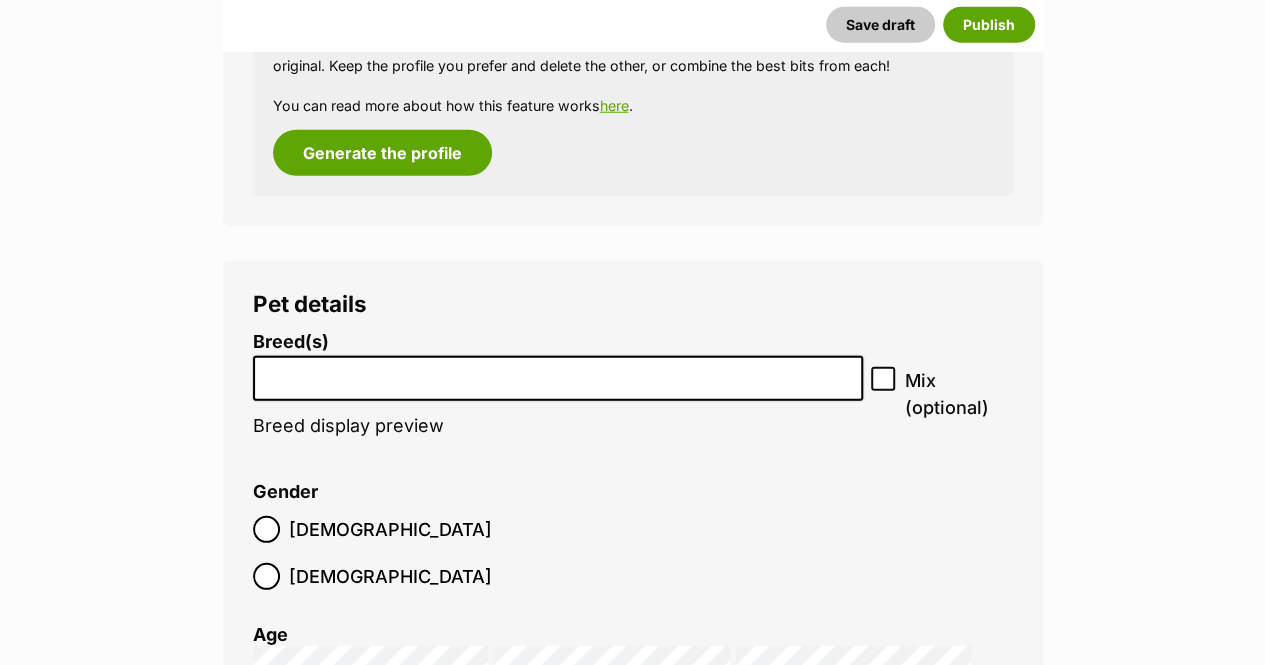 scroll, scrollTop: 2682, scrollLeft: 0, axis: vertical 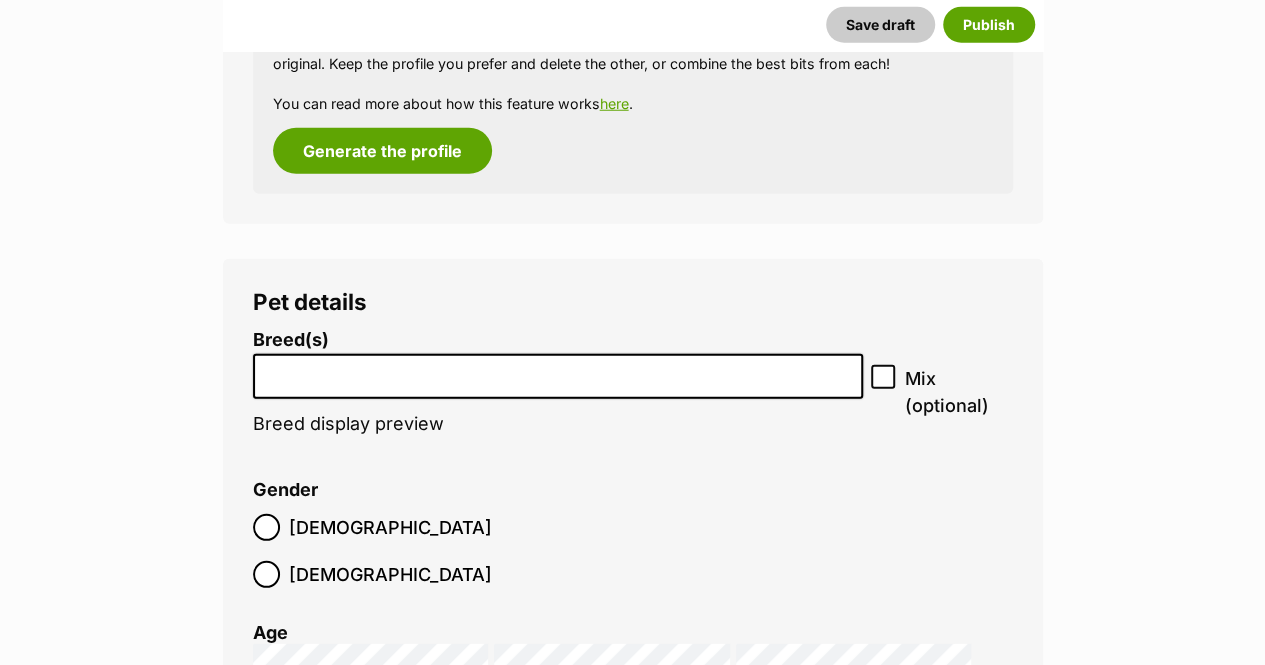 click at bounding box center (558, 371) 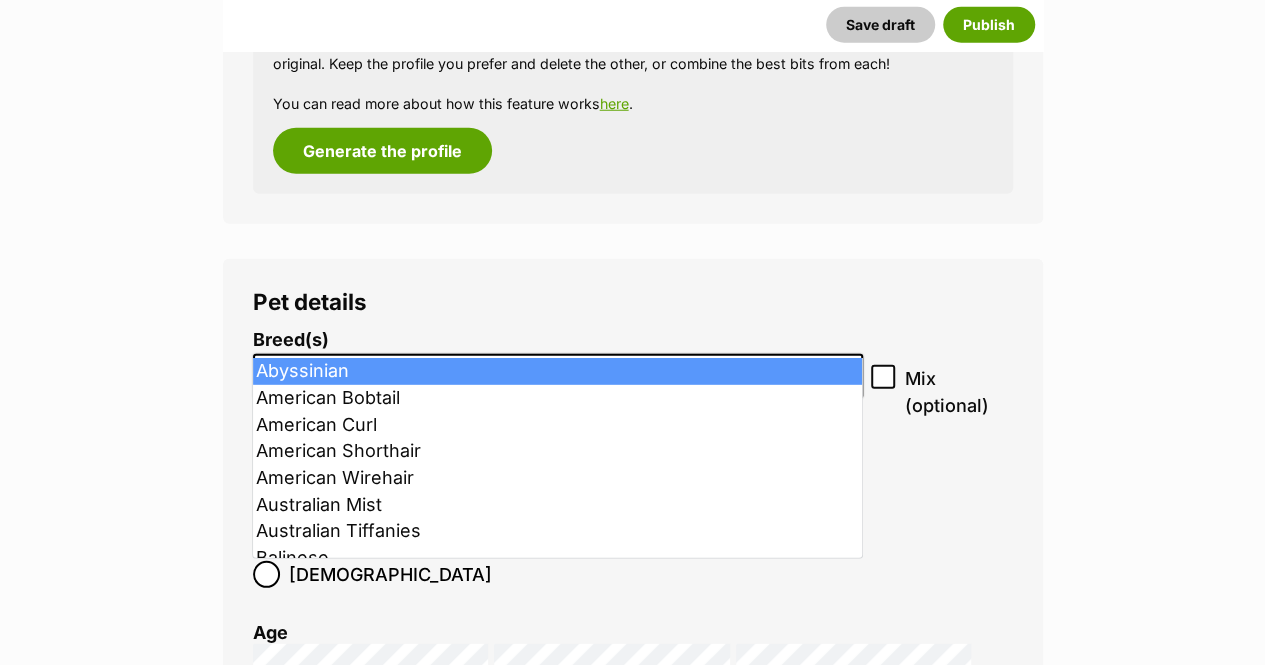 click at bounding box center (558, 371) 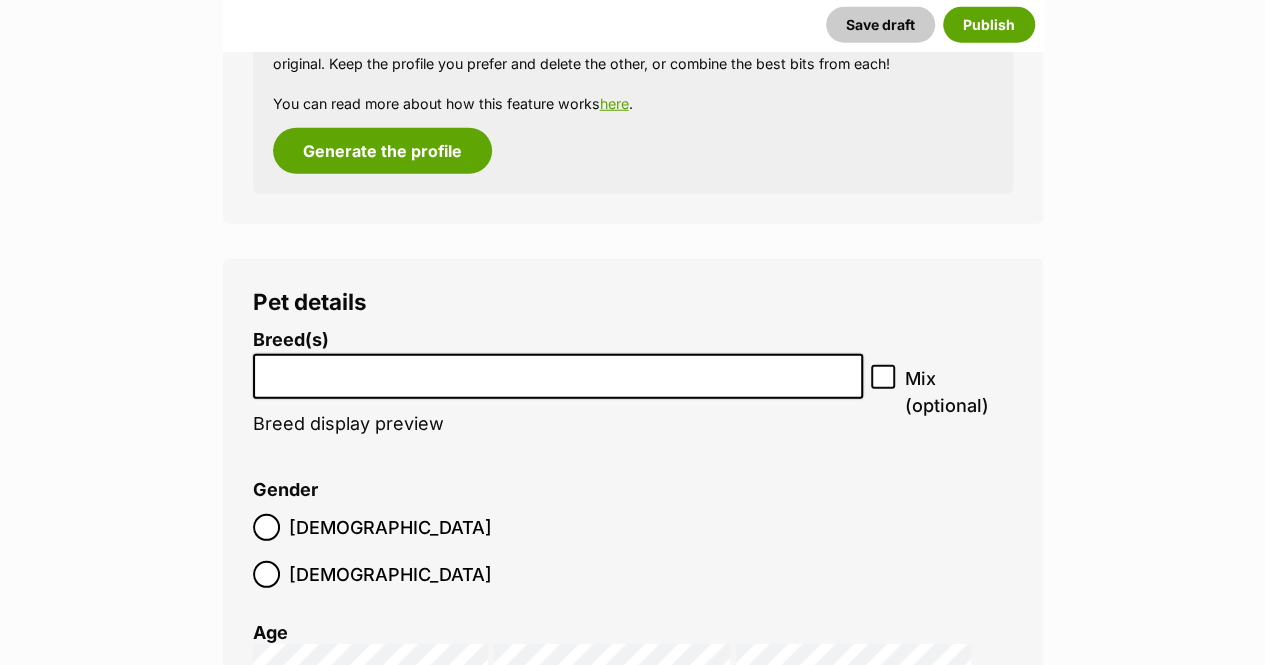 click at bounding box center (558, 371) 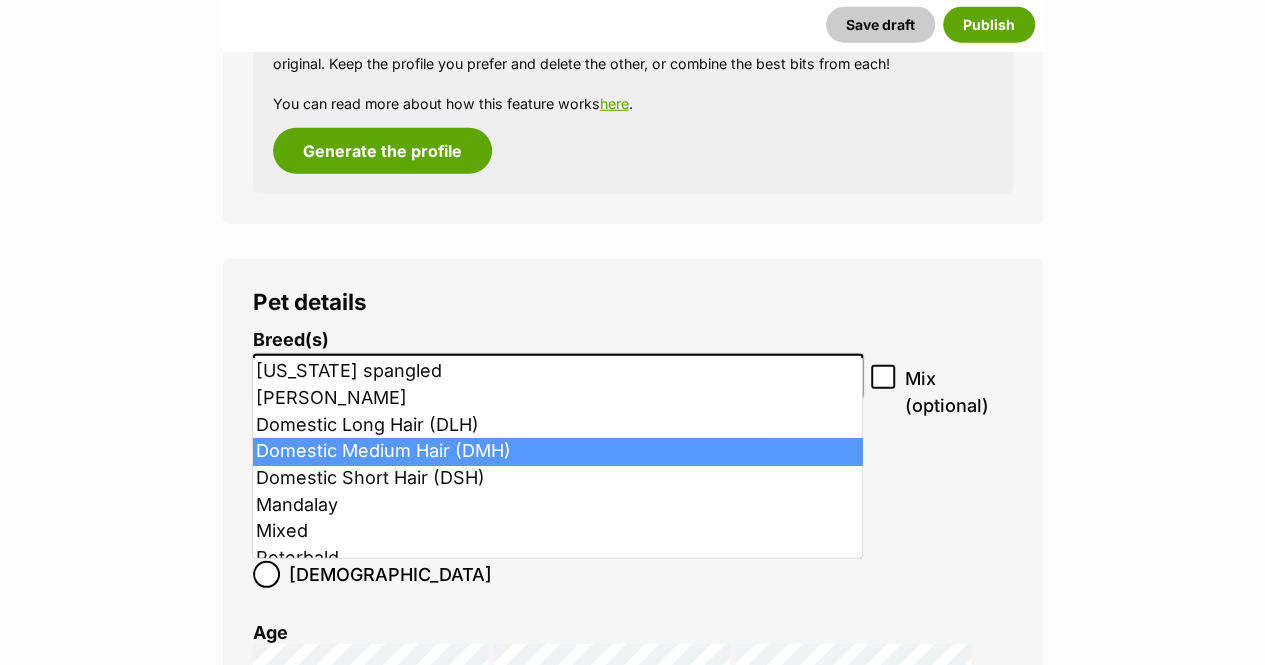 type on "d" 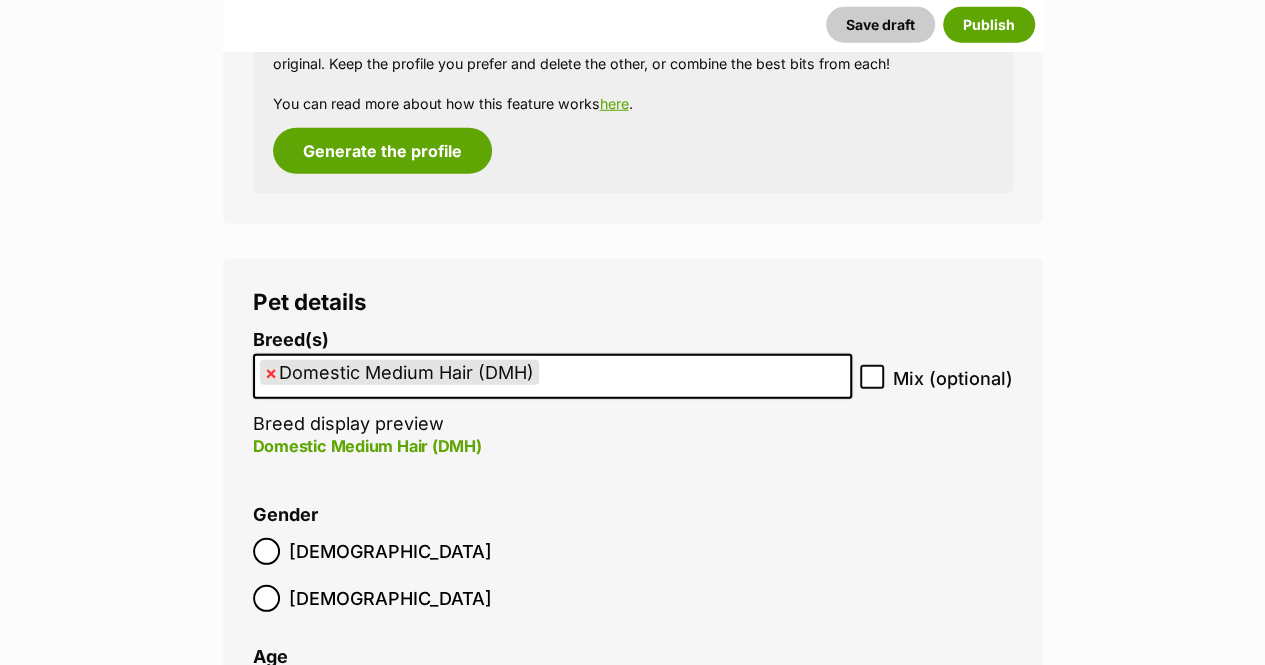 scroll, scrollTop: 2782, scrollLeft: 0, axis: vertical 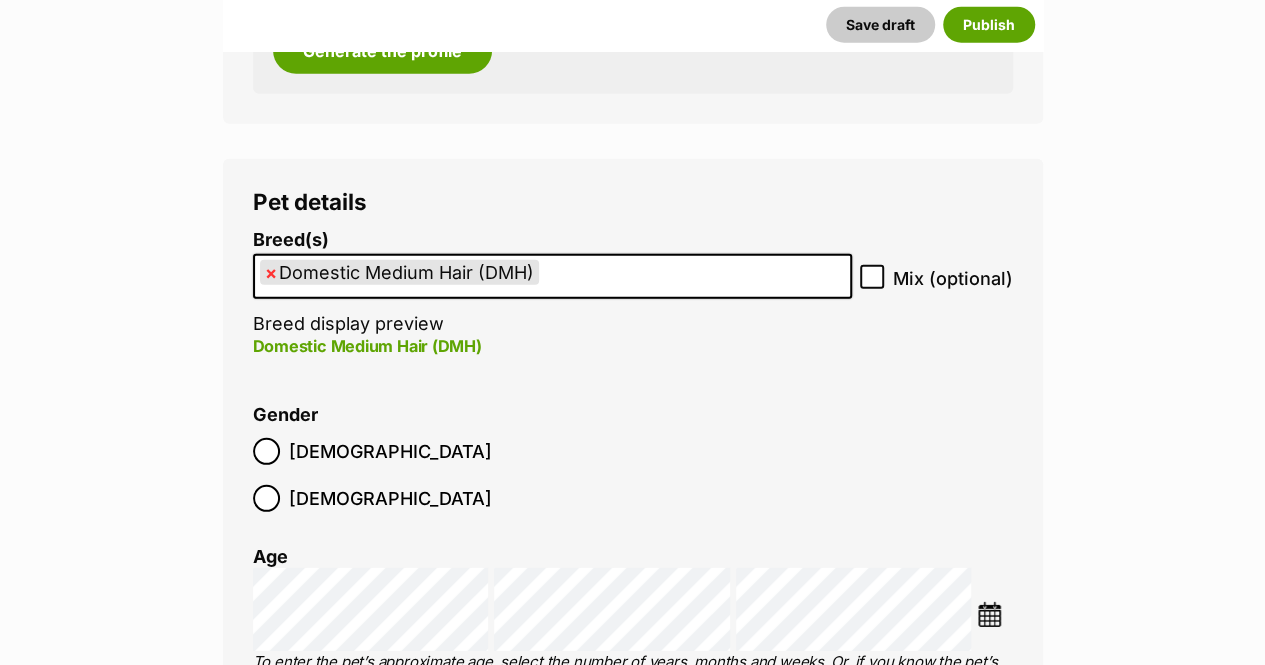 click on "Female" at bounding box center [390, 498] 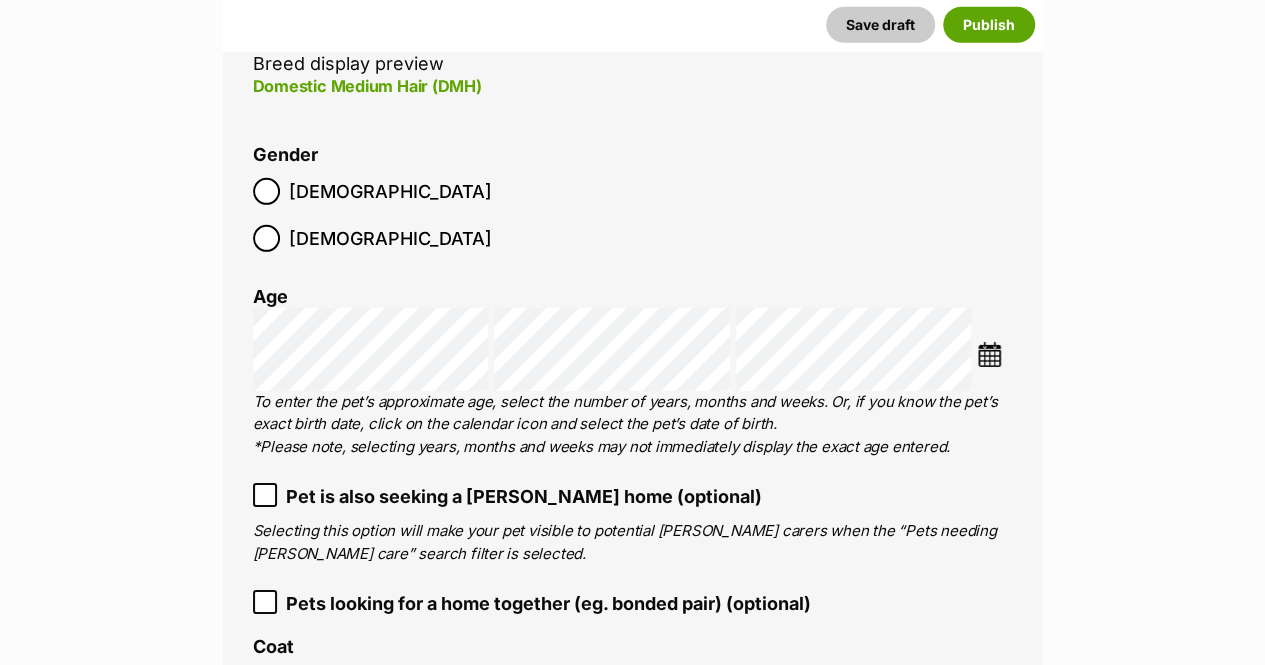 scroll, scrollTop: 3082, scrollLeft: 0, axis: vertical 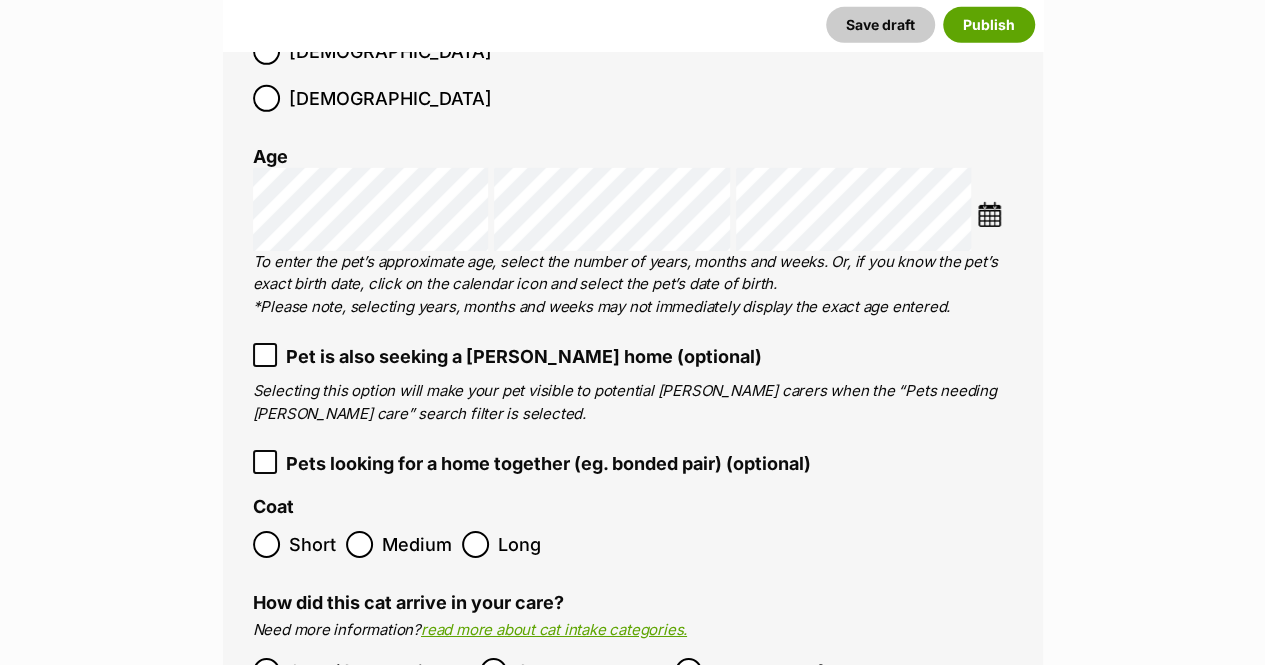 click on "Medium" at bounding box center (417, 544) 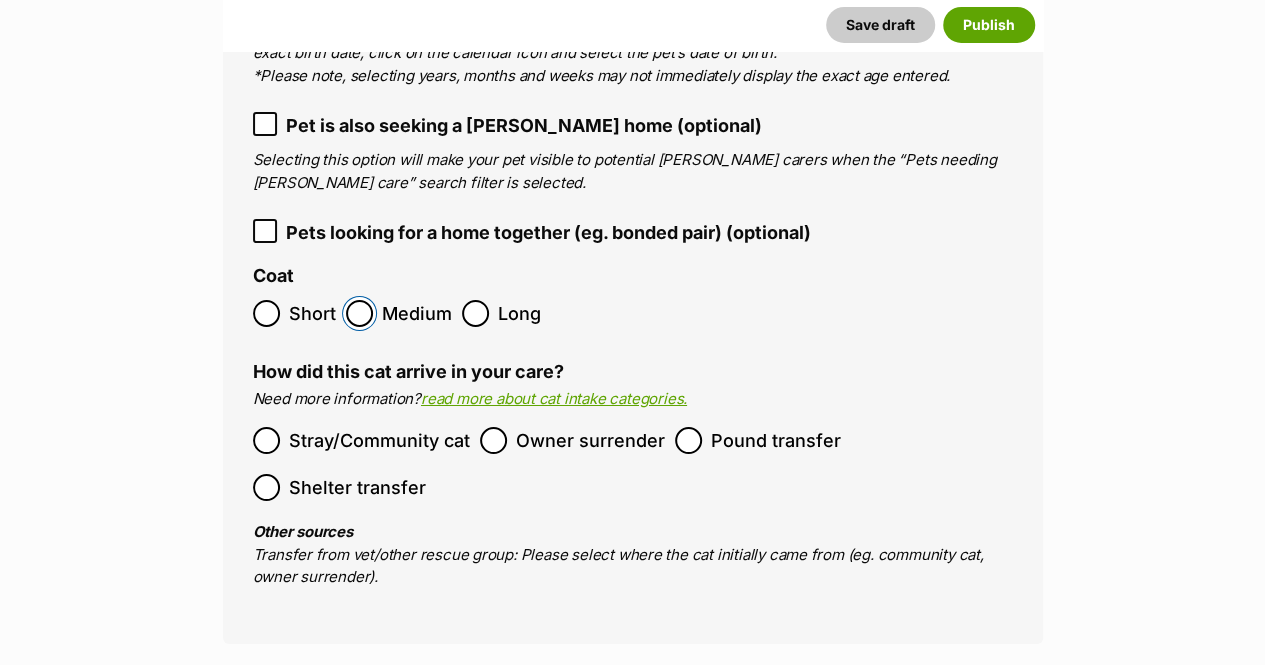 scroll, scrollTop: 3482, scrollLeft: 0, axis: vertical 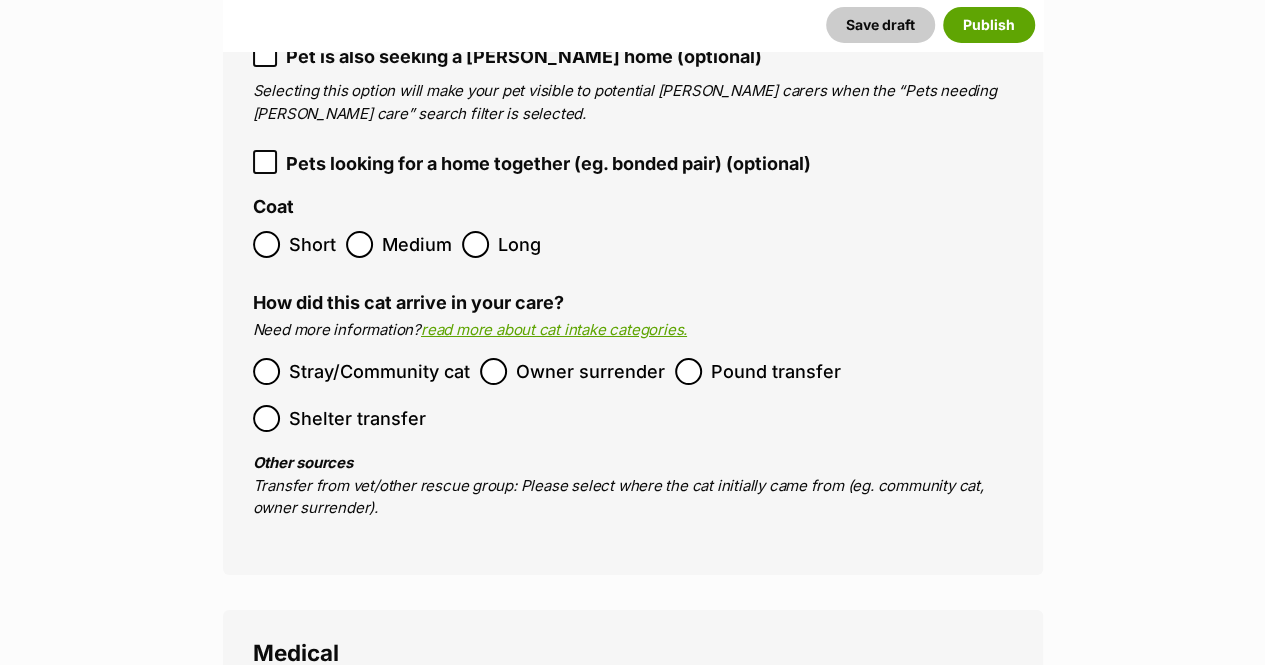 click on "Stray/Community cat" at bounding box center [379, 371] 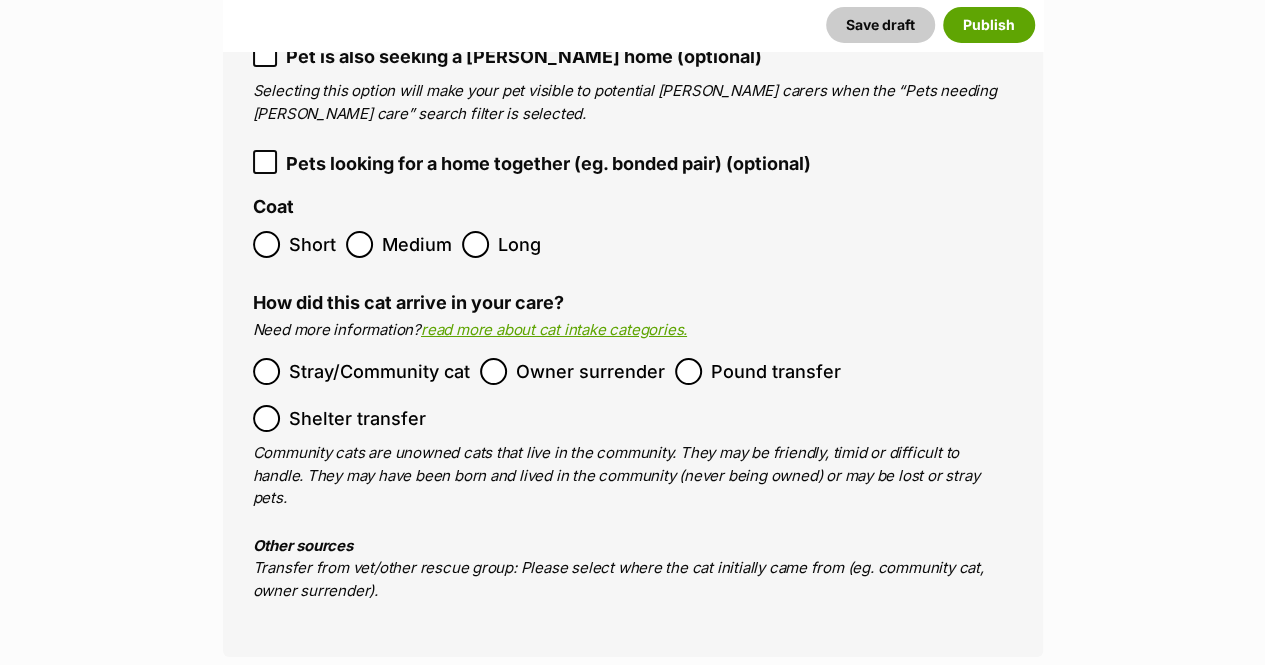 click on "New listing
Listing owner Choose an owner Naomi Sampol
The owner of the pet listing is able to edit the listing and manage enquiries with potential adopters. Note:
Group Admins
are also able to edit this pet listing and manage all it's enquiries.
Any time this pet receives new enquiries or messages from potential adopters, we'll also send you an email notification. Members can opt out of receiving these emails via their
notification settings .
About This Pet Name
Henlo there, it looks like you might be using the pet name field to indicate that this pet is now on hold - we recommend updating the status to on hold from the listing page instead!
Every pet deserves a name. If you don’t know the pet’s name, make one up! It can be something simple and sweet like ‘Fluffy’, or get creative and have some fun with it. A name helps potential adopters connect with the pet.
Species Cat
Best feature (optional)
Personality 6435  characters remaining" at bounding box center [632, 1454] 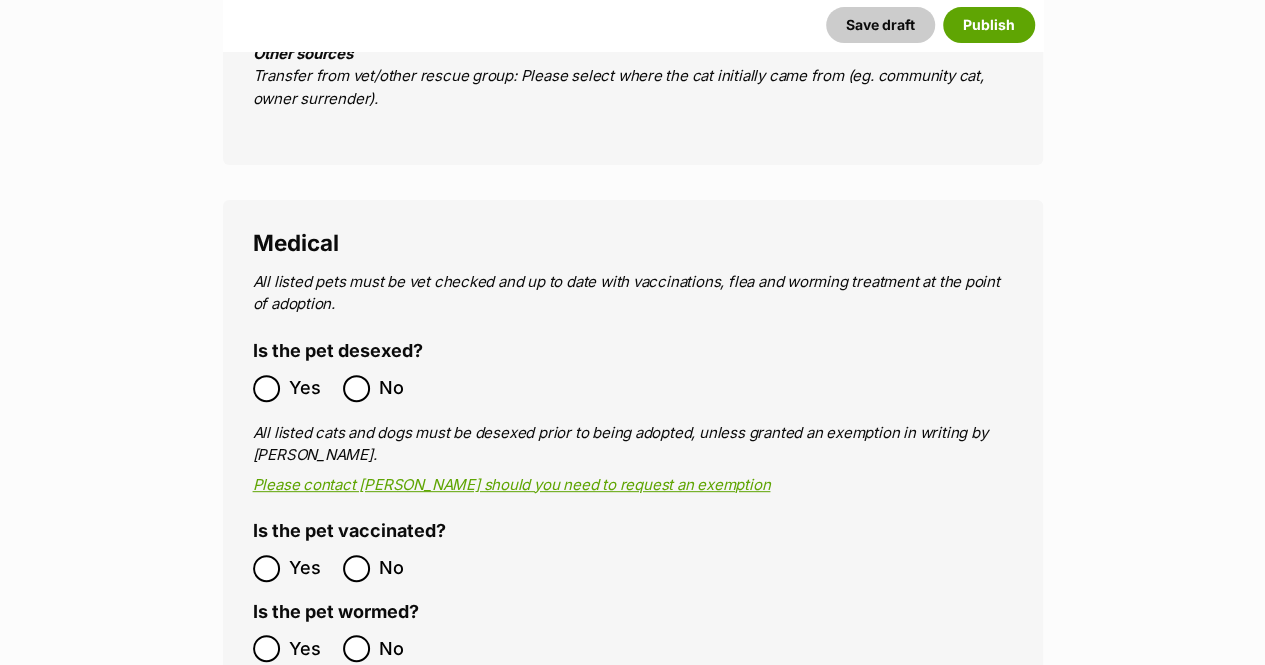 scroll, scrollTop: 3982, scrollLeft: 0, axis: vertical 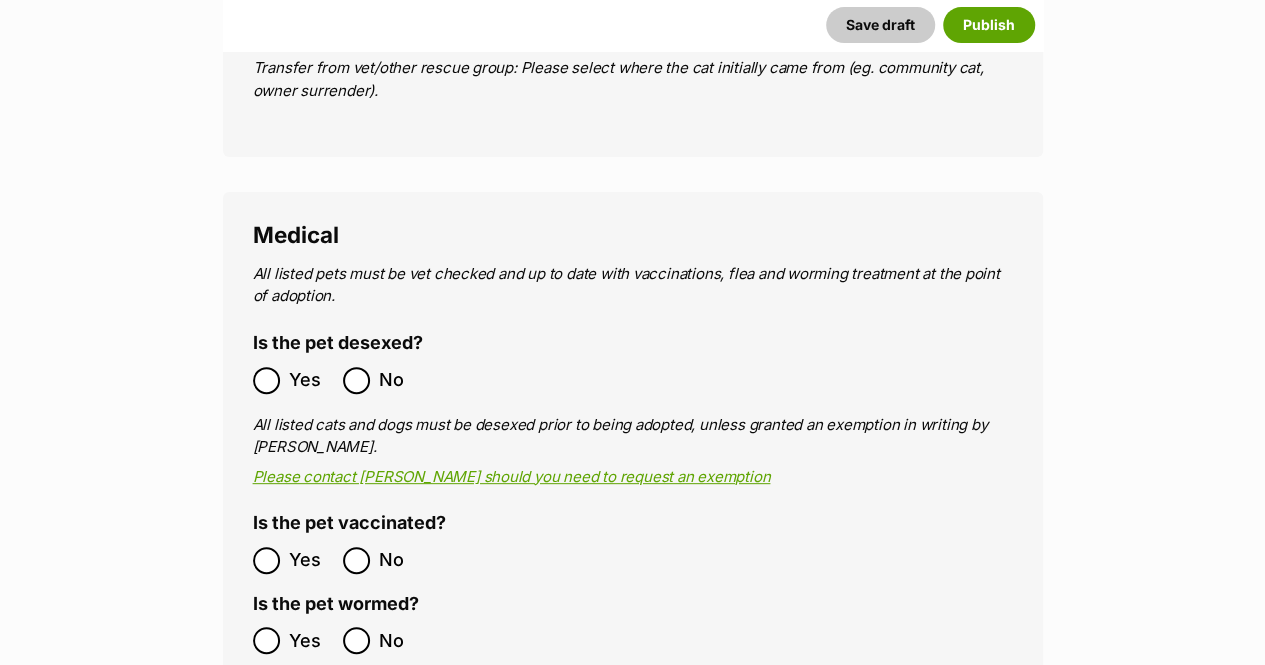 click on "Yes" at bounding box center (311, 380) 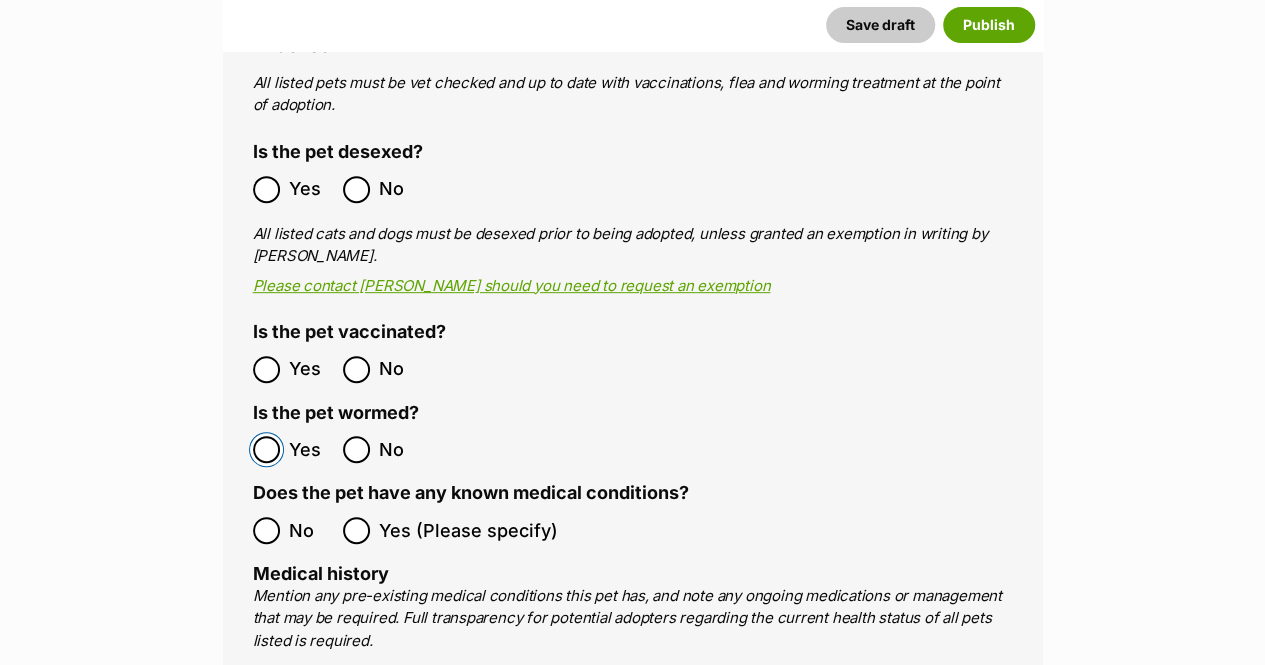 scroll, scrollTop: 4182, scrollLeft: 0, axis: vertical 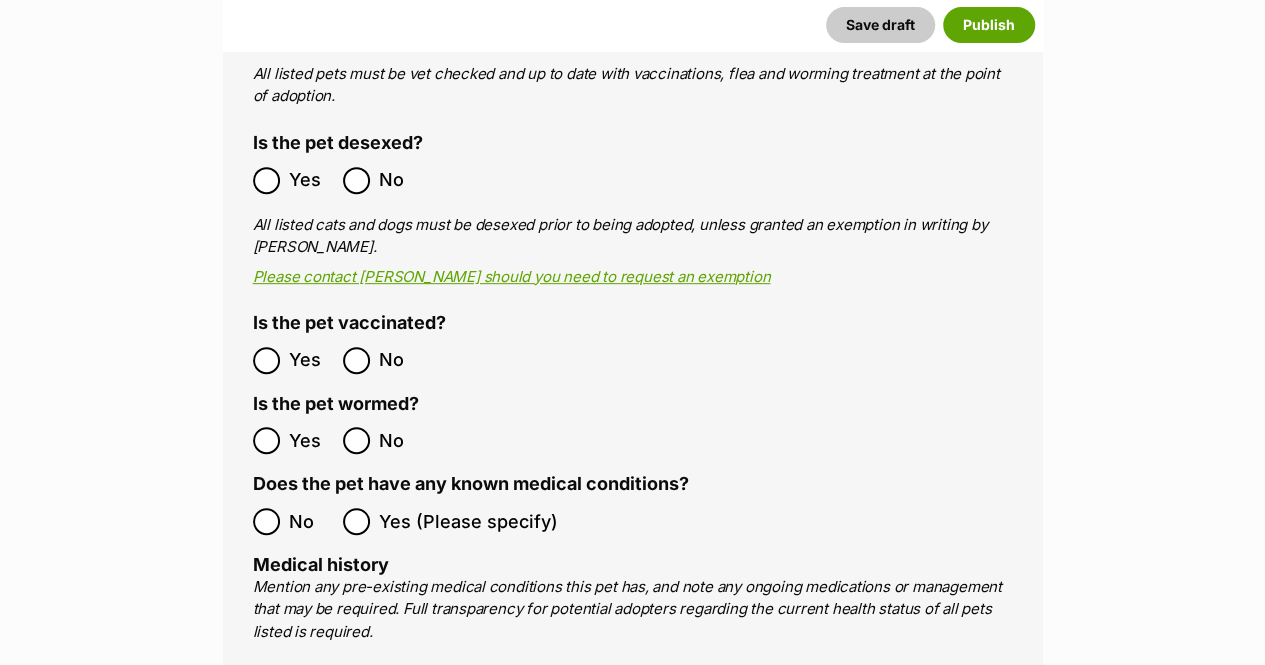 click on "No" at bounding box center [311, 521] 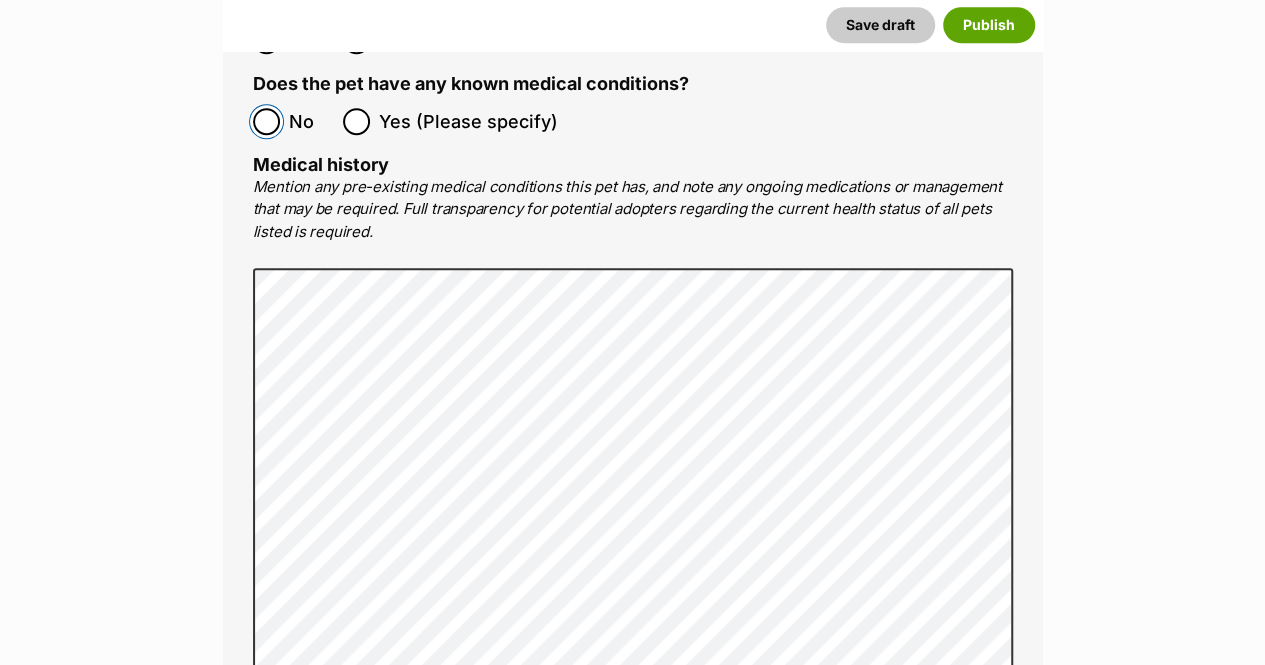 scroll, scrollTop: 5082, scrollLeft: 0, axis: vertical 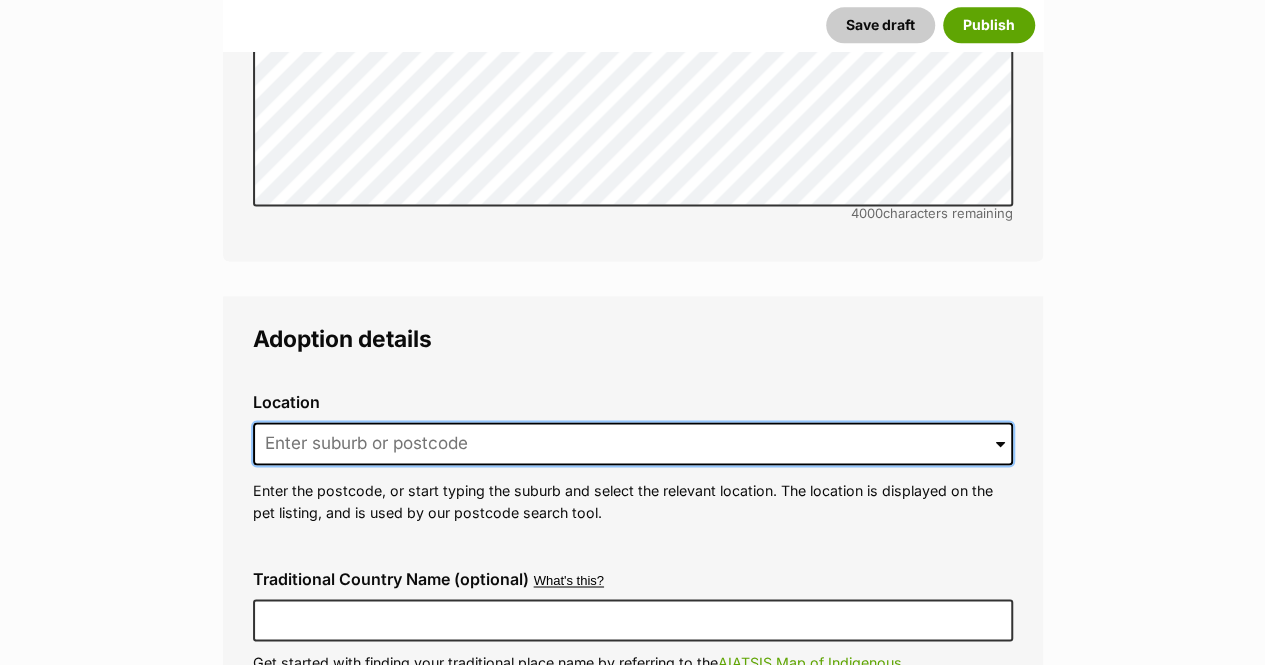 click at bounding box center (633, 444) 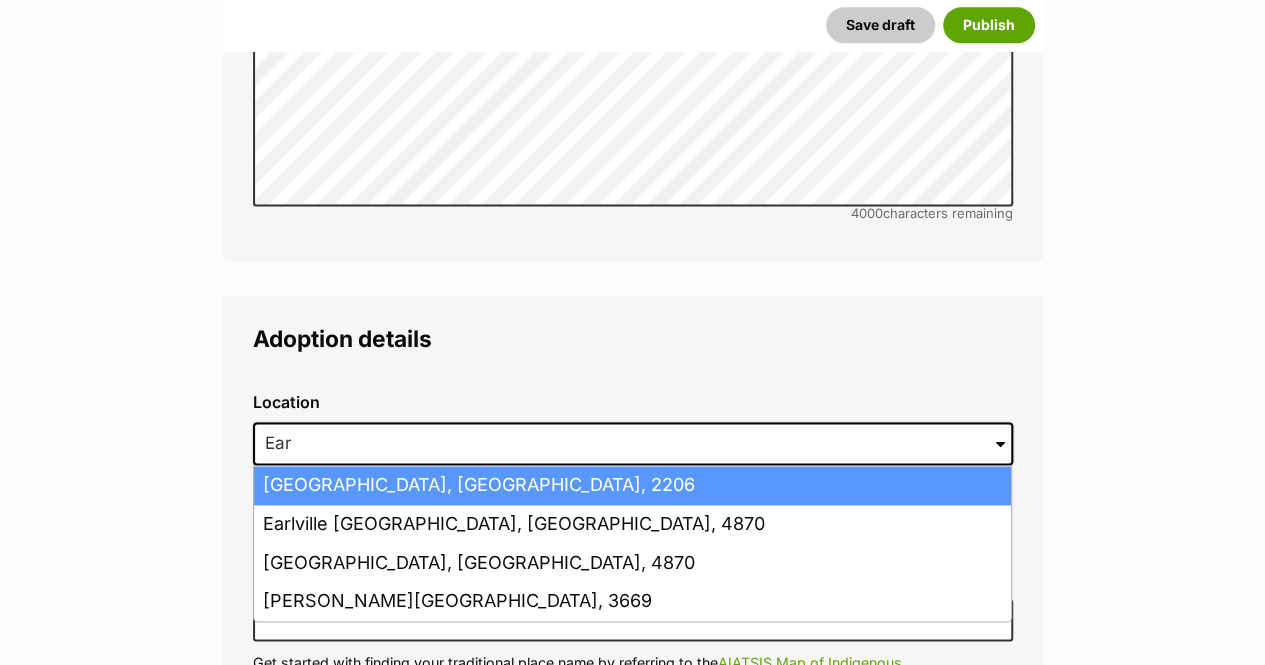 click on "Earlwood, New South Wales, 2206" at bounding box center (632, 485) 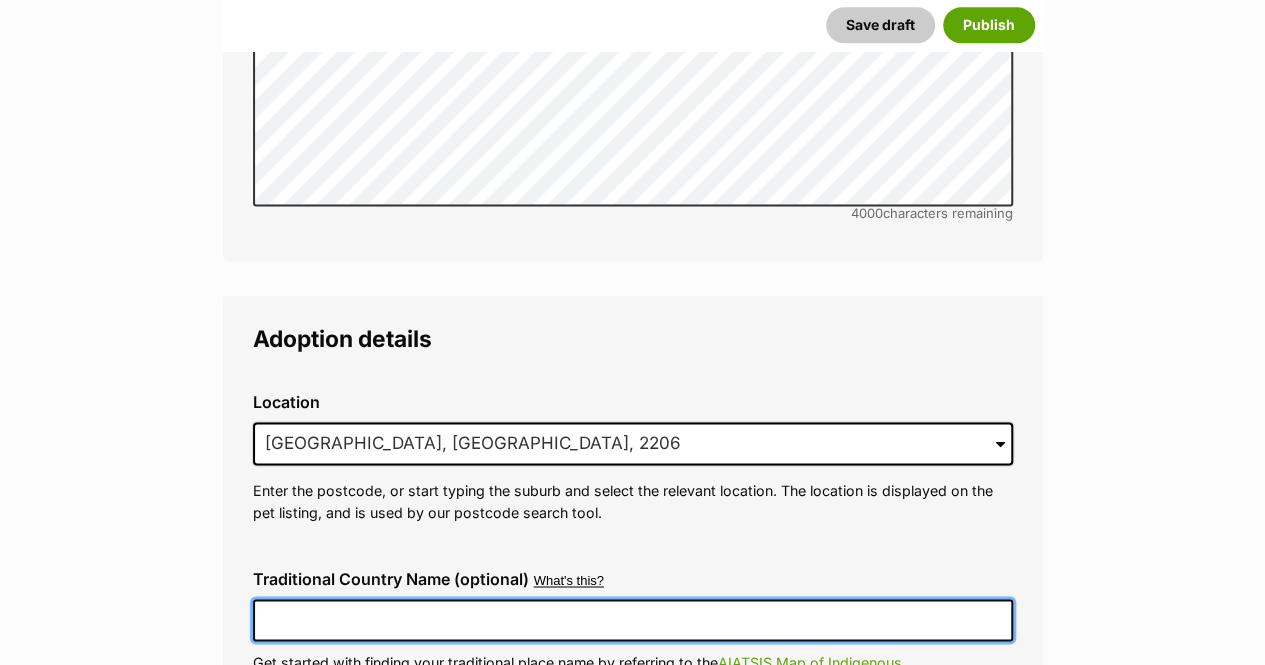 click on "Traditional Country Name (optional)" at bounding box center (633, 620) 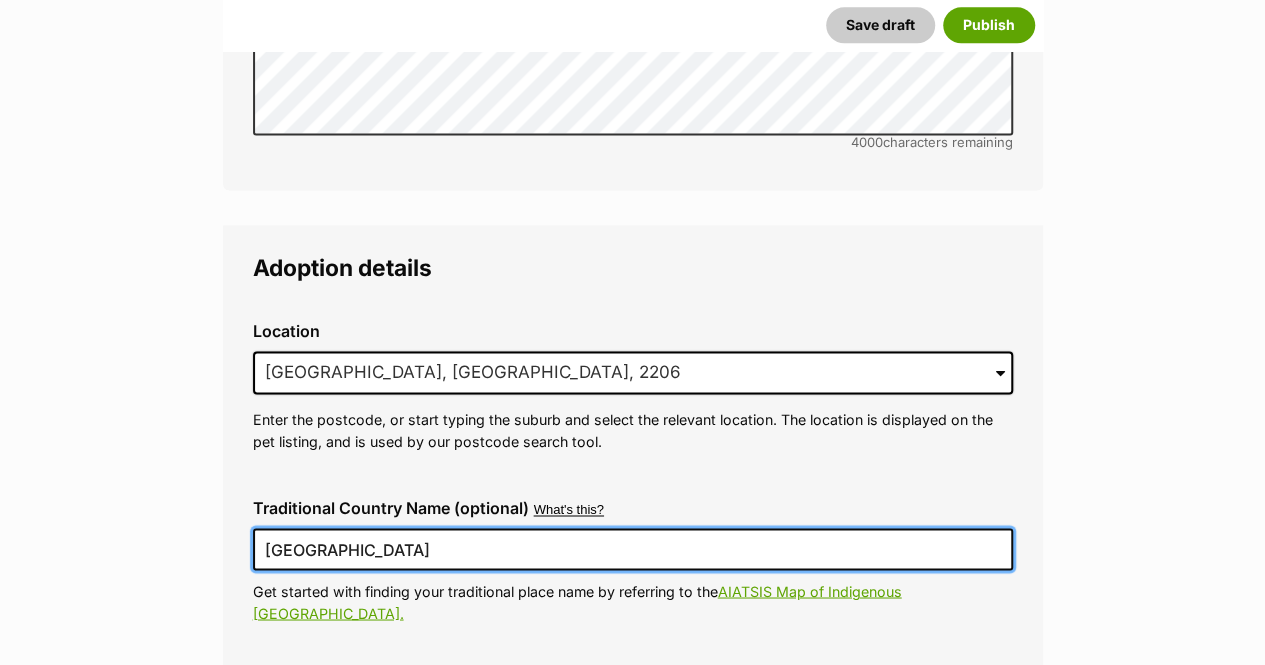scroll, scrollTop: 5282, scrollLeft: 0, axis: vertical 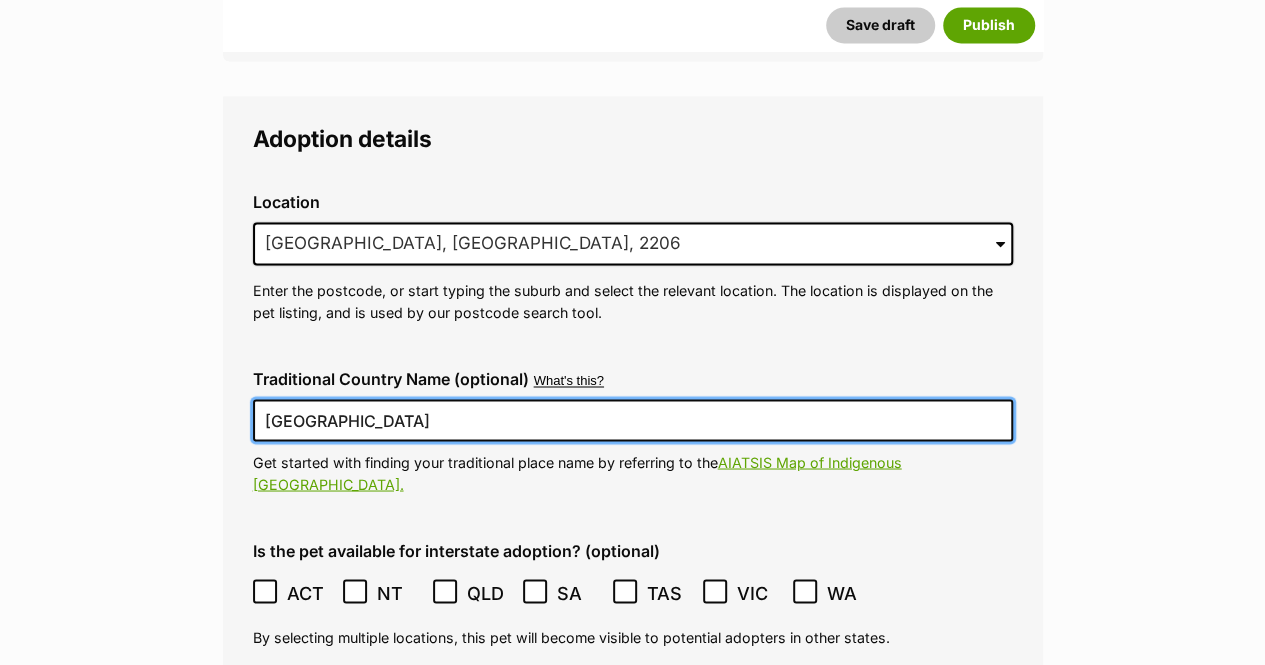 type on "Australia" 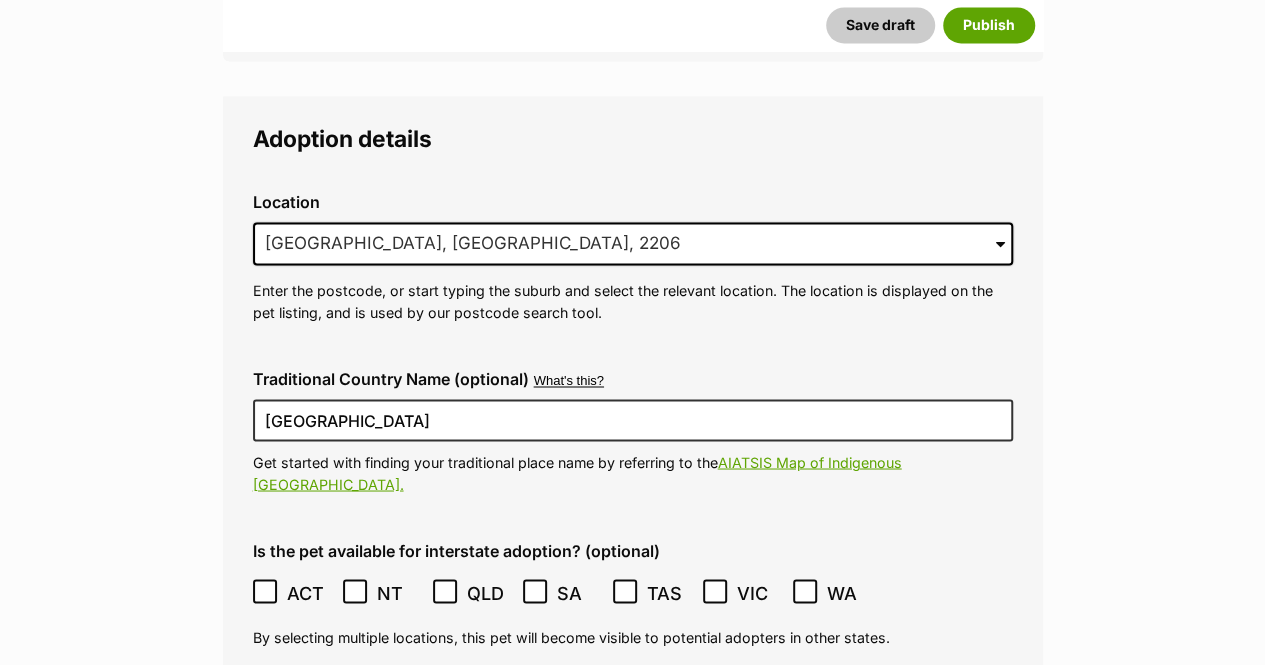 click 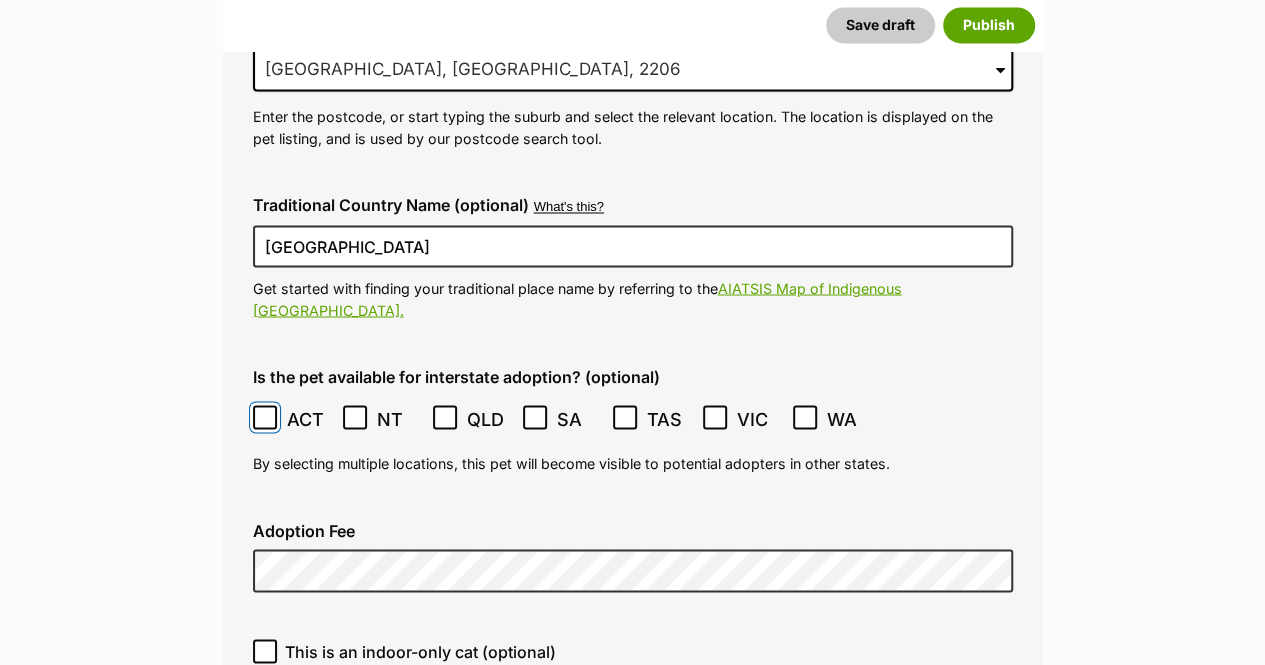 scroll, scrollTop: 5482, scrollLeft: 0, axis: vertical 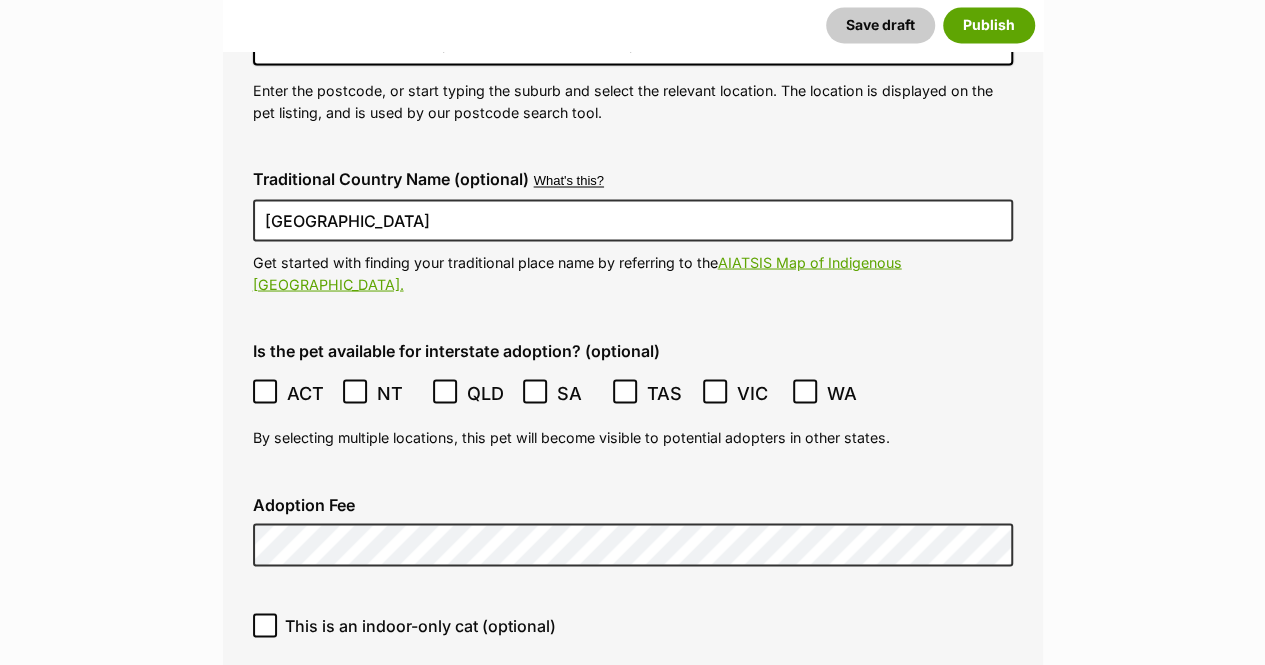 click on "New listing
Listing owner Choose an owner Naomi Sampol
The owner of the pet listing is able to edit the listing and manage enquiries with potential adopters. Note:
Group Admins
are also able to edit this pet listing and manage all it's enquiries.
Any time this pet receives new enquiries or messages from potential adopters, we'll also send you an email notification. Members can opt out of receiving these emails via their
notification settings .
About This Pet Name
Henlo there, it looks like you might be using the pet name field to indicate that this pet is now on hold - we recommend updating the status to on hold from the listing page instead!
Every pet deserves a name. If you don’t know the pet’s name, make one up! It can be something simple and sweet like ‘Fluffy’, or get creative and have some fun with it. A name helps potential adopters connect with the pet.
Species Cat
Best feature (optional)
Personality 6435  characters remaining" at bounding box center (632, -405) 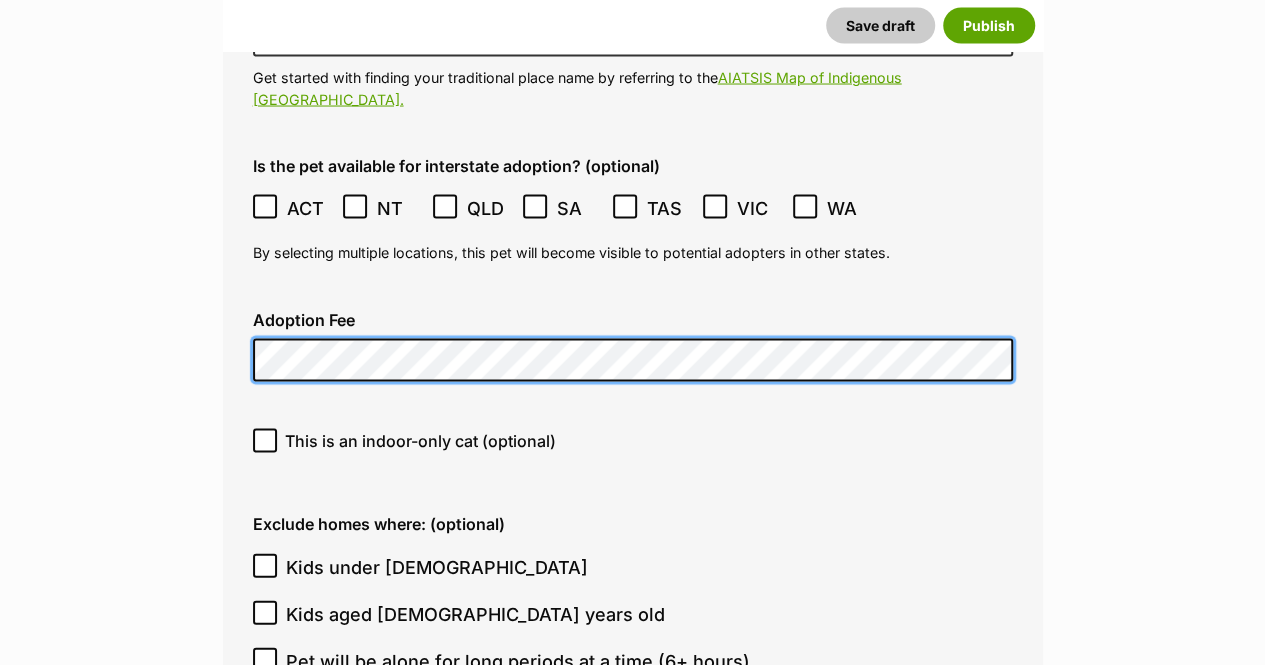 scroll, scrollTop: 5682, scrollLeft: 0, axis: vertical 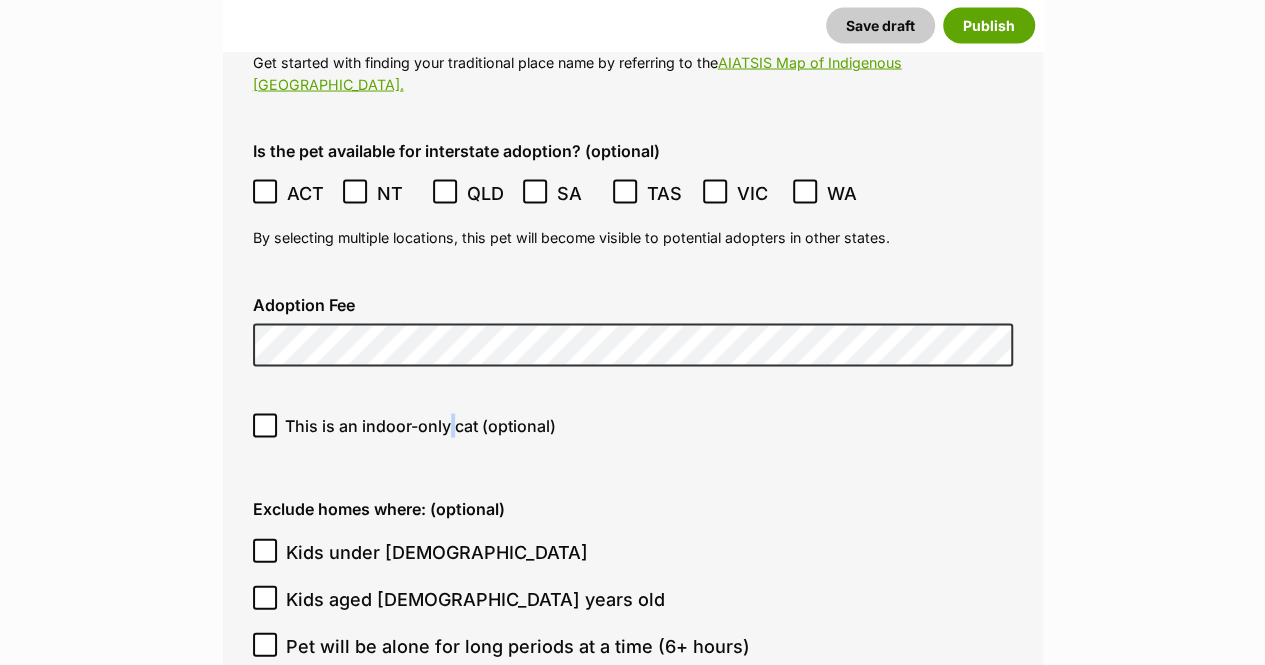 click on "This is an indoor-only cat (optional)" at bounding box center [420, 425] 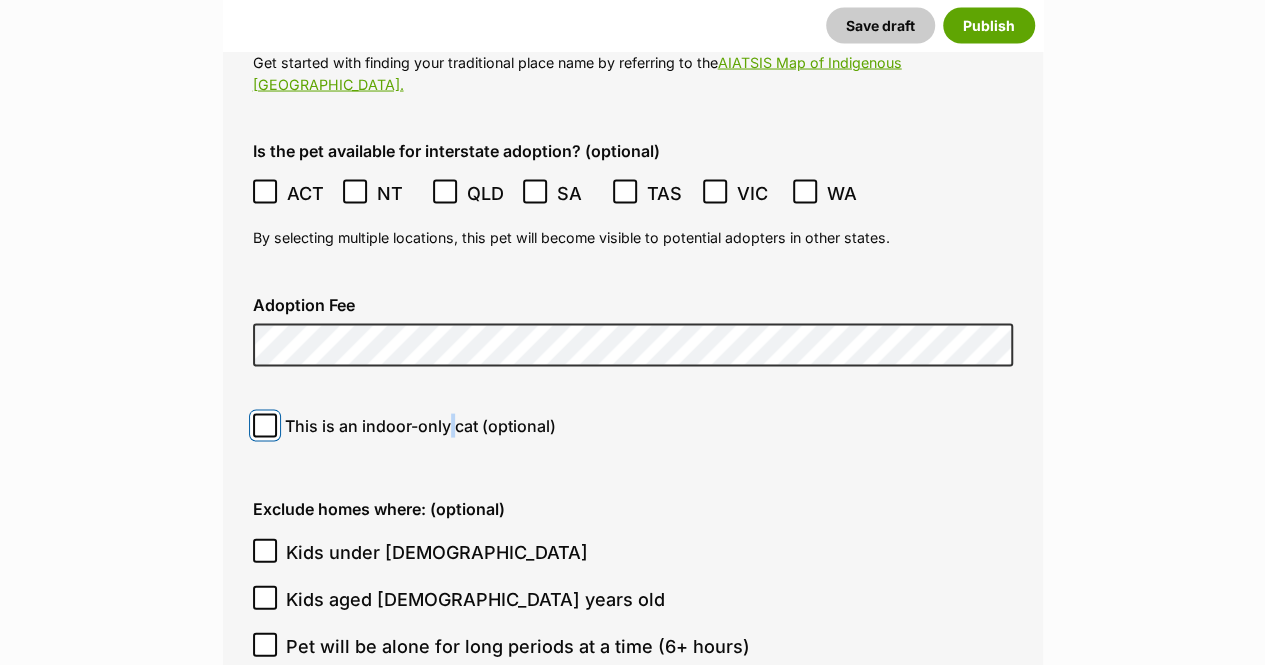 click on "This is an indoor-only cat (optional)" at bounding box center (265, 425) 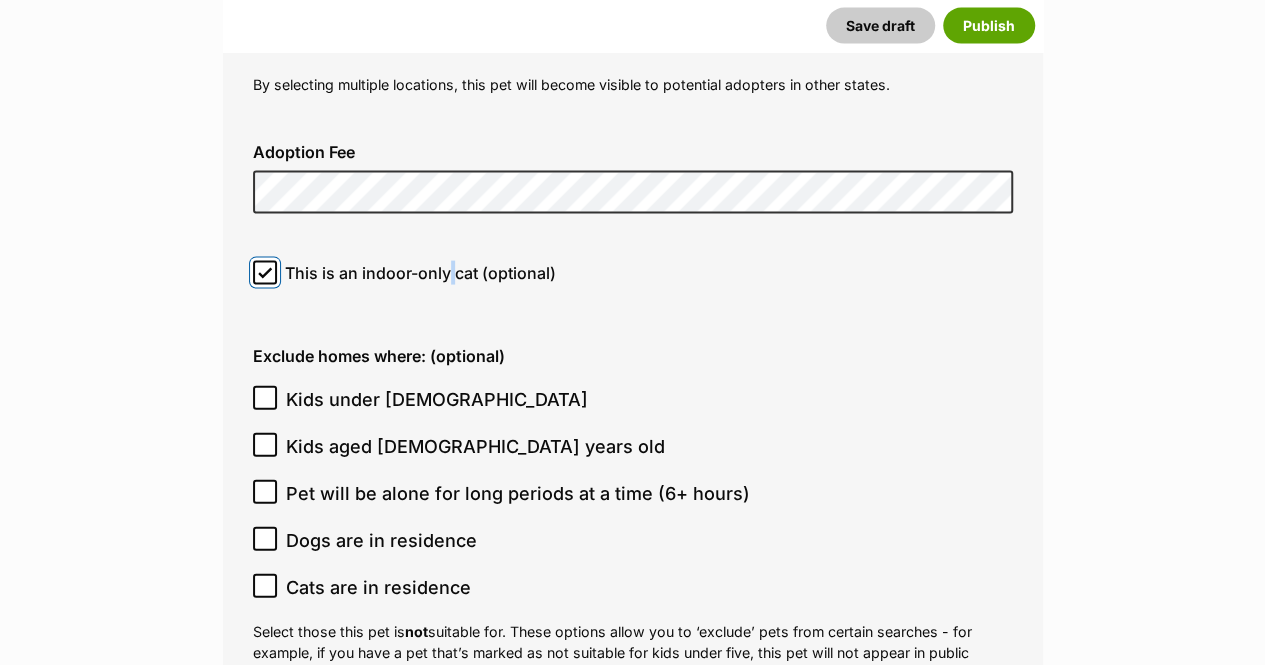 scroll, scrollTop: 5882, scrollLeft: 0, axis: vertical 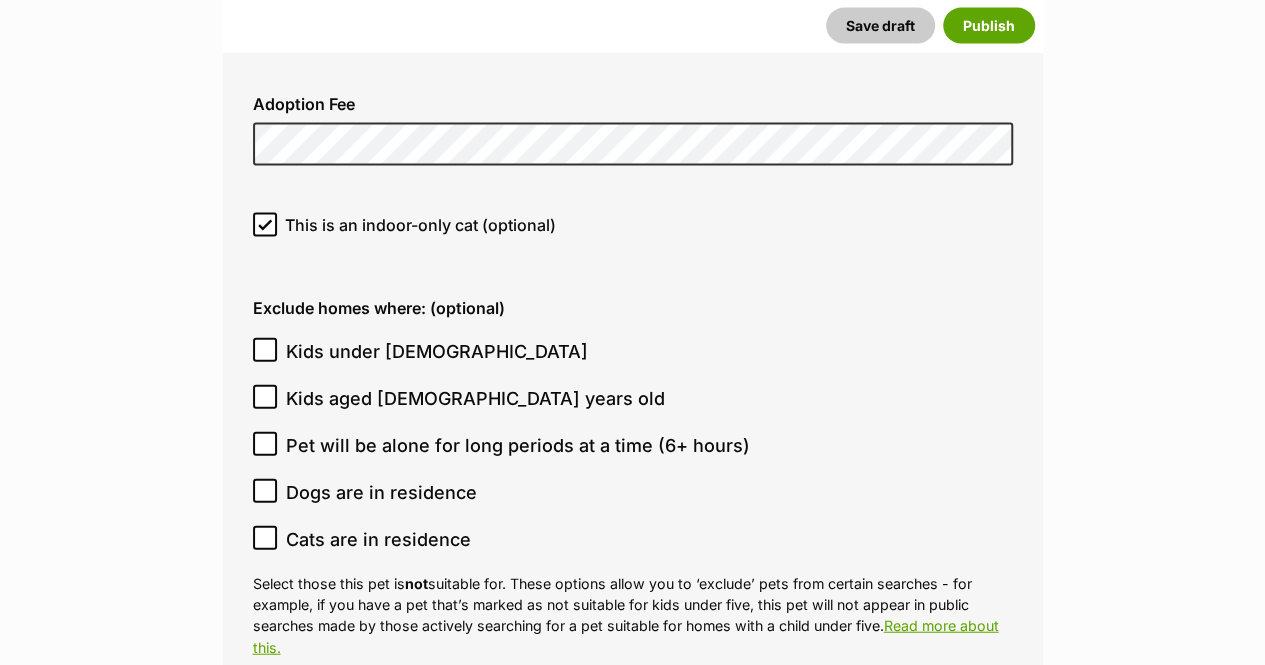 click 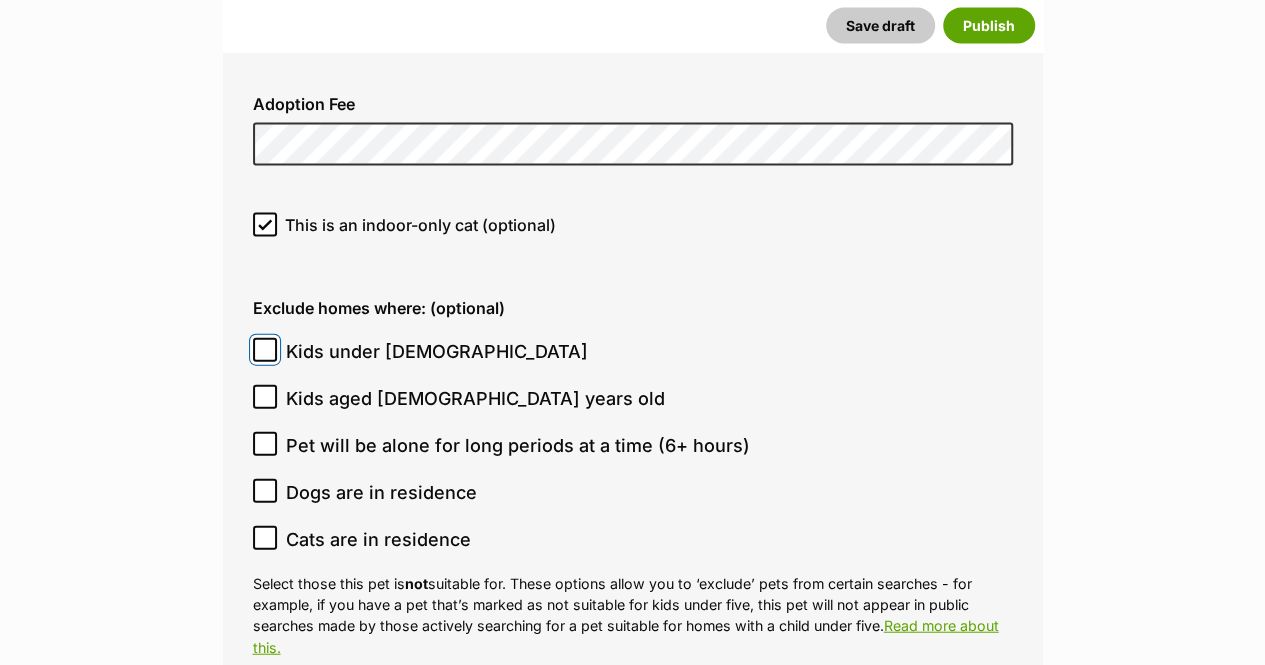 click on "Kids under 5 years old" at bounding box center [265, 350] 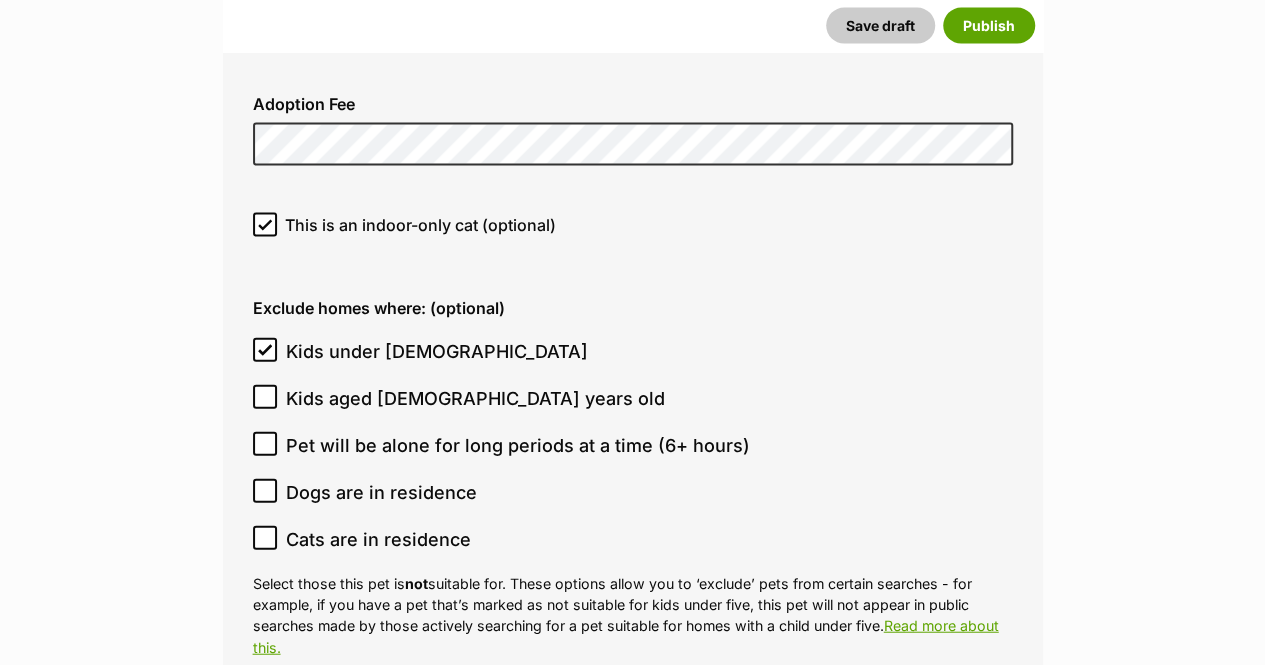 click 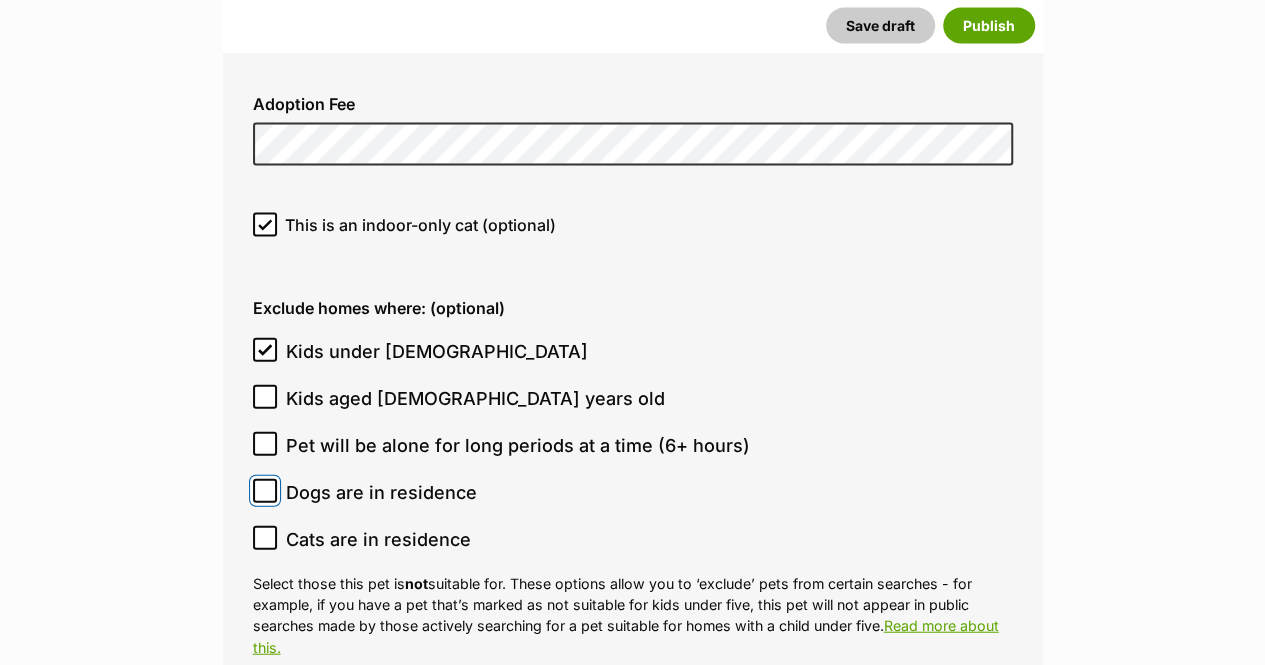 click on "Dogs are in residence" at bounding box center [265, 491] 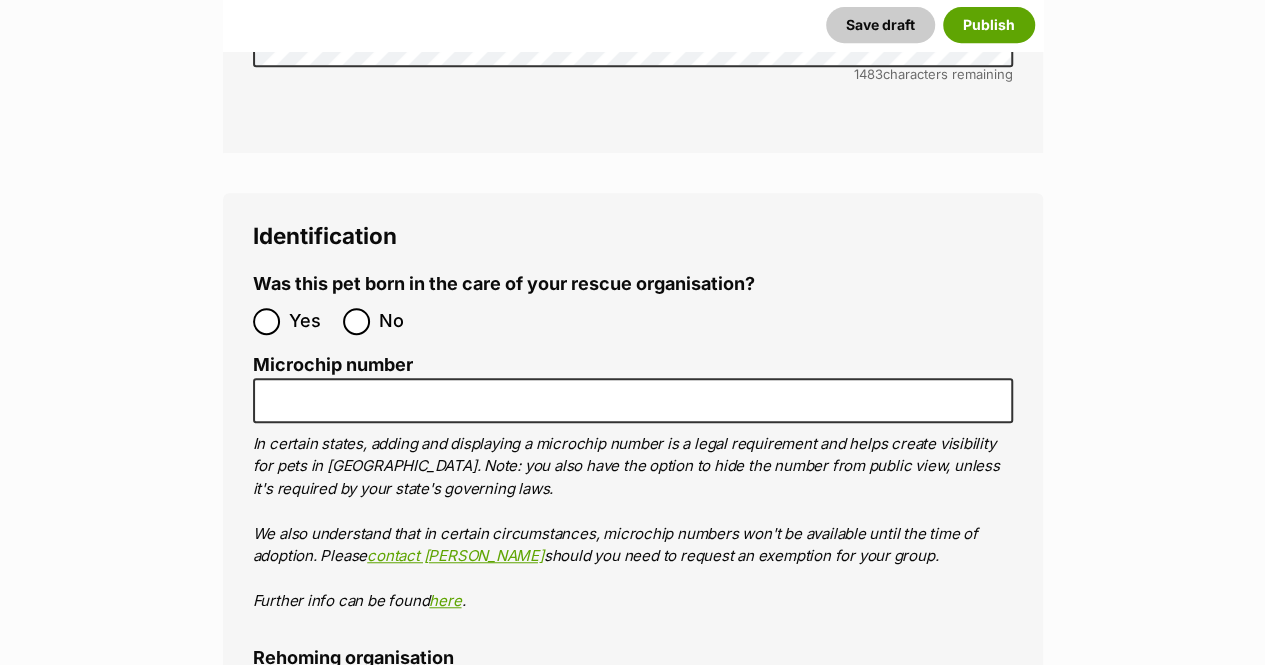 scroll, scrollTop: 8082, scrollLeft: 0, axis: vertical 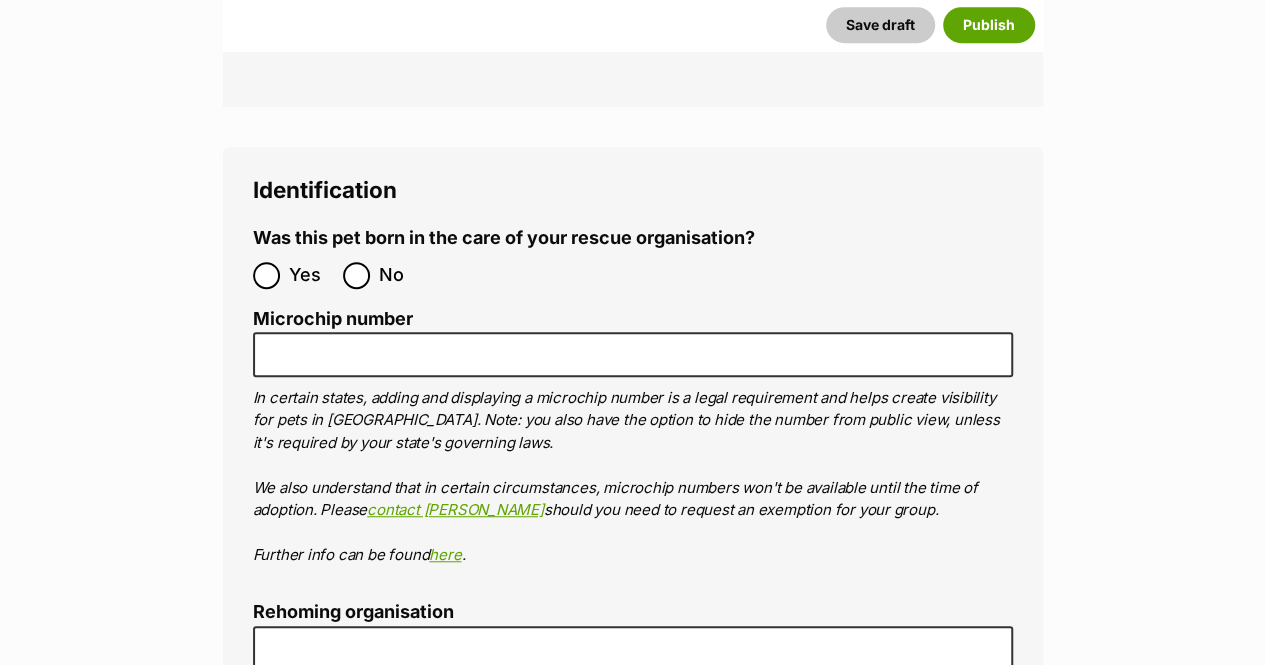 click on "No" at bounding box center (401, 275) 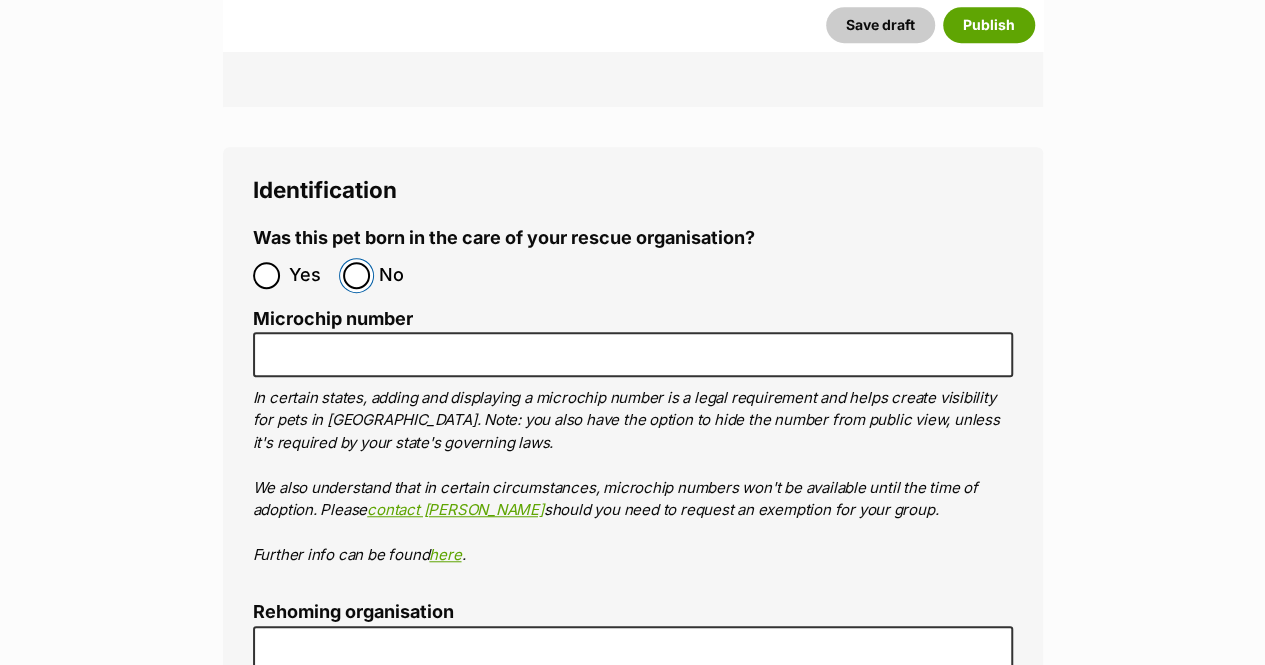 click on "No" at bounding box center (356, 275) 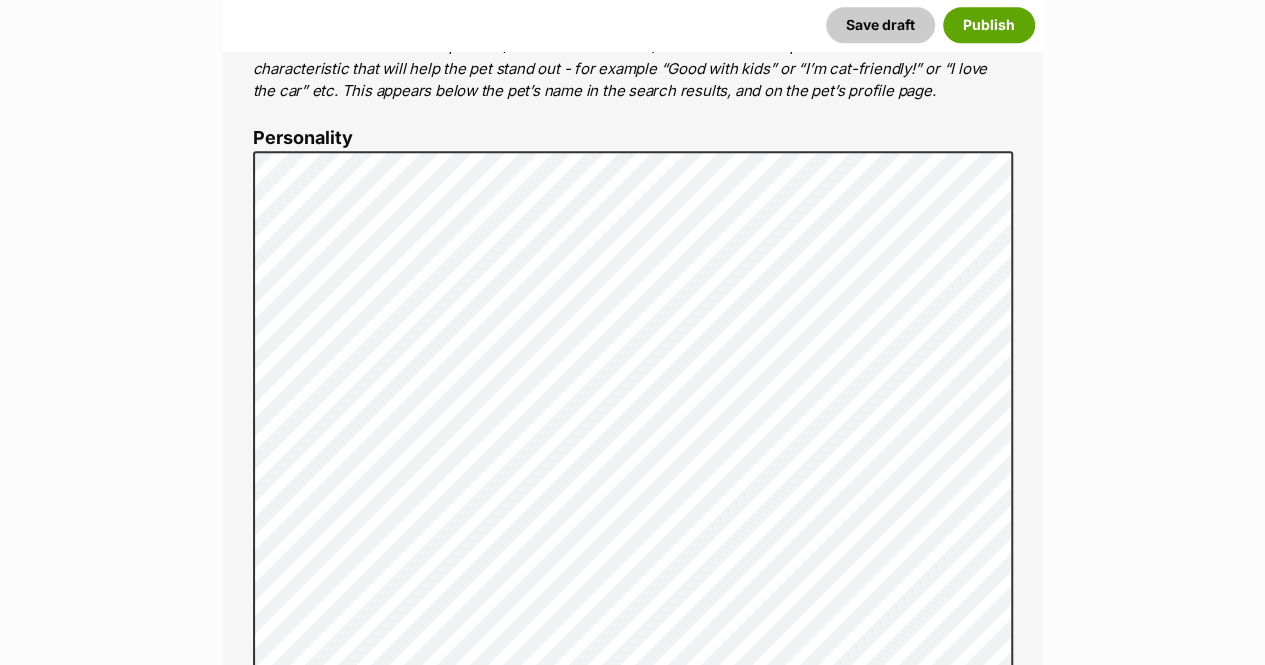 scroll, scrollTop: 1082, scrollLeft: 0, axis: vertical 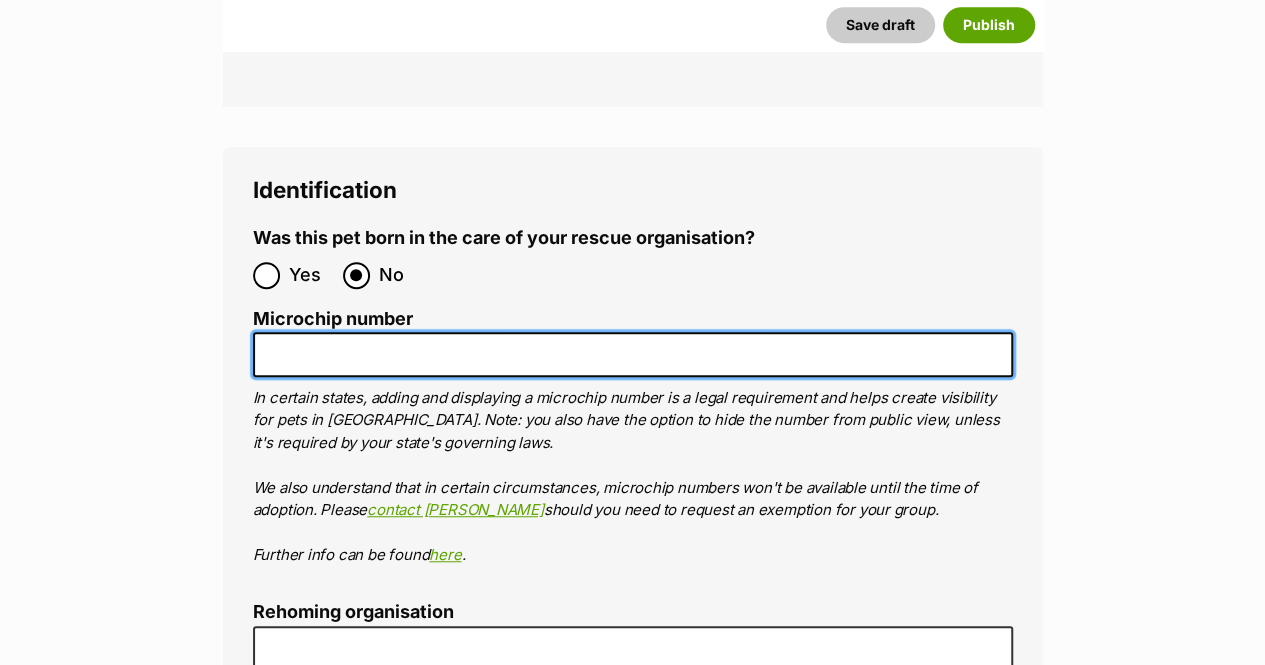 paste on "991003003314116" 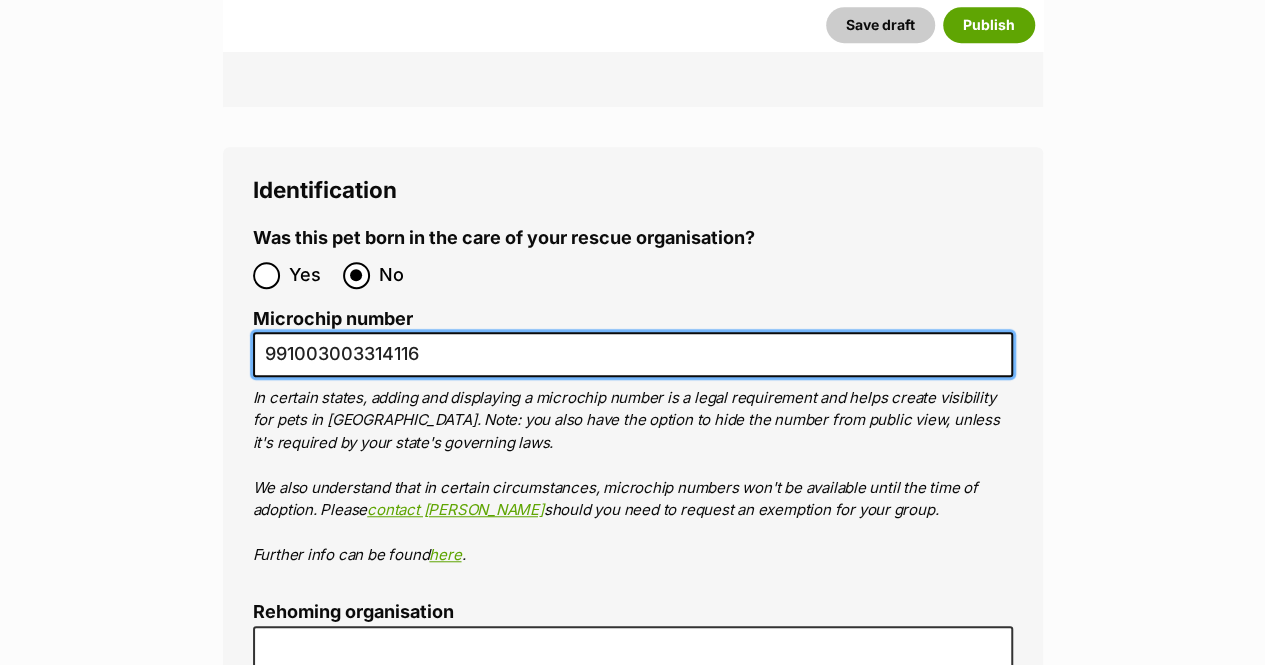 type on "991003003314116" 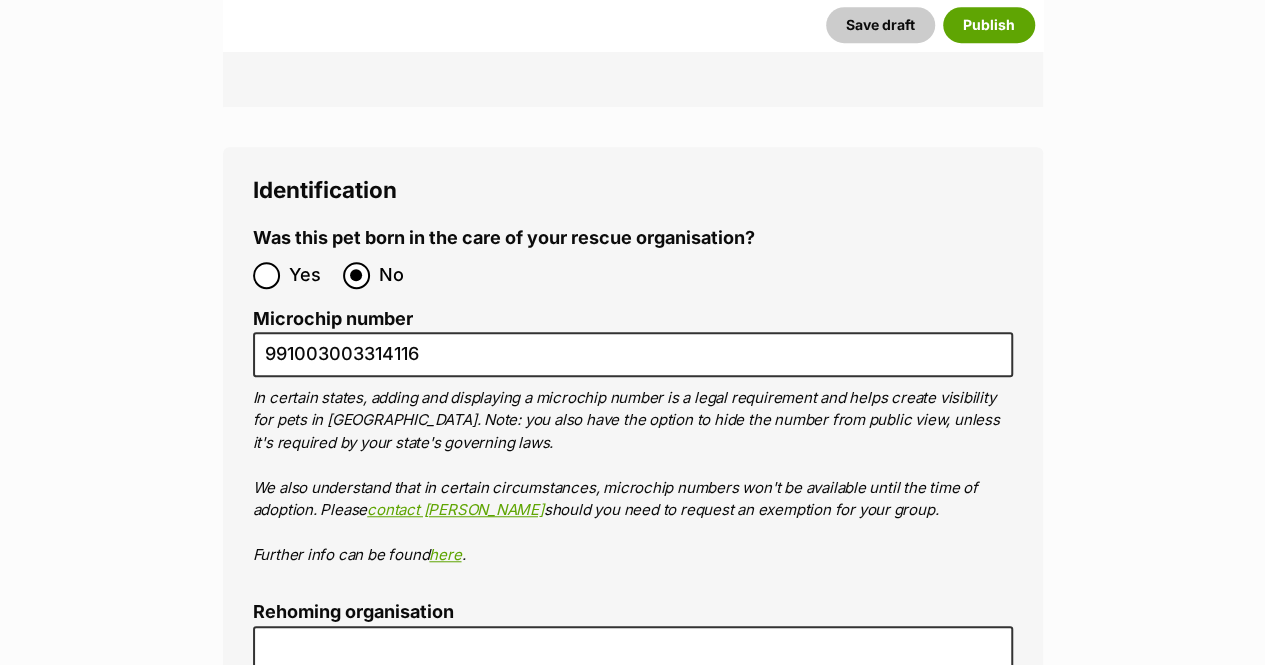click on "New listing
Listing owner Choose an owner Naomi Sampol
The owner of the pet listing is able to edit the listing and manage enquiries with potential adopters. Note:
Group Admins
are also able to edit this pet listing and manage all it's enquiries.
Any time this pet receives new enquiries or messages from potential adopters, we'll also send you an email notification. Members can opt out of receiving these emails via their
notification settings .
About This Pet Name
Henlo there, it looks like you might be using the pet name field to indicate that this pet is now on hold - we recommend updating the status to on hold from the listing page instead!
Every pet deserves a name. If you don’t know the pet’s name, make one up! It can be something simple and sweet like ‘Fluffy’, or get creative and have some fun with it. A name helps potential adopters connect with the pet.
Species Cat
Best feature (optional)
Personality 6435  characters remaining" at bounding box center (632, -3005) 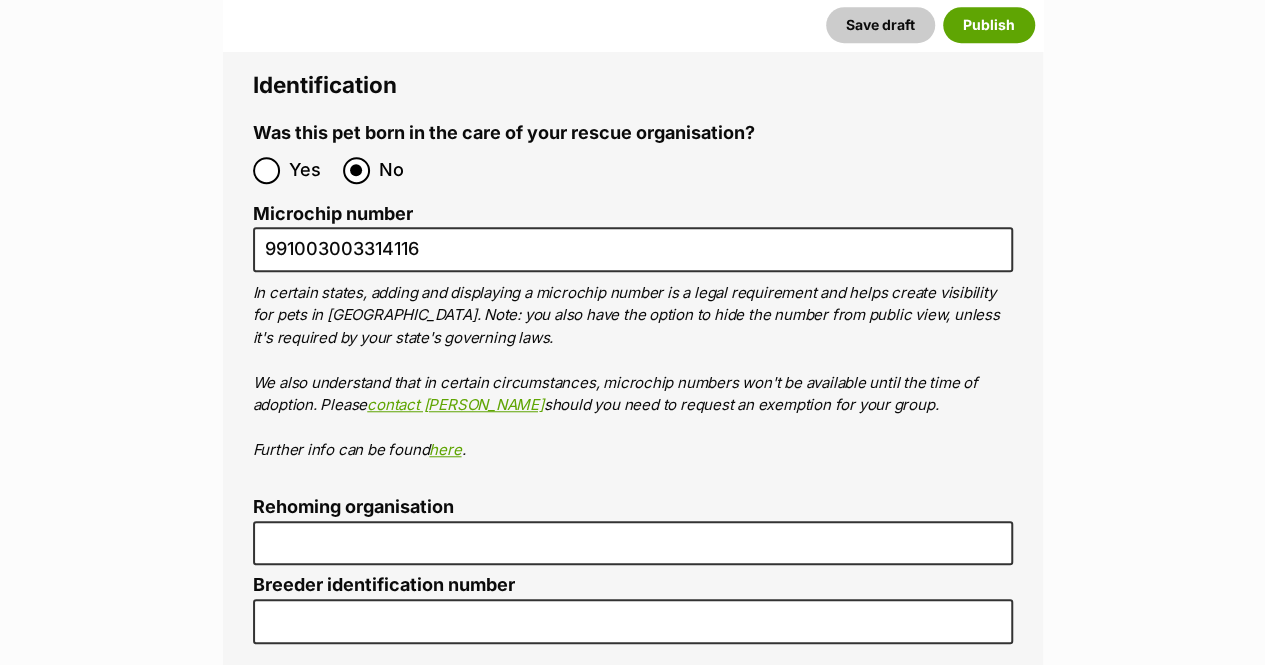 scroll, scrollTop: 8282, scrollLeft: 0, axis: vertical 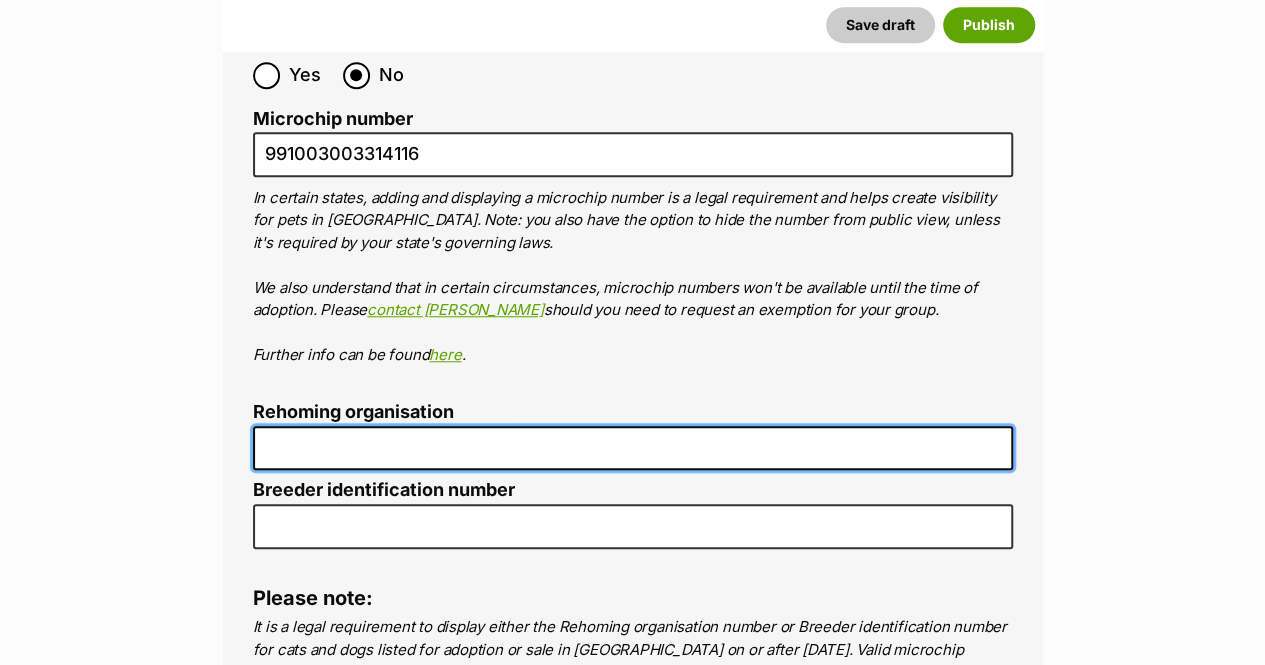 click on "Rehoming organisation" at bounding box center (633, 448) 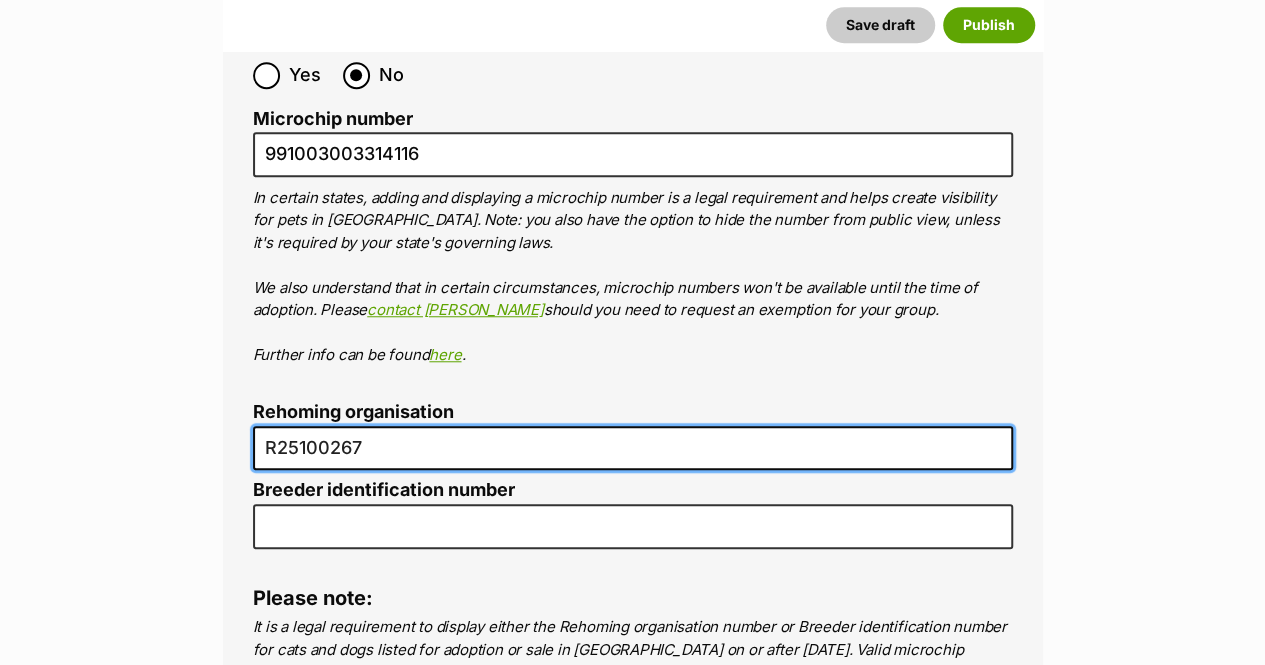 type on "R25100267" 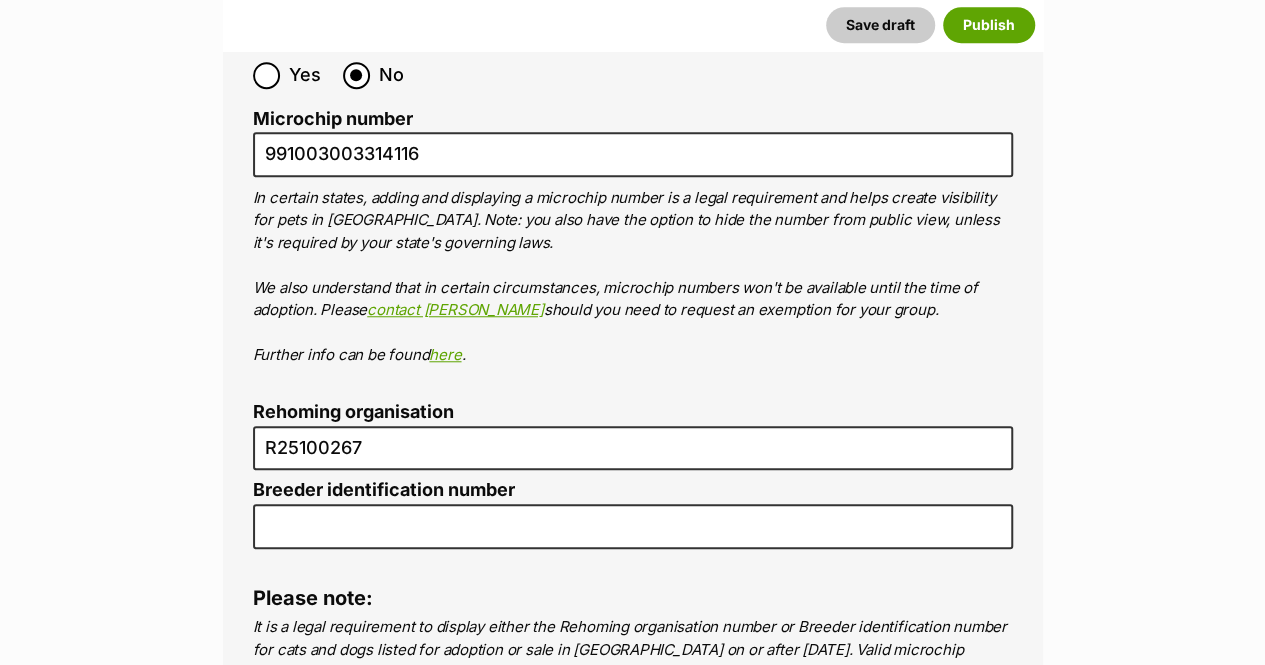 click on "Identification Was this pet born in the care of your rescue organisation?
Yes
No
Microchip number
991003003314116
In certain states, adding and displaying a microchip number is a legal requirement and helps create visibility for pets in Australia. Note: you also have the option to hide the number from public view, unless it's required by your state's governing laws. We also understand that in certain circumstances, microchip numbers won't be available until the time of adoption. Please  contact PetRescue  should you need to request an exemption for your group. Further info can be found  here .
Rehoming organisation R25100267
Breeder identification number
Source number
Pic number (optional)
A Property Identification Code (or PIC) is required when listing animals that are categorized as livestock in VIC. PIC numbers are easy and free to apply for. You can find out more from the  Agriculture Victoria Website .
Please note:" at bounding box center (633, 354) 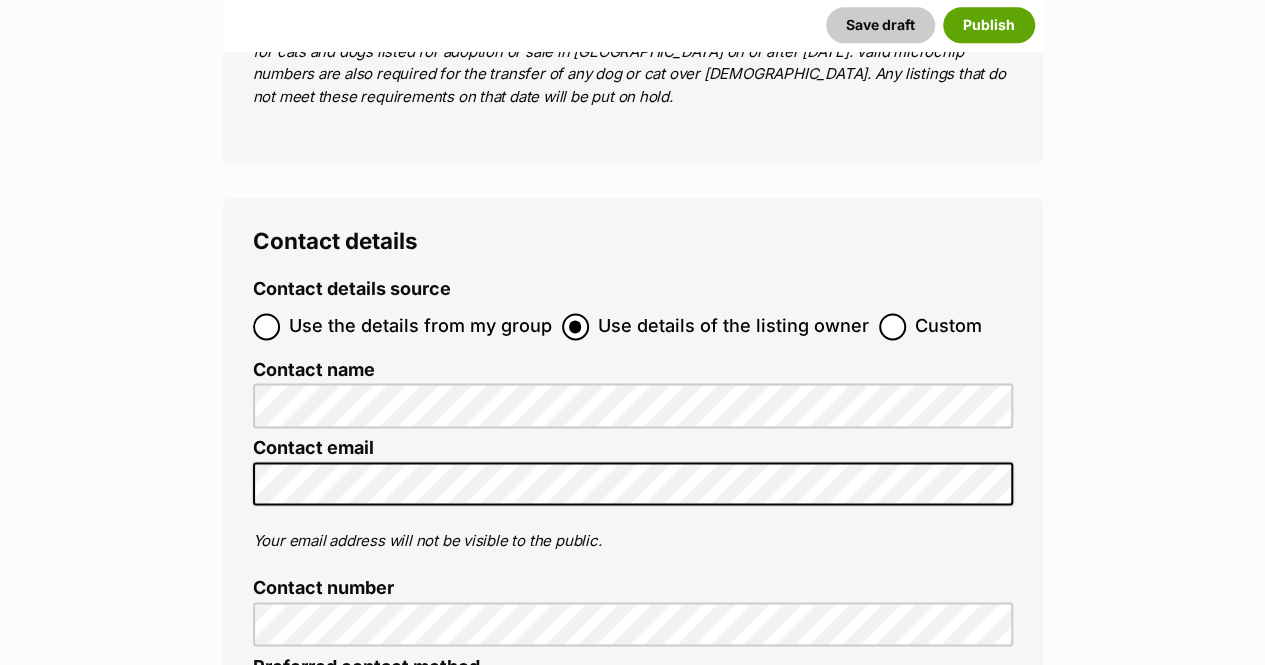 scroll, scrollTop: 8882, scrollLeft: 0, axis: vertical 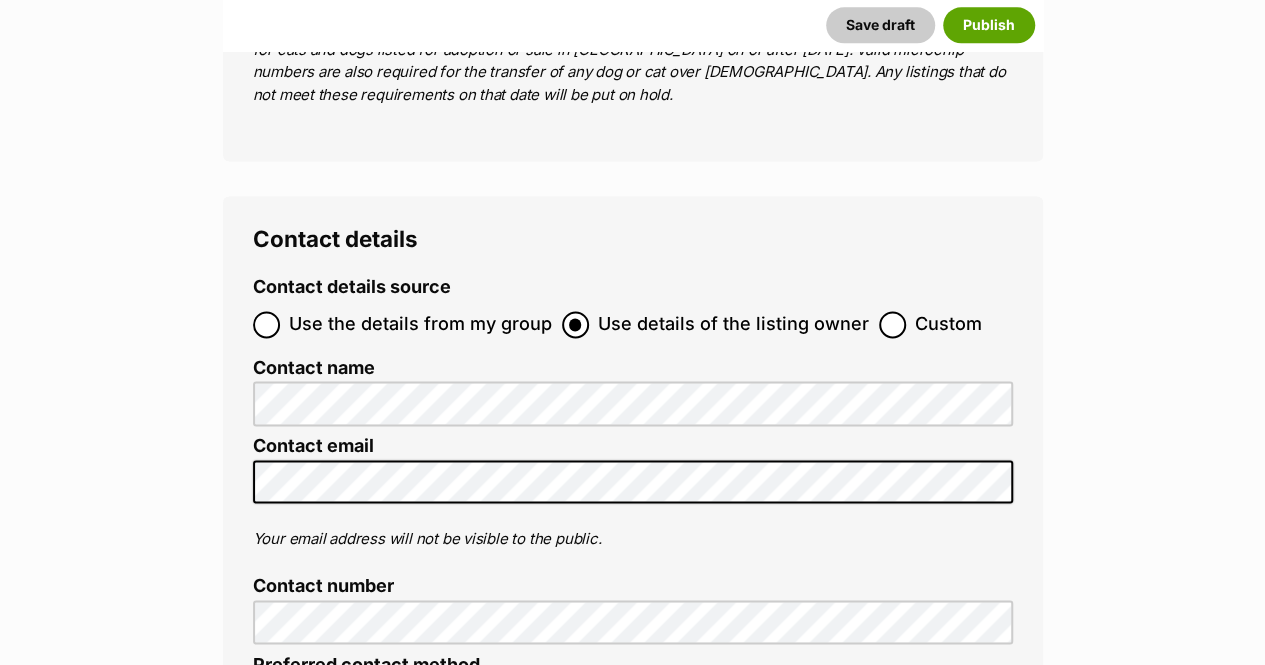 click on "Use the details from my group" at bounding box center (420, 324) 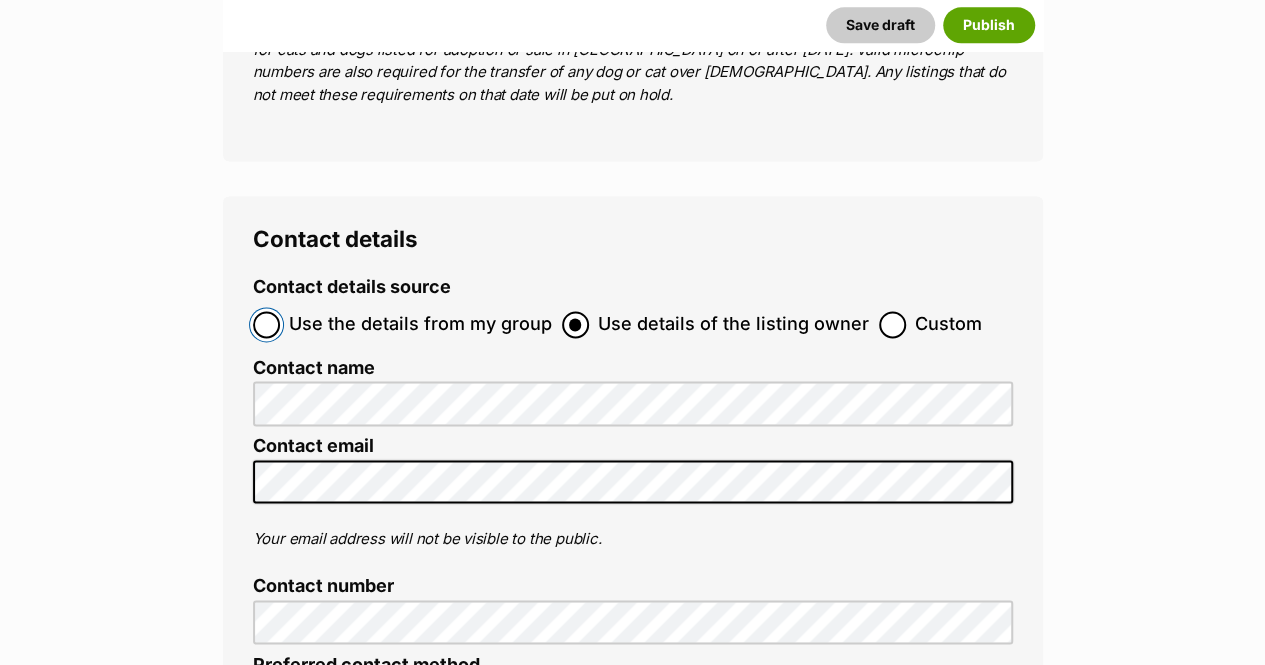 click on "Use the details from my group" at bounding box center (266, 324) 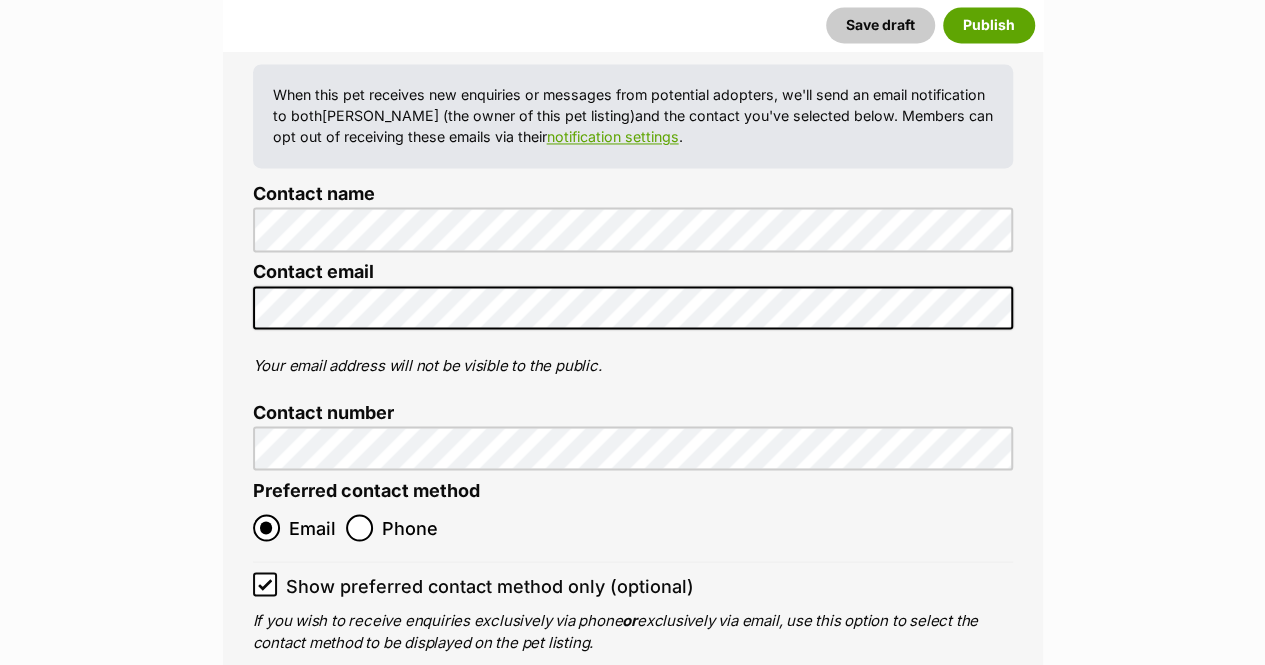 scroll, scrollTop: 9282, scrollLeft: 0, axis: vertical 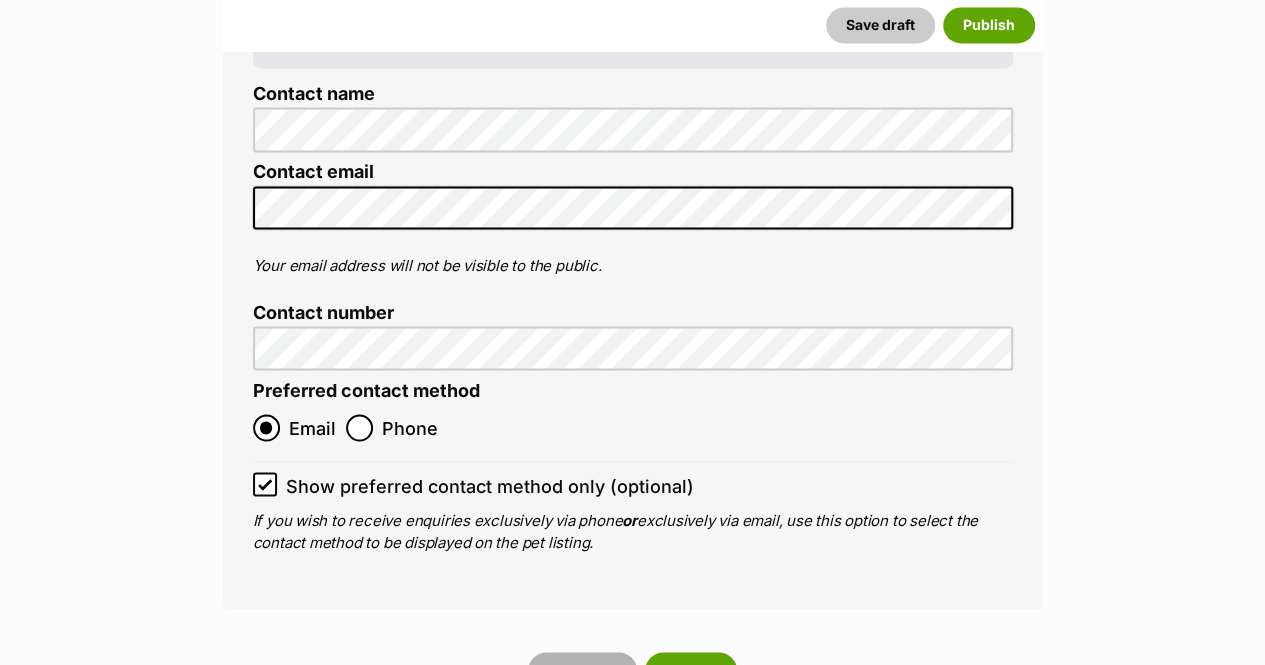 click on "Save draft" at bounding box center [582, 670] 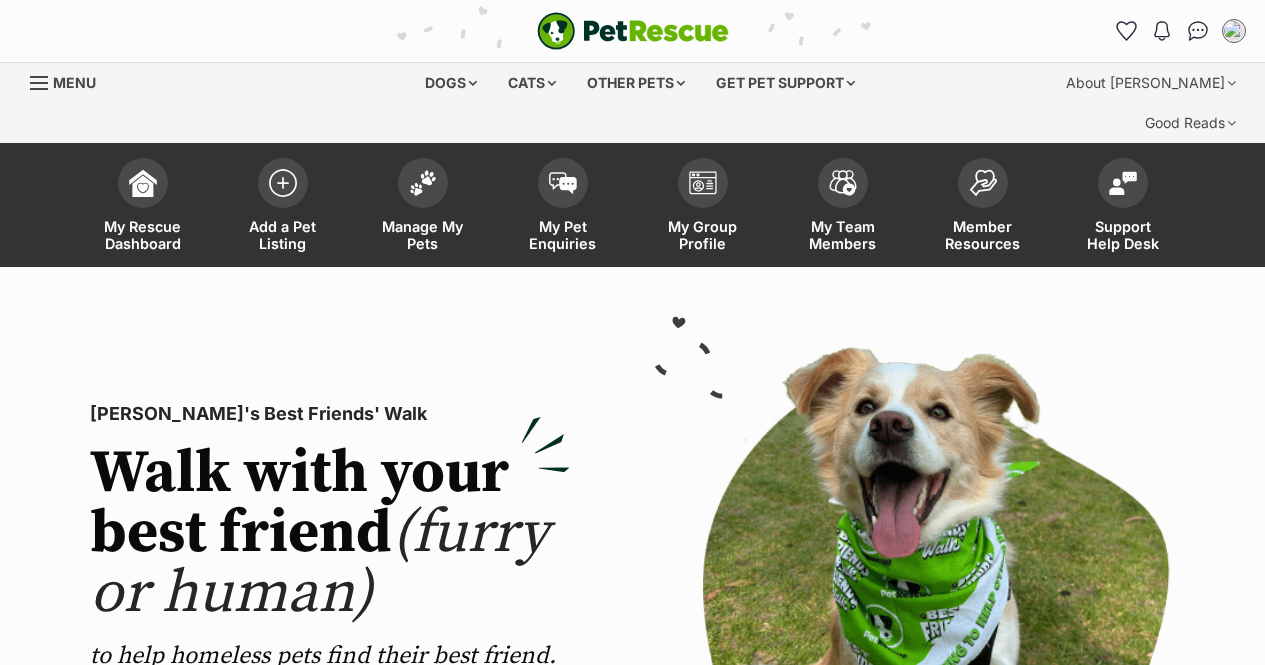 scroll, scrollTop: 0, scrollLeft: 0, axis: both 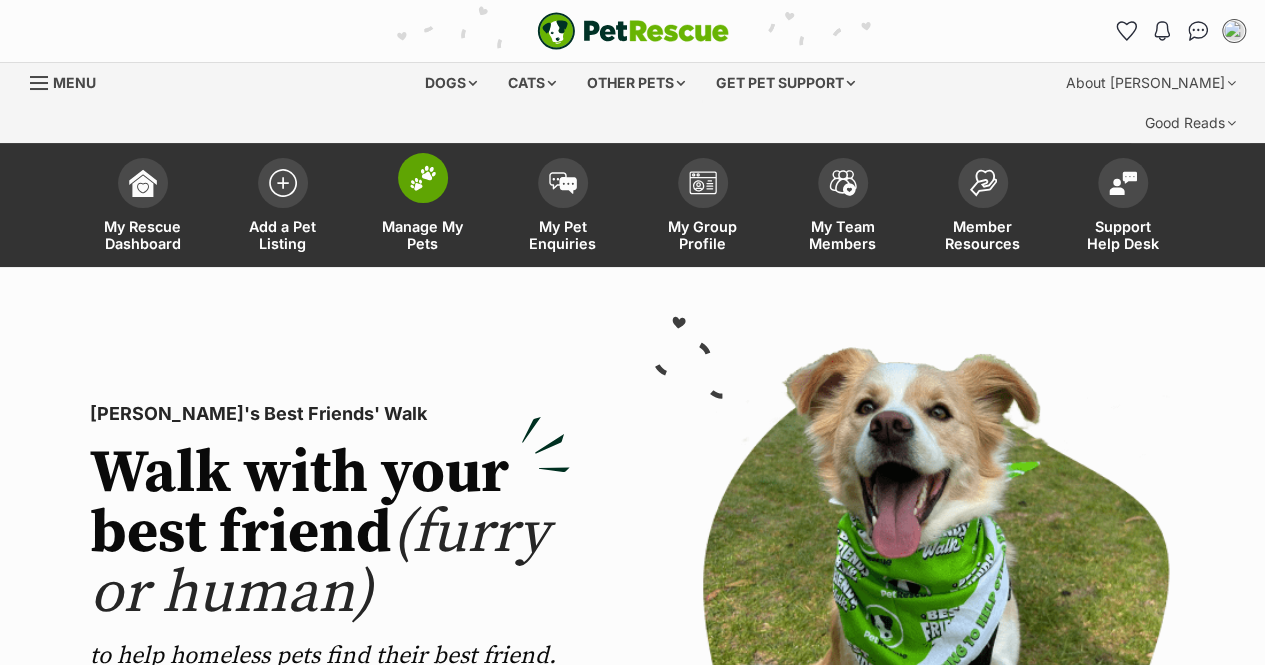 click at bounding box center (423, 178) 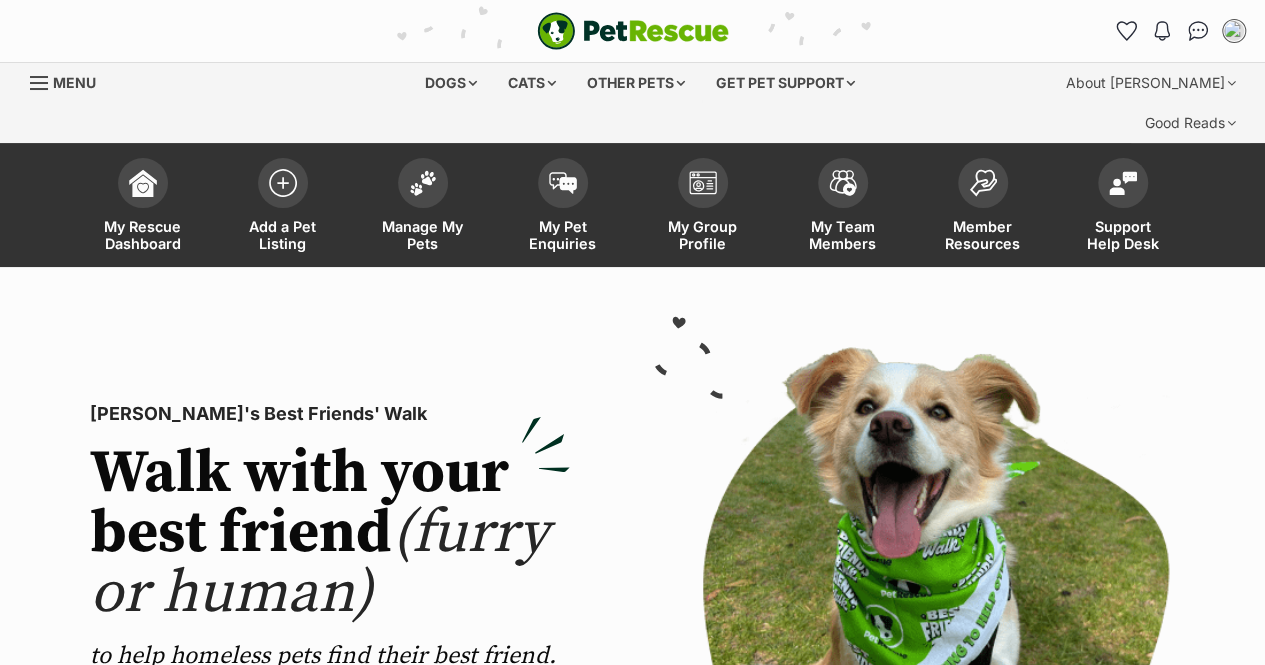 scroll, scrollTop: 0, scrollLeft: 0, axis: both 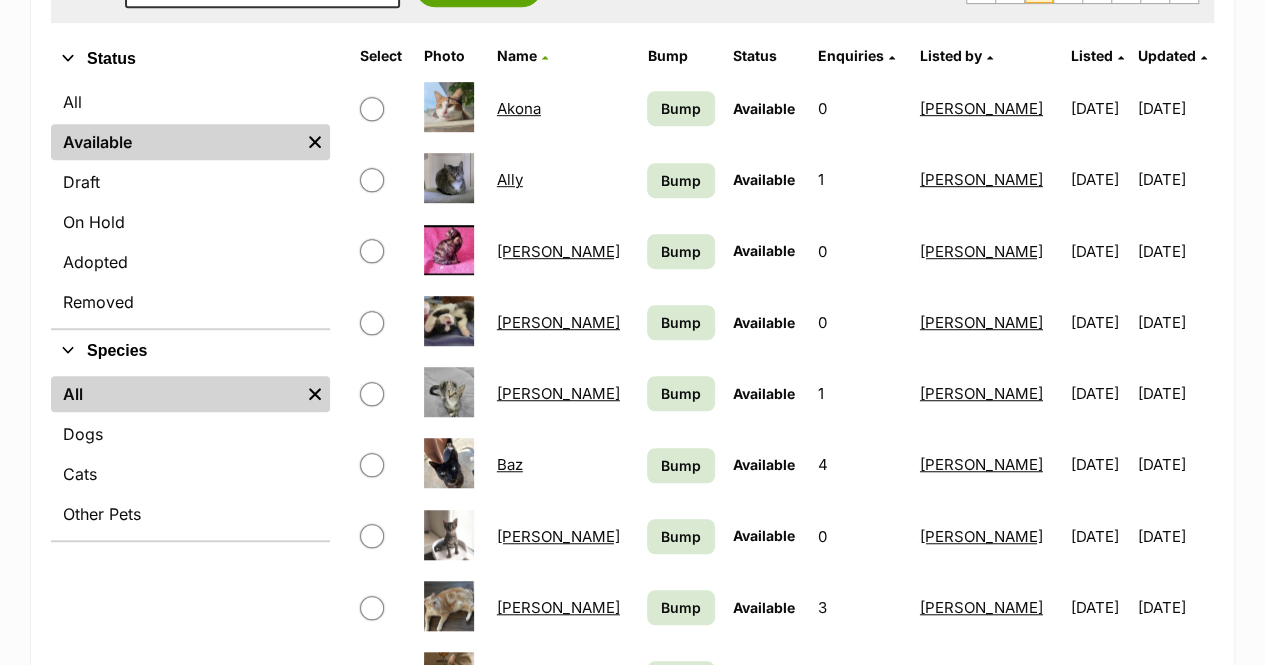 click on "Amelia" at bounding box center (558, 251) 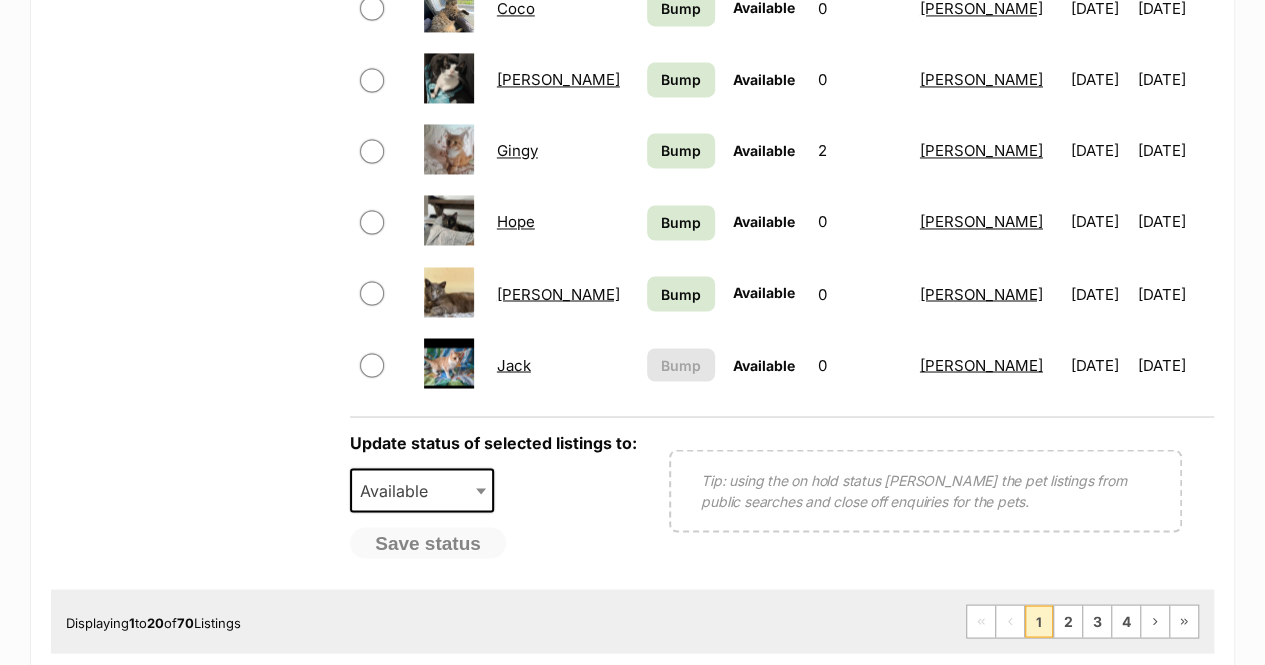 scroll, scrollTop: 1600, scrollLeft: 0, axis: vertical 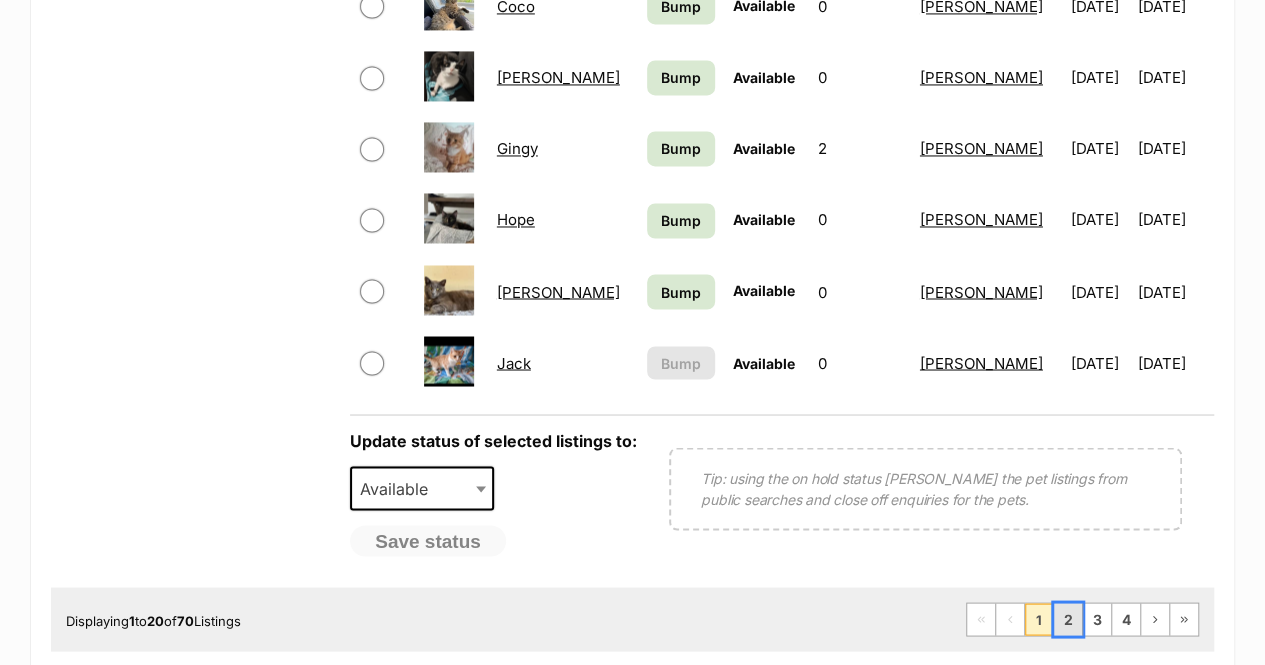 click on "2" at bounding box center (1068, 619) 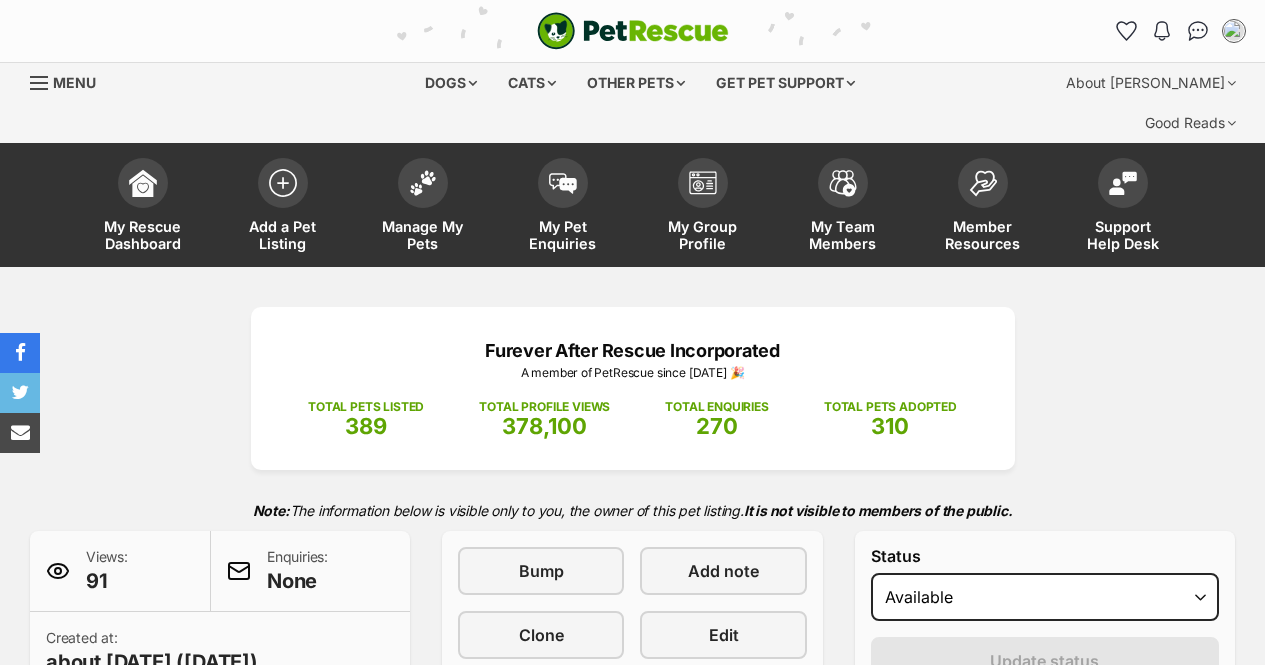 scroll, scrollTop: 102, scrollLeft: 0, axis: vertical 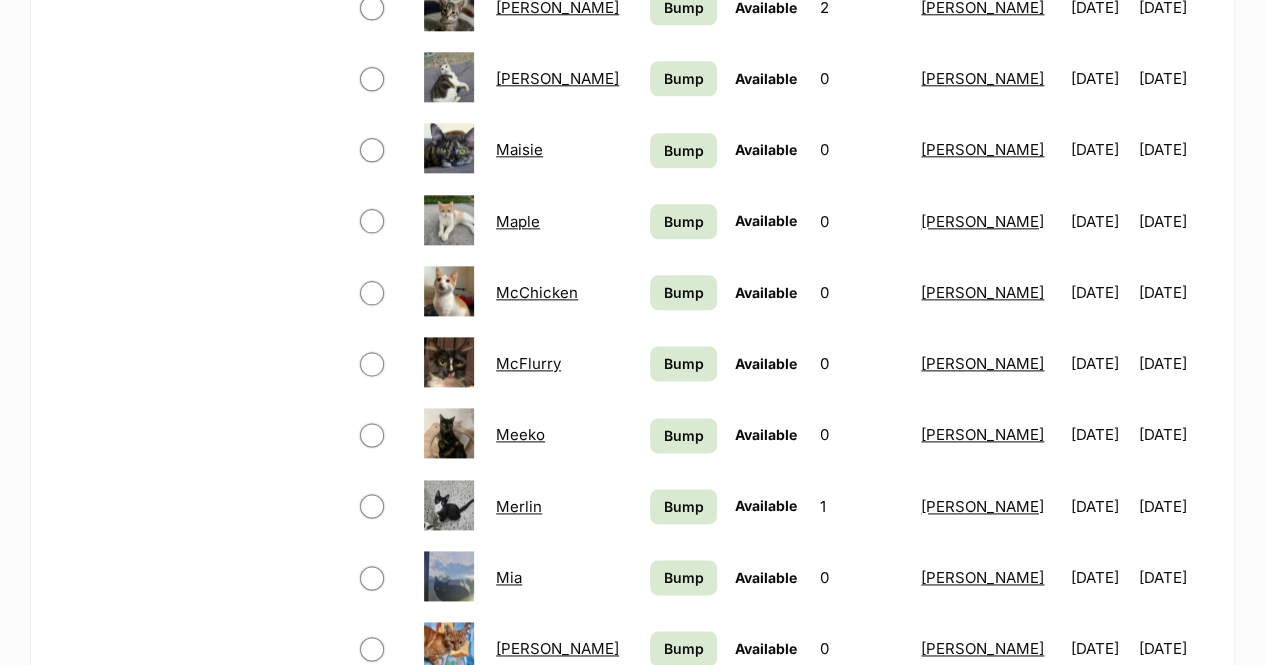 click on "McChicken" at bounding box center [537, 292] 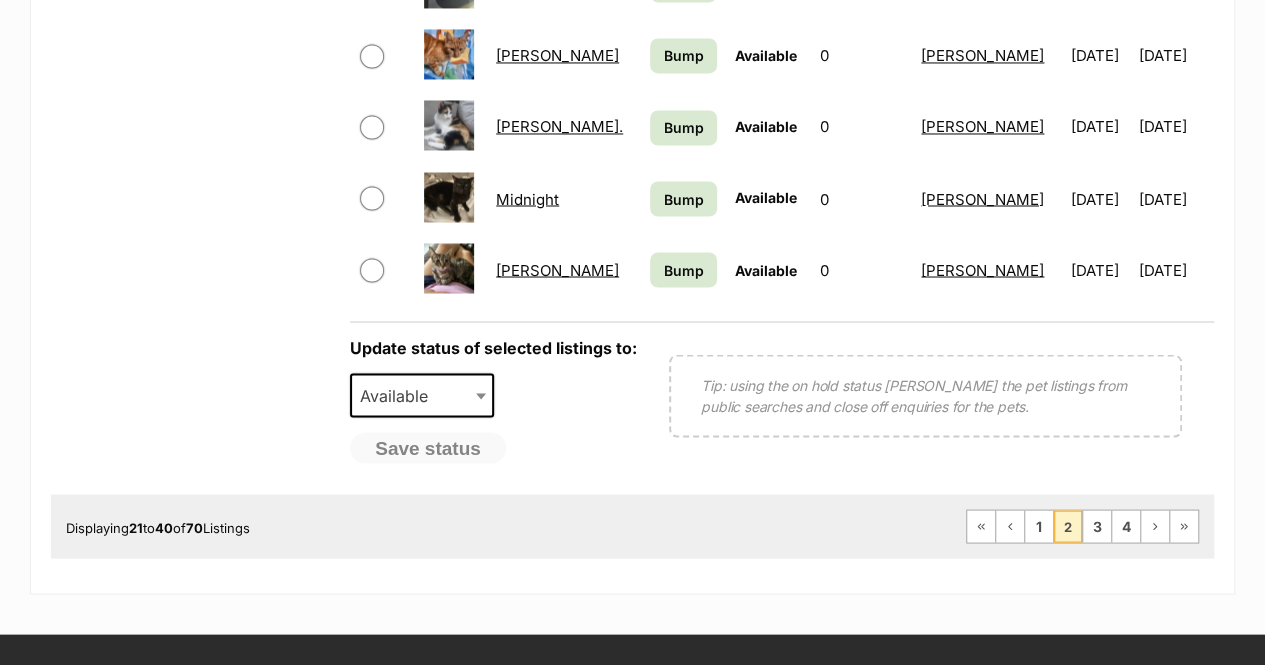scroll, scrollTop: 1700, scrollLeft: 0, axis: vertical 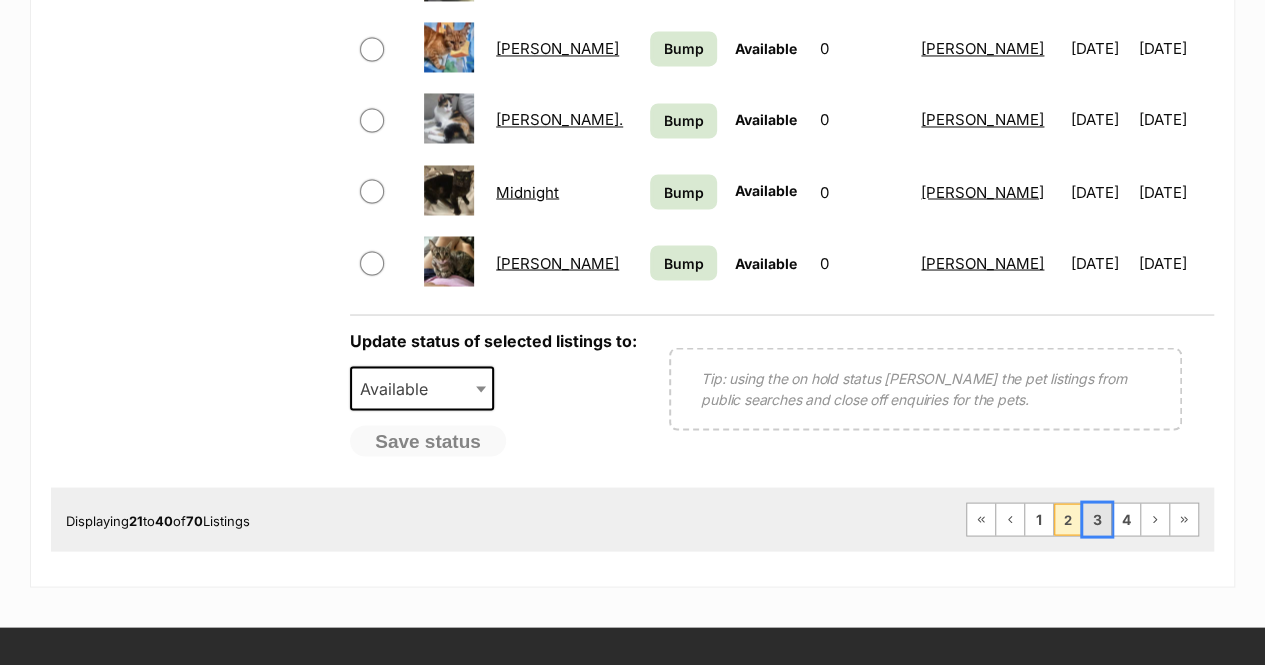 click on "3" at bounding box center [1097, 519] 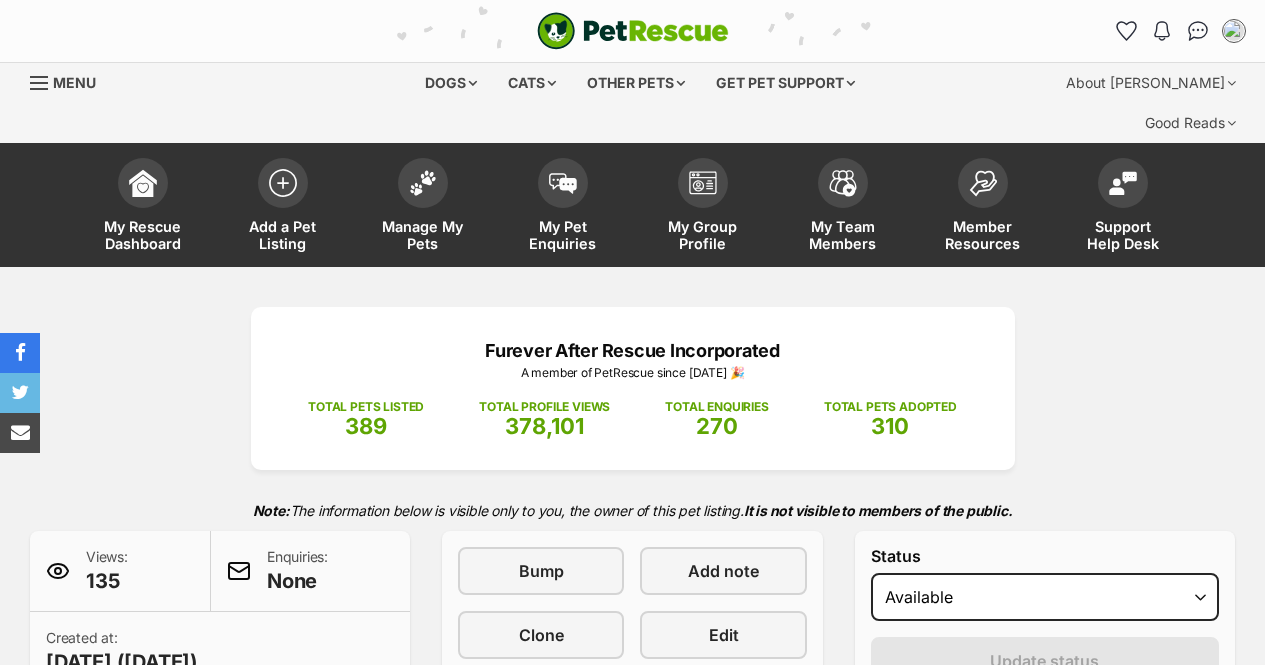 scroll, scrollTop: 400, scrollLeft: 0, axis: vertical 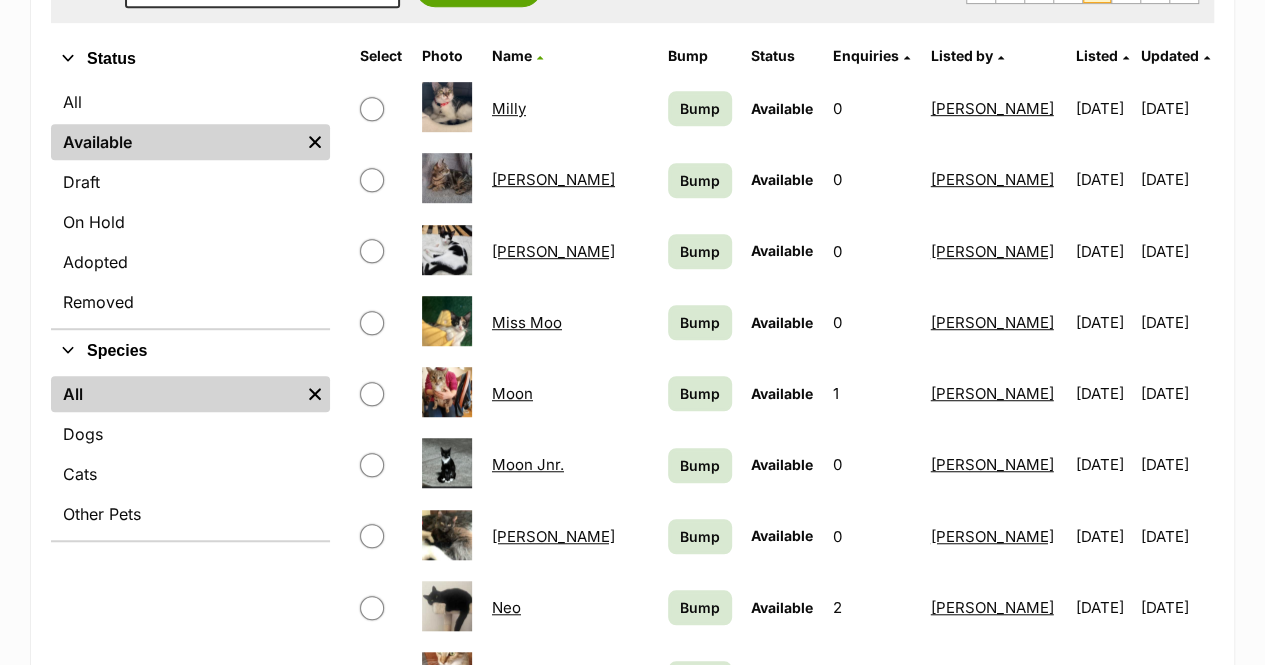 click on "Miss Moo" at bounding box center (527, 322) 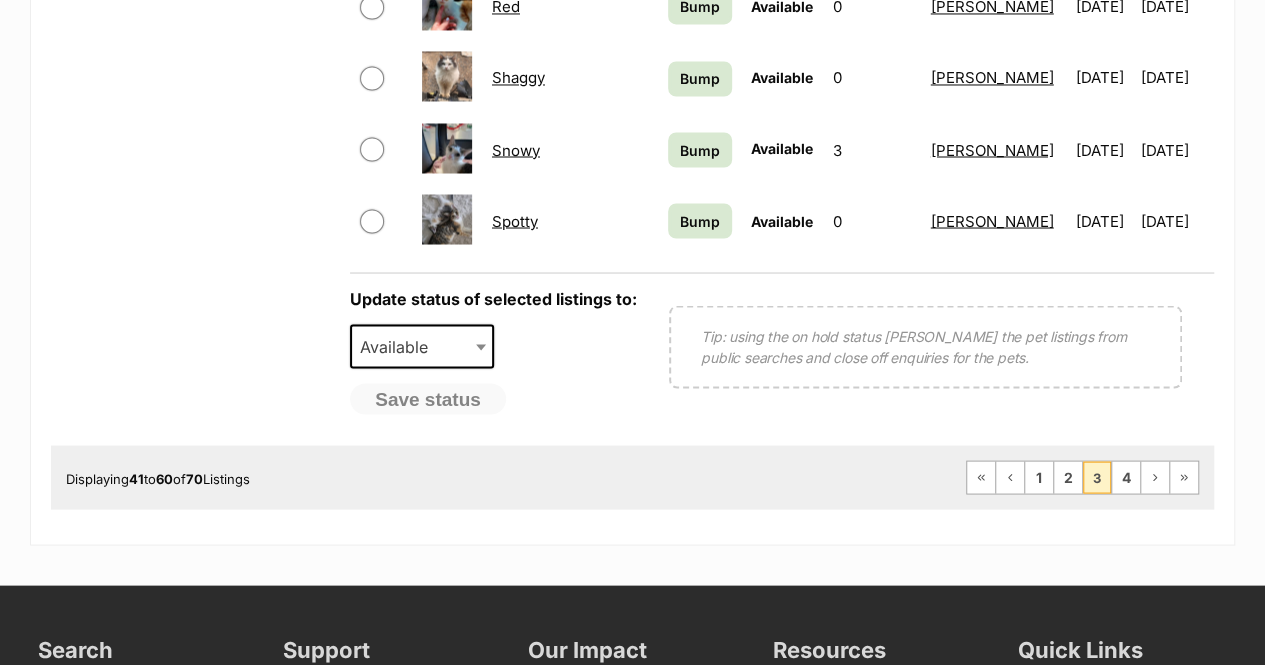 scroll, scrollTop: 1800, scrollLeft: 0, axis: vertical 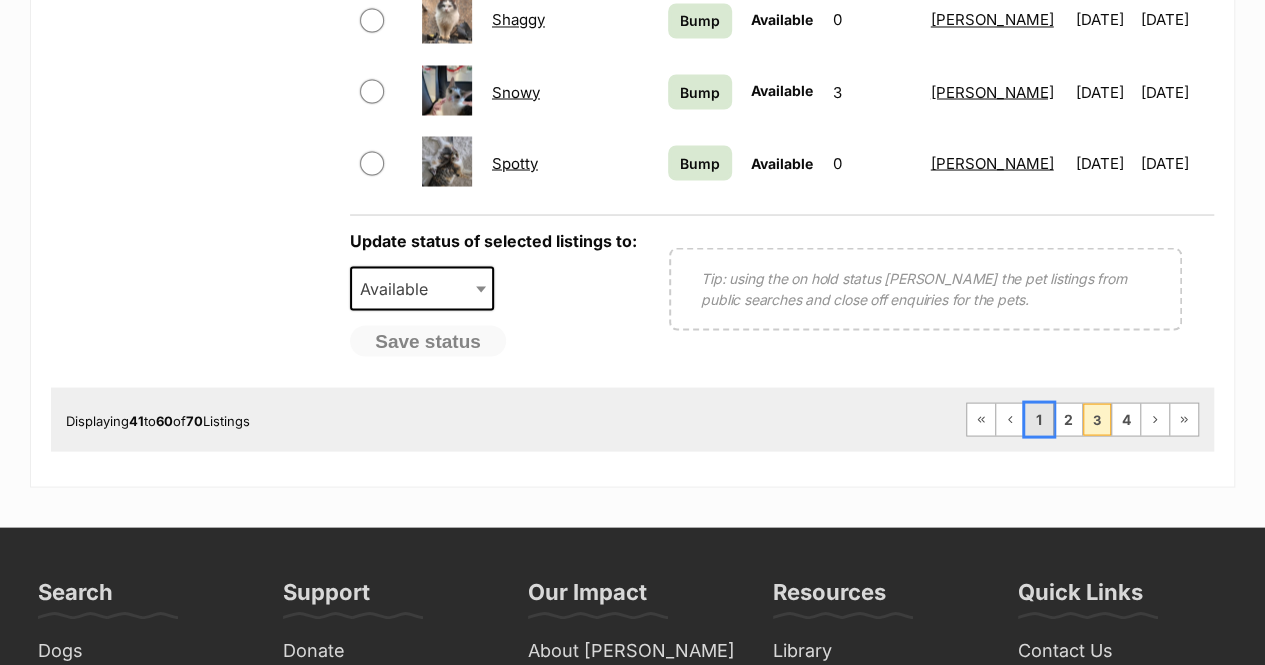 click on "1" at bounding box center (1039, 419) 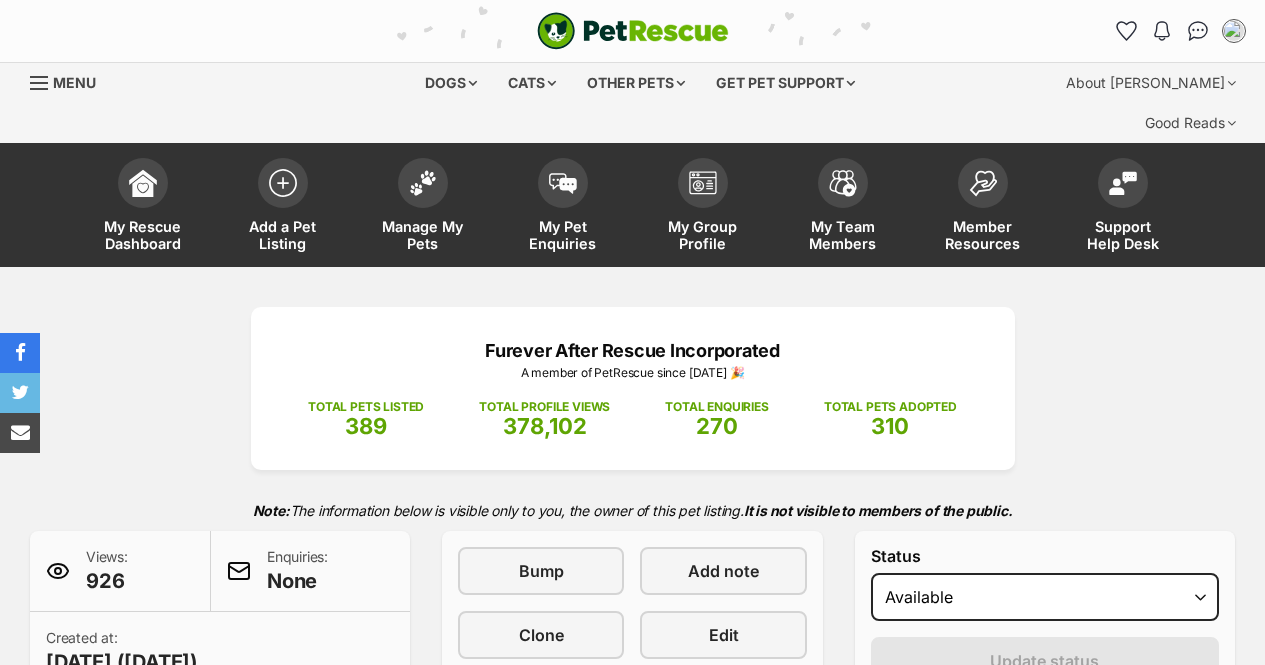 scroll, scrollTop: 500, scrollLeft: 0, axis: vertical 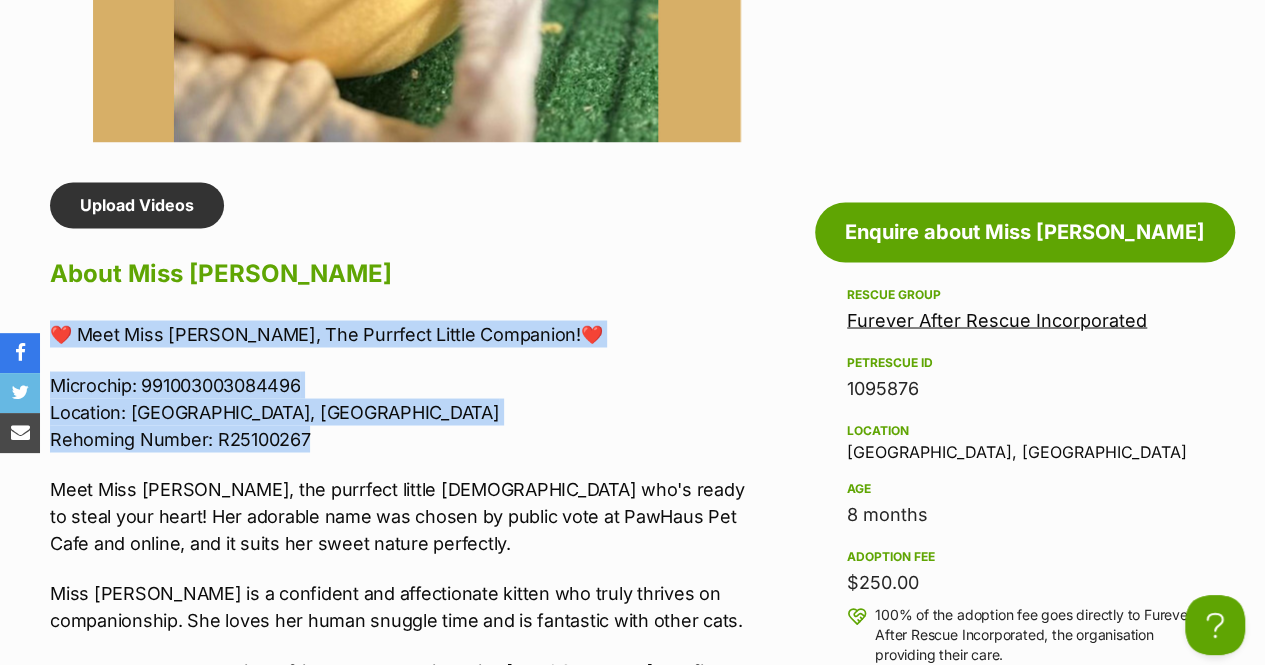 drag, startPoint x: 364, startPoint y: 394, endPoint x: 58, endPoint y: 293, distance: 322.2375 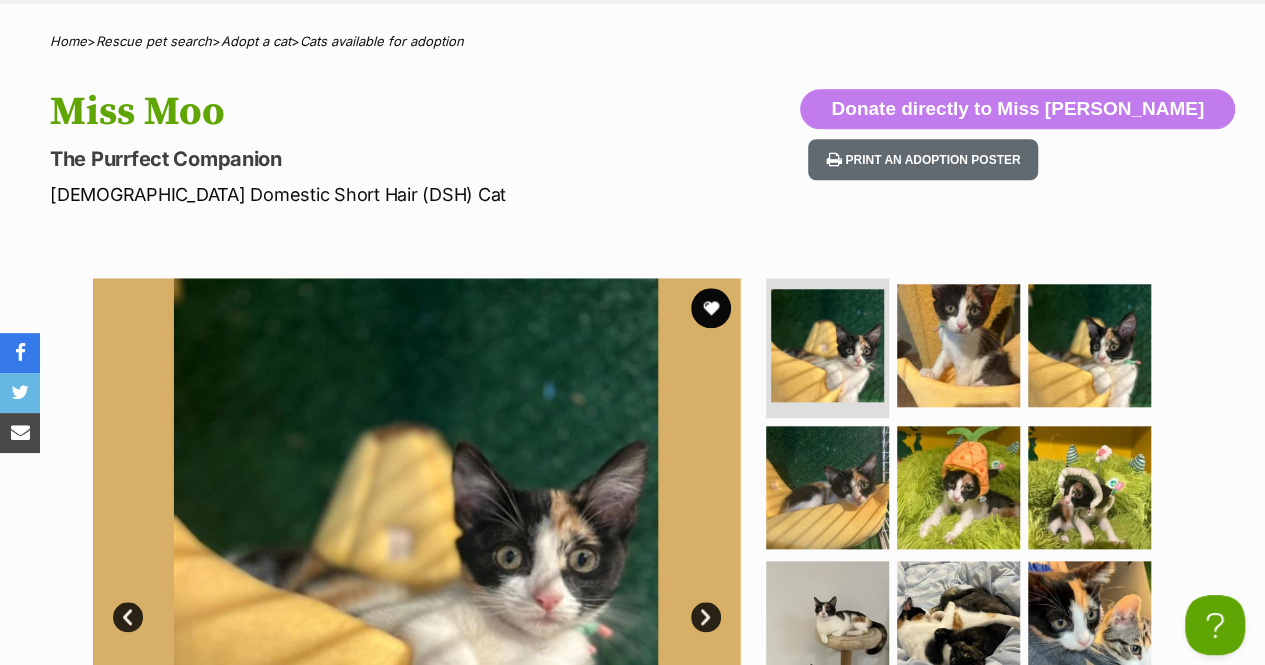 scroll, scrollTop: 500, scrollLeft: 0, axis: vertical 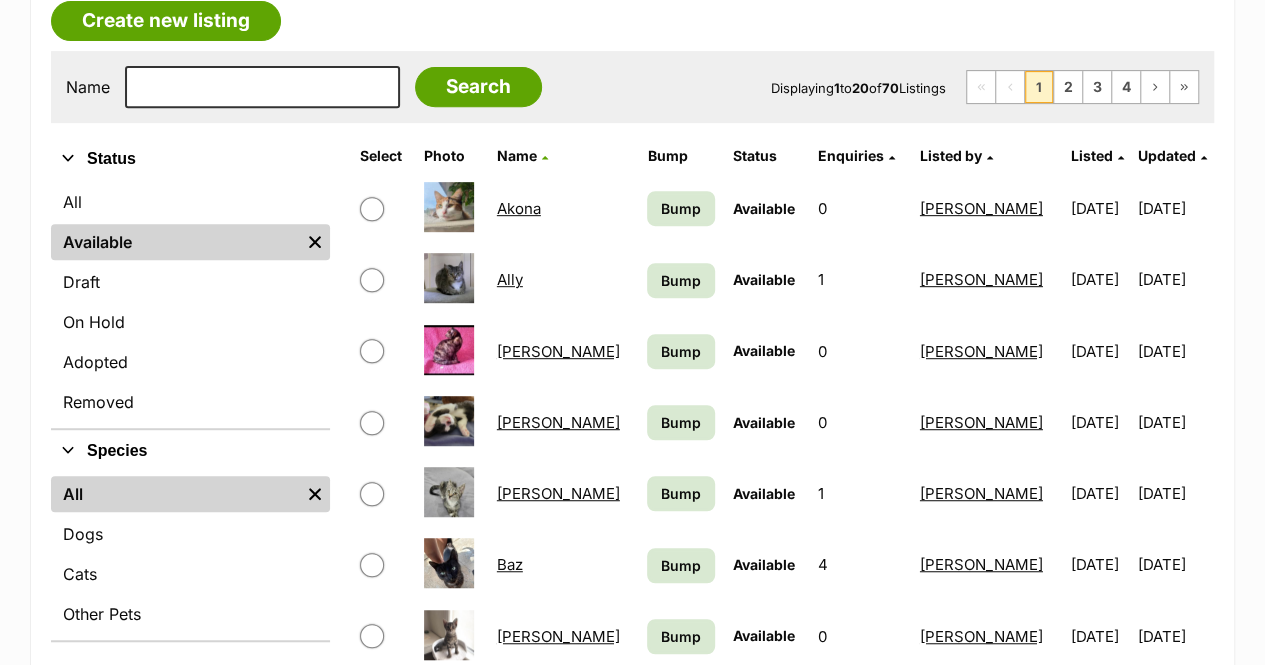 click on "Ally" at bounding box center [510, 279] 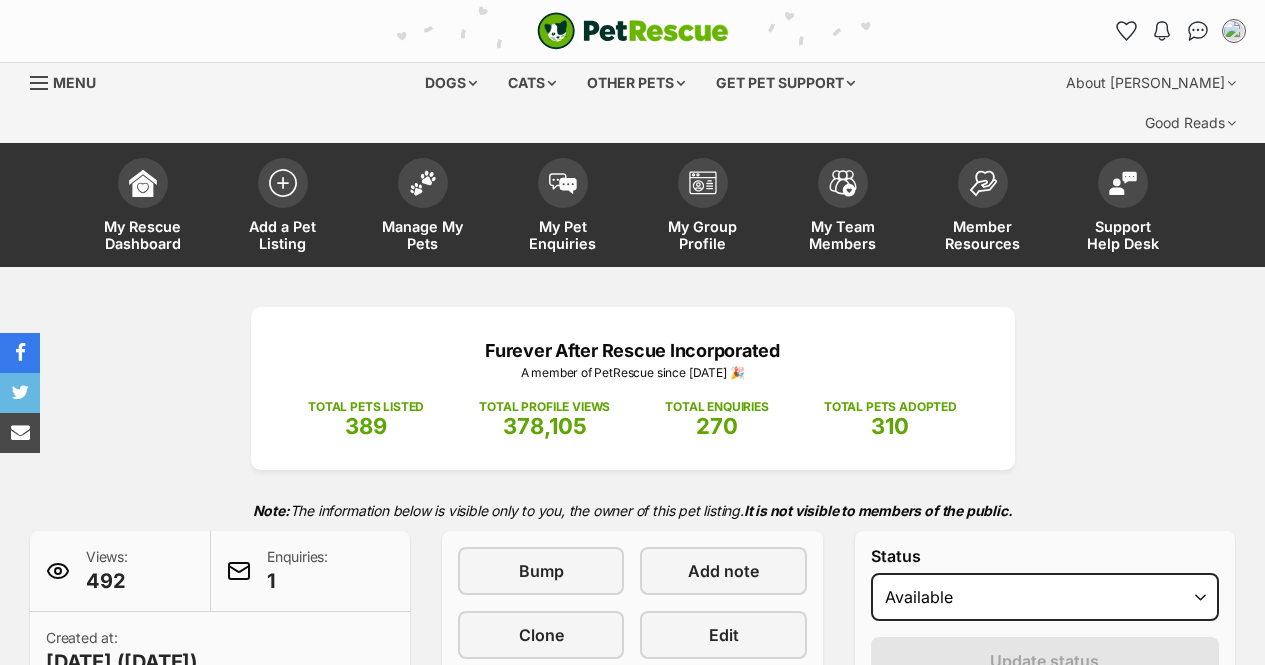 scroll, scrollTop: 0, scrollLeft: 0, axis: both 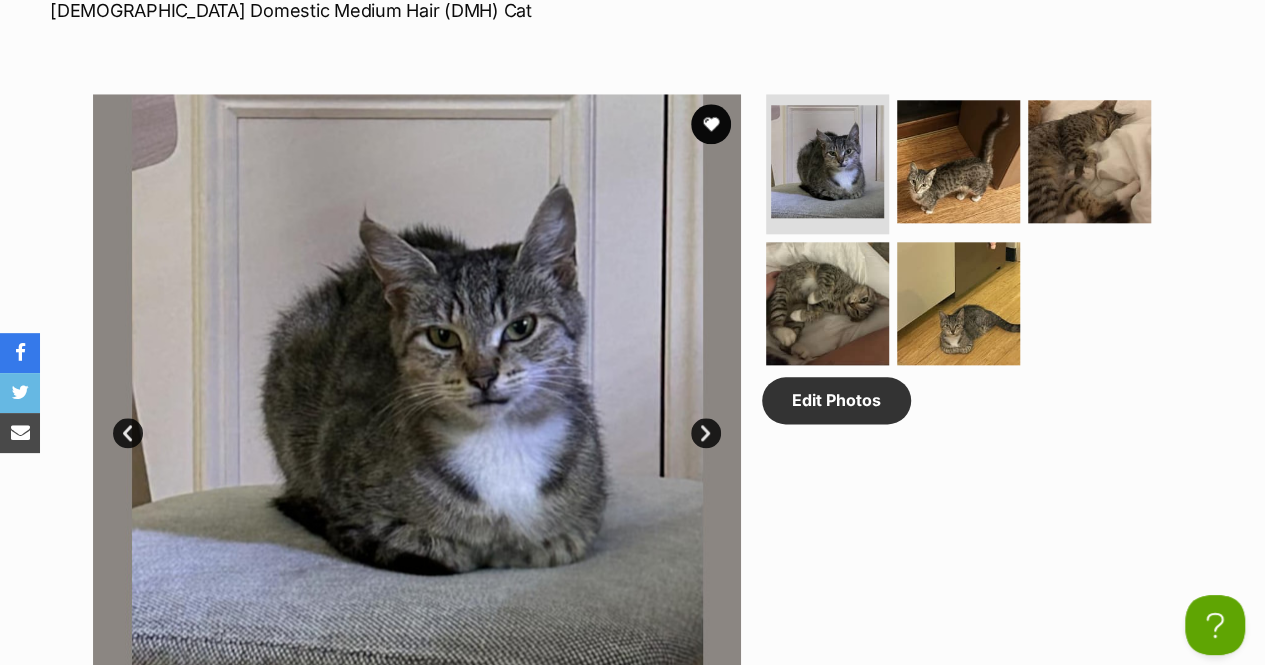 click on "Next" at bounding box center (706, 433) 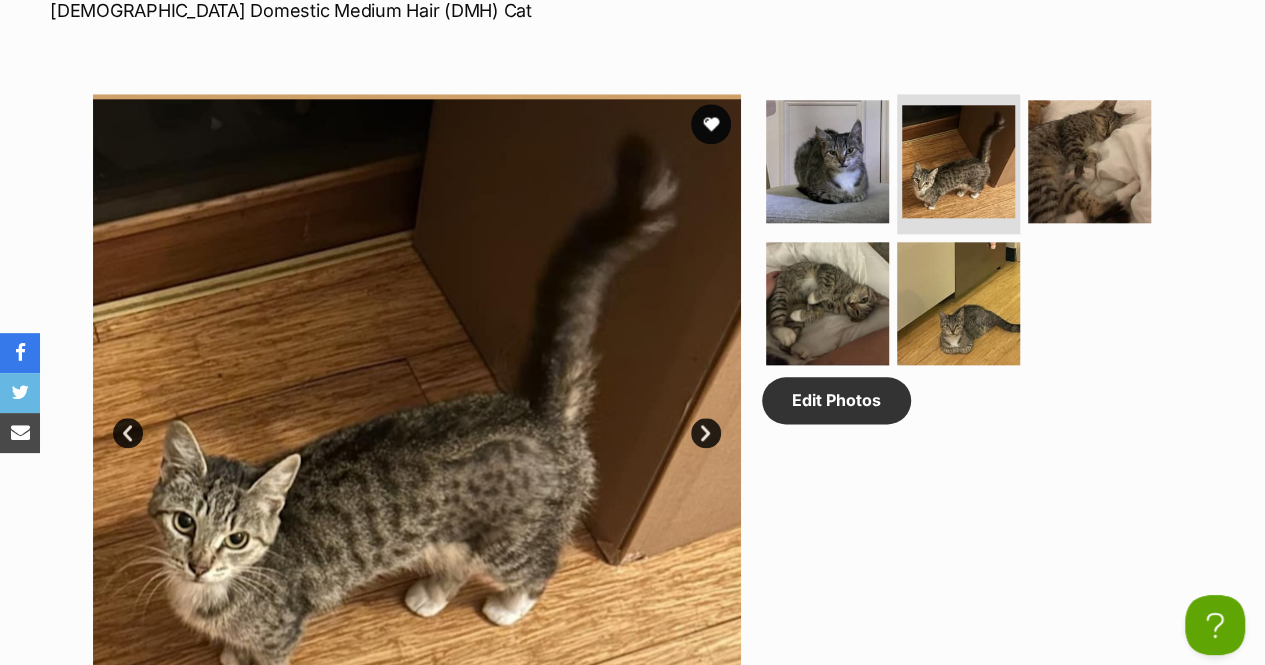 scroll, scrollTop: 0, scrollLeft: 0, axis: both 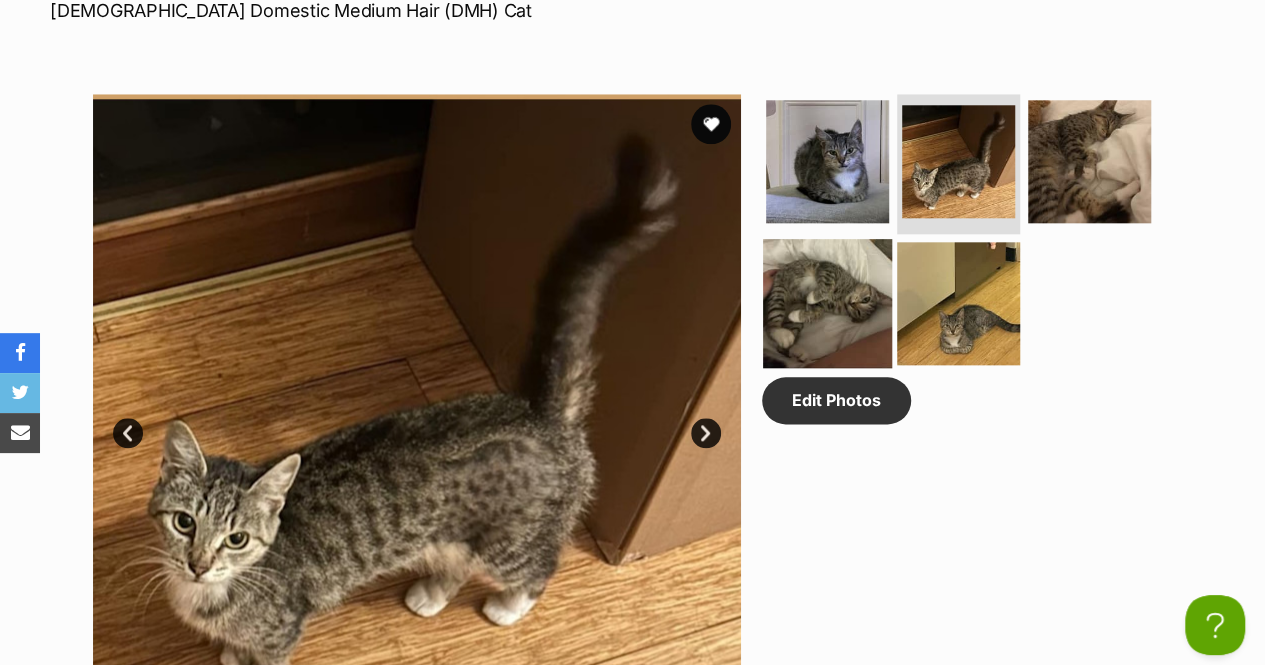 click at bounding box center (827, 302) 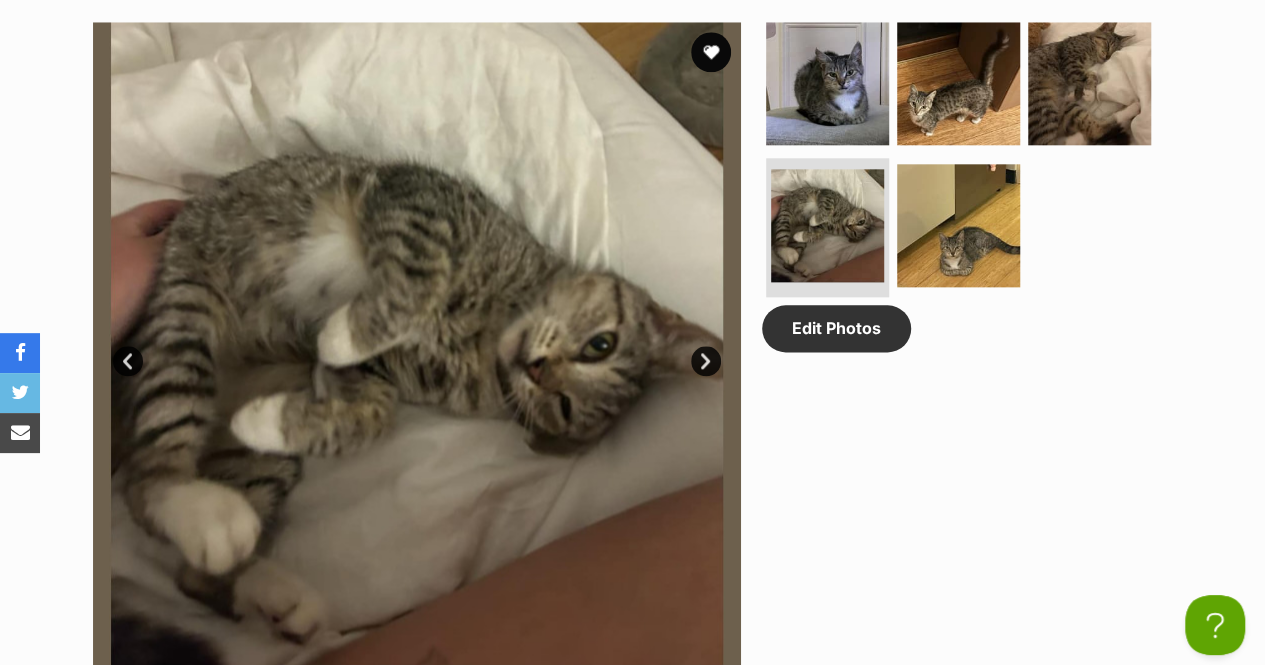 scroll, scrollTop: 1100, scrollLeft: 0, axis: vertical 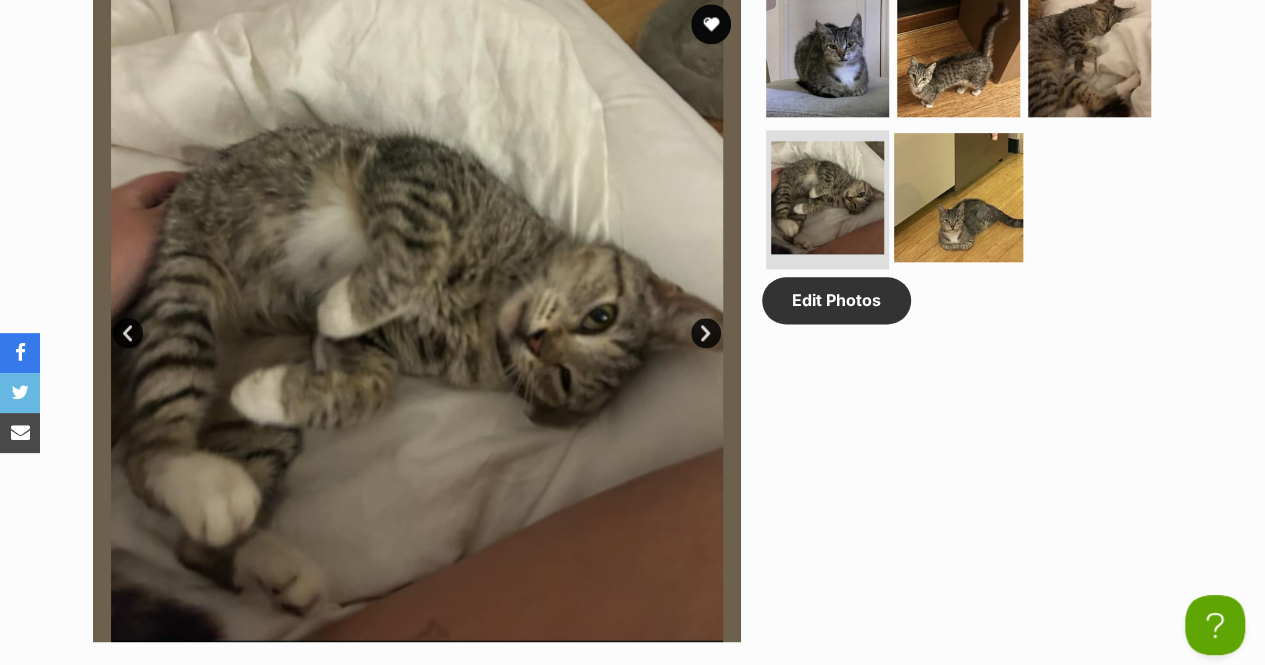 click at bounding box center (958, 196) 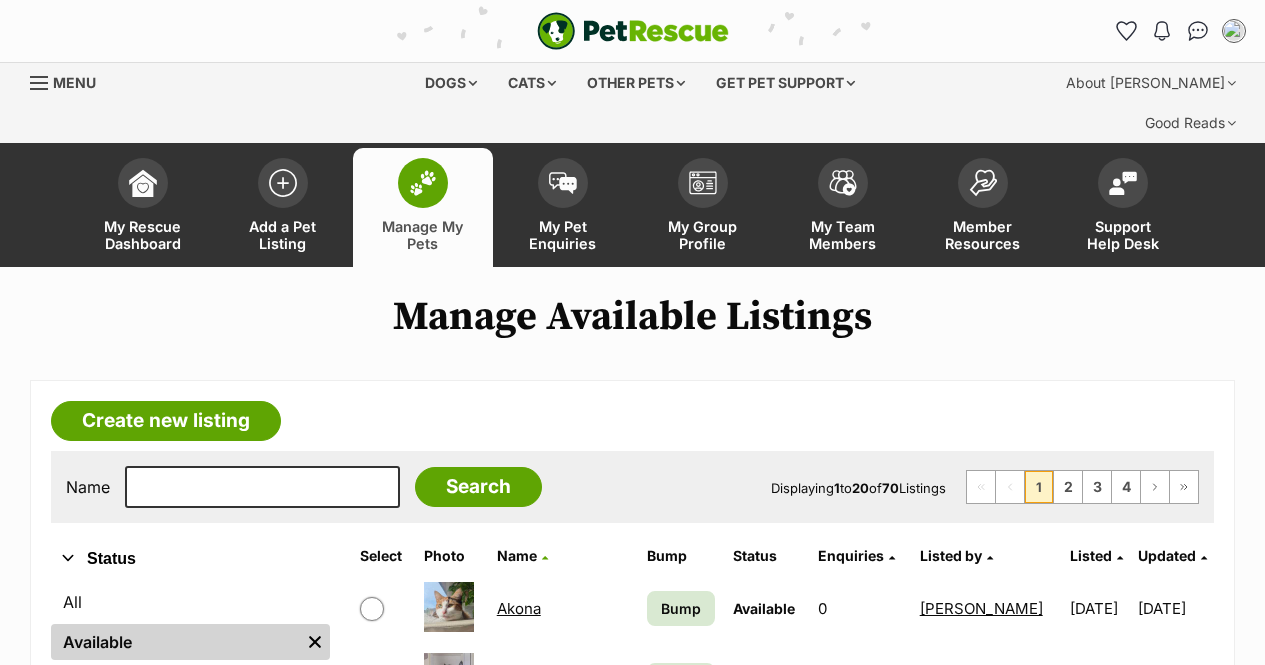 scroll, scrollTop: 0, scrollLeft: 0, axis: both 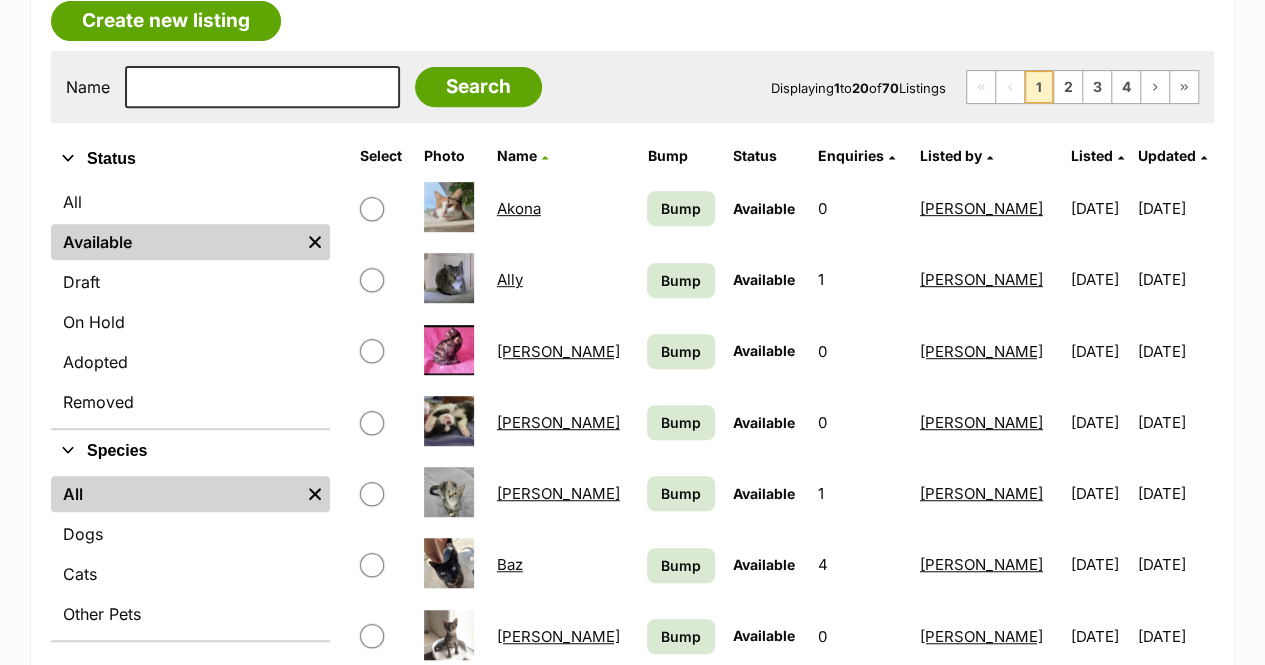 click on "[PERSON_NAME]" at bounding box center (558, 493) 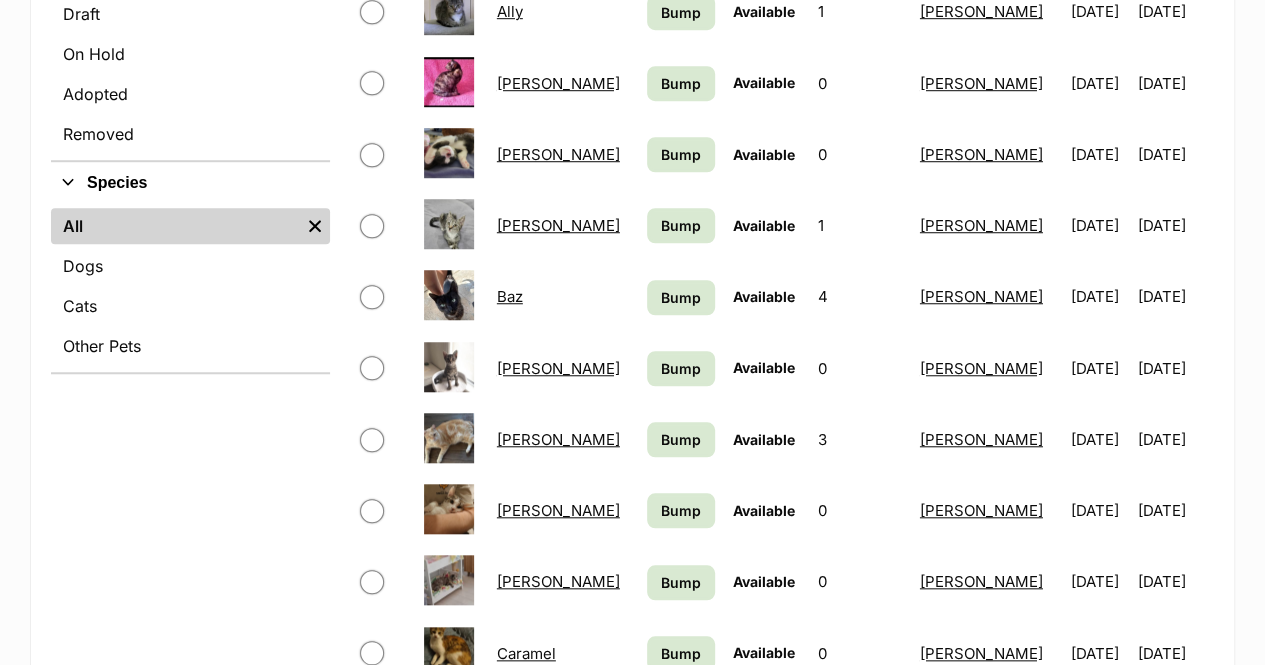 scroll, scrollTop: 700, scrollLeft: 0, axis: vertical 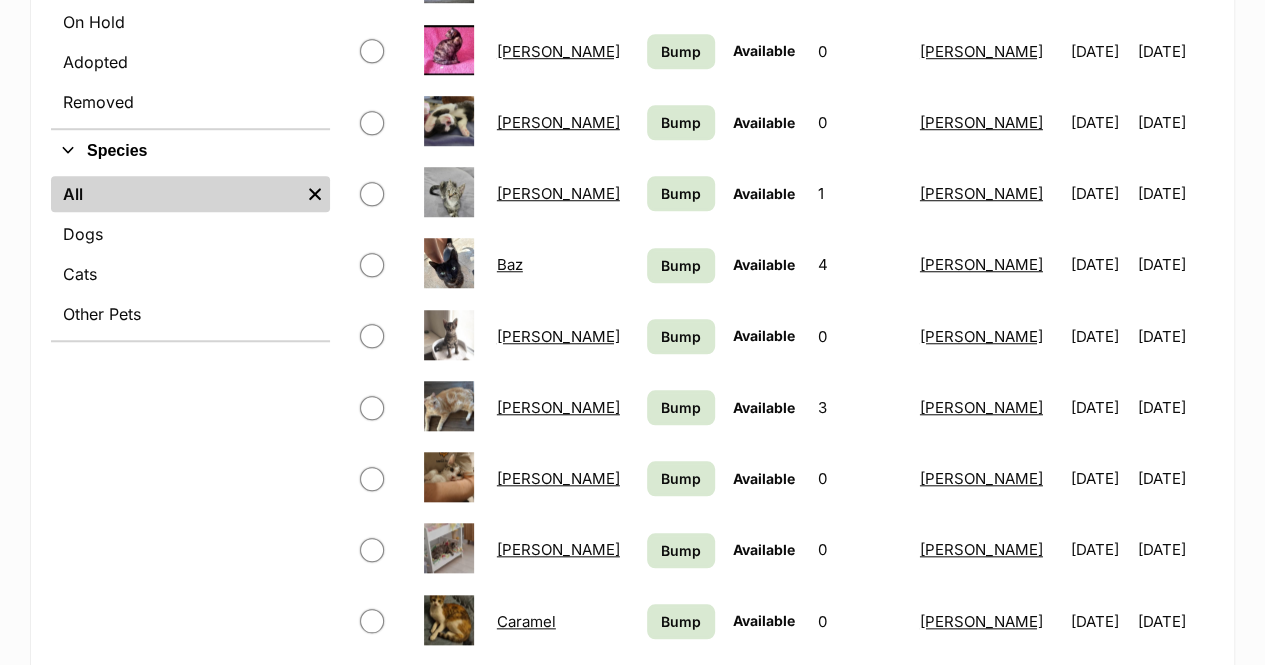 click on "Benton" at bounding box center (558, 336) 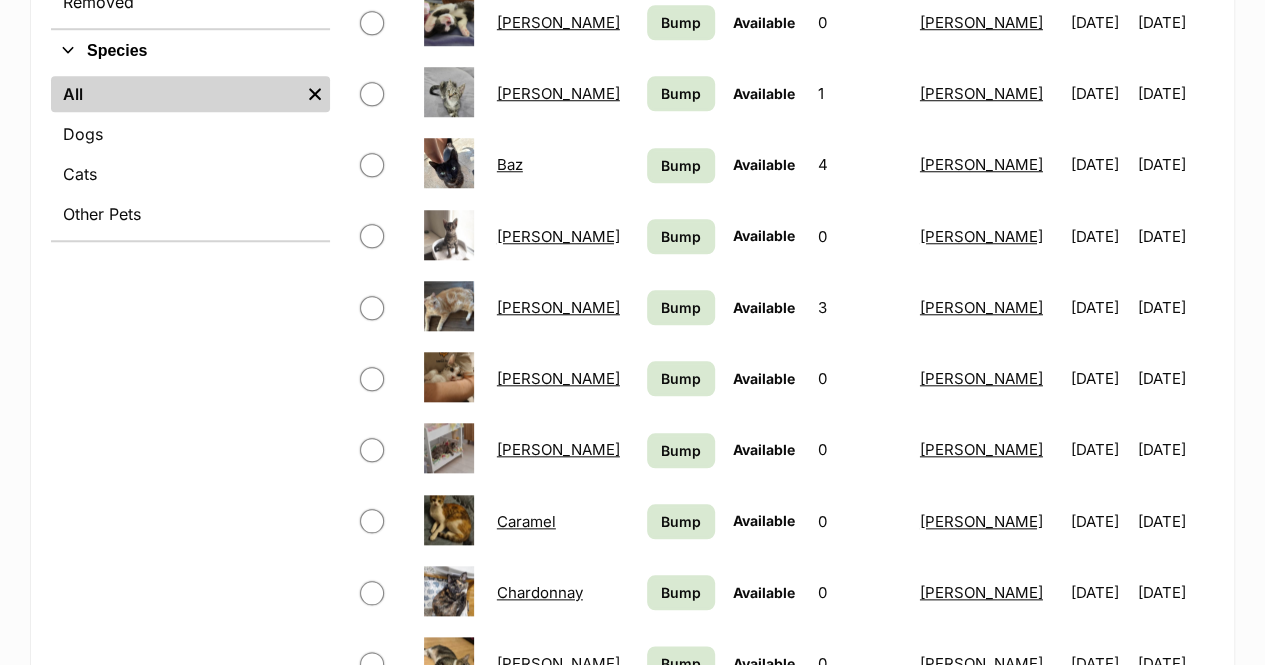 scroll, scrollTop: 1000, scrollLeft: 0, axis: vertical 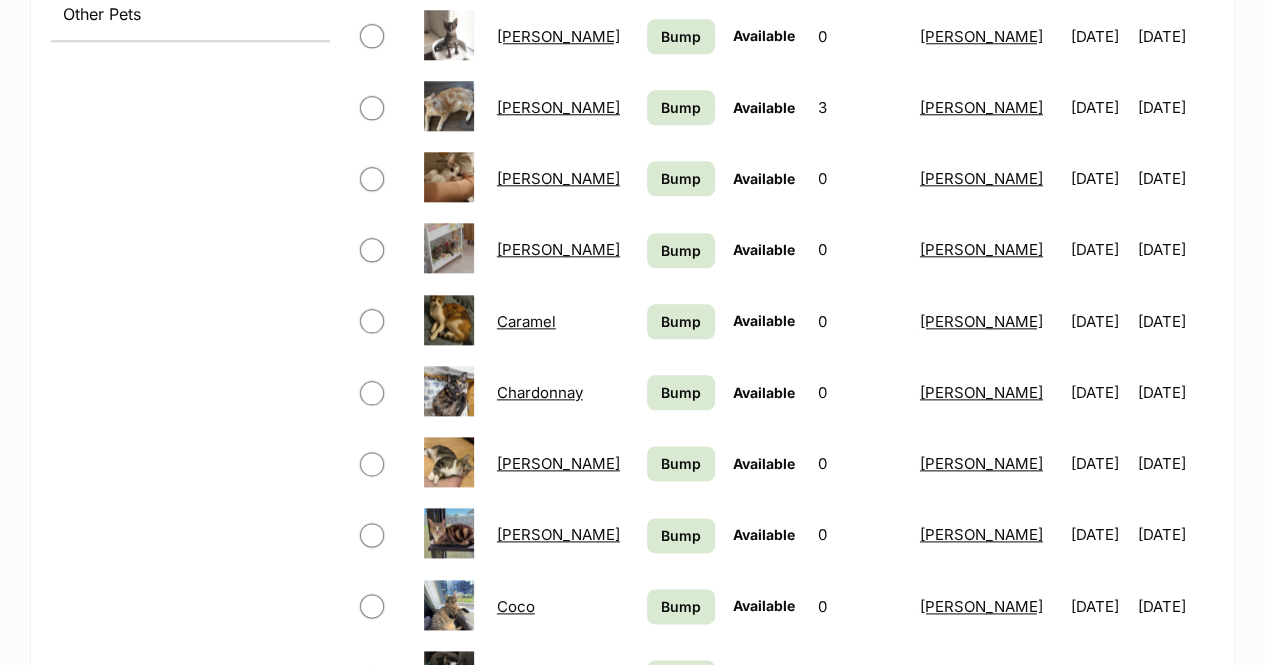 click on "Charlie" at bounding box center [558, 463] 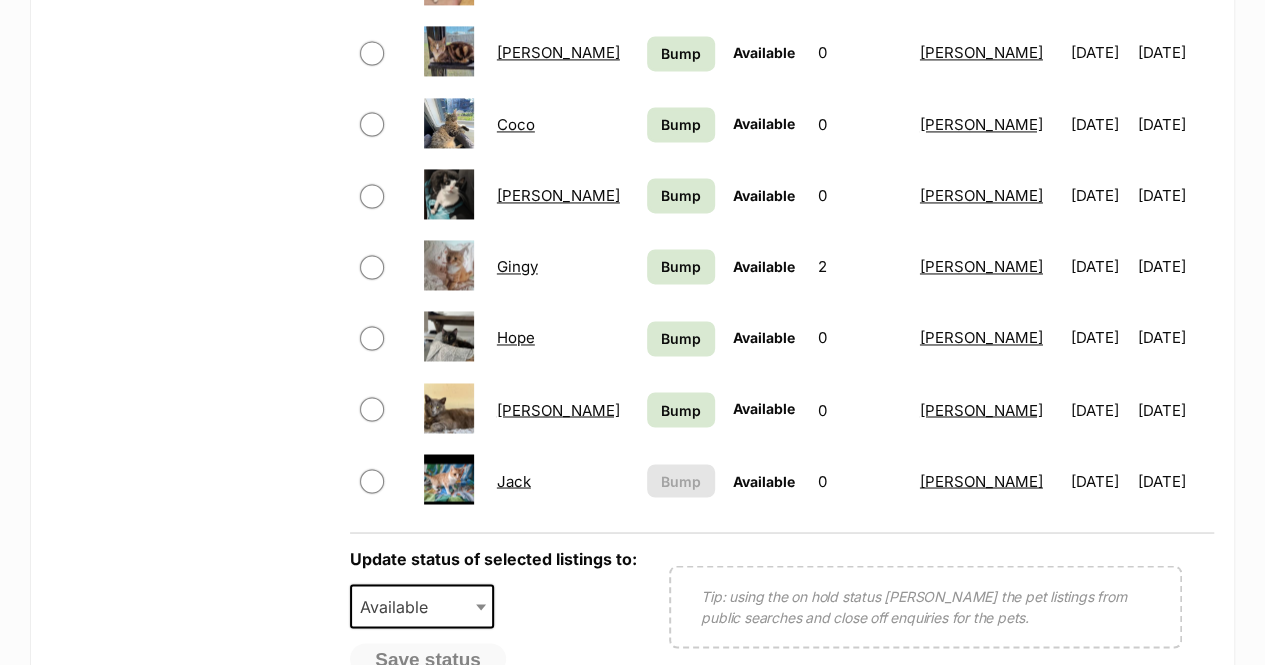 scroll, scrollTop: 1500, scrollLeft: 0, axis: vertical 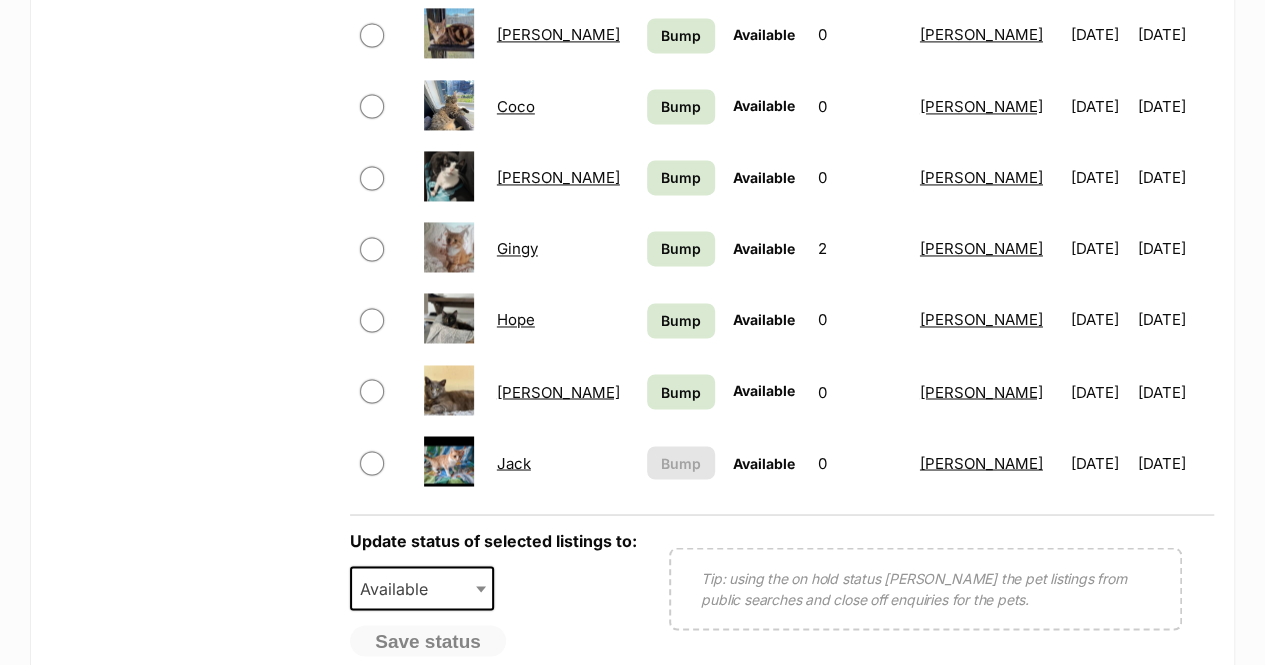 click at bounding box center (449, 247) 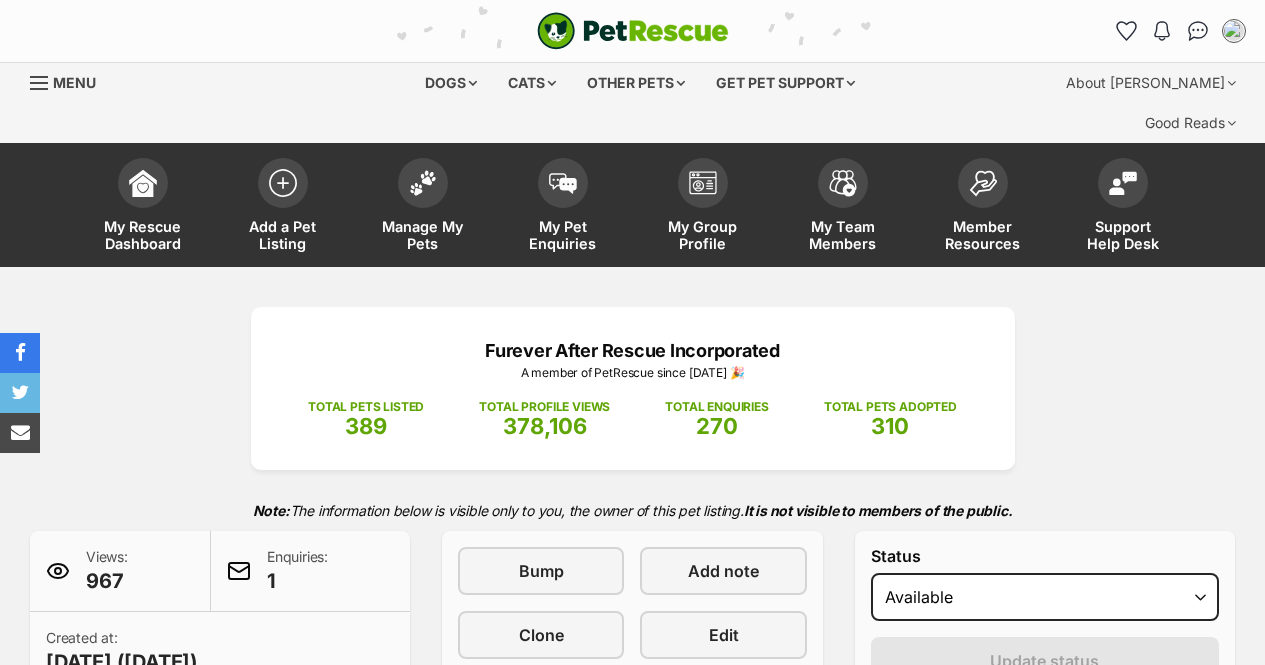 scroll, scrollTop: 263, scrollLeft: 0, axis: vertical 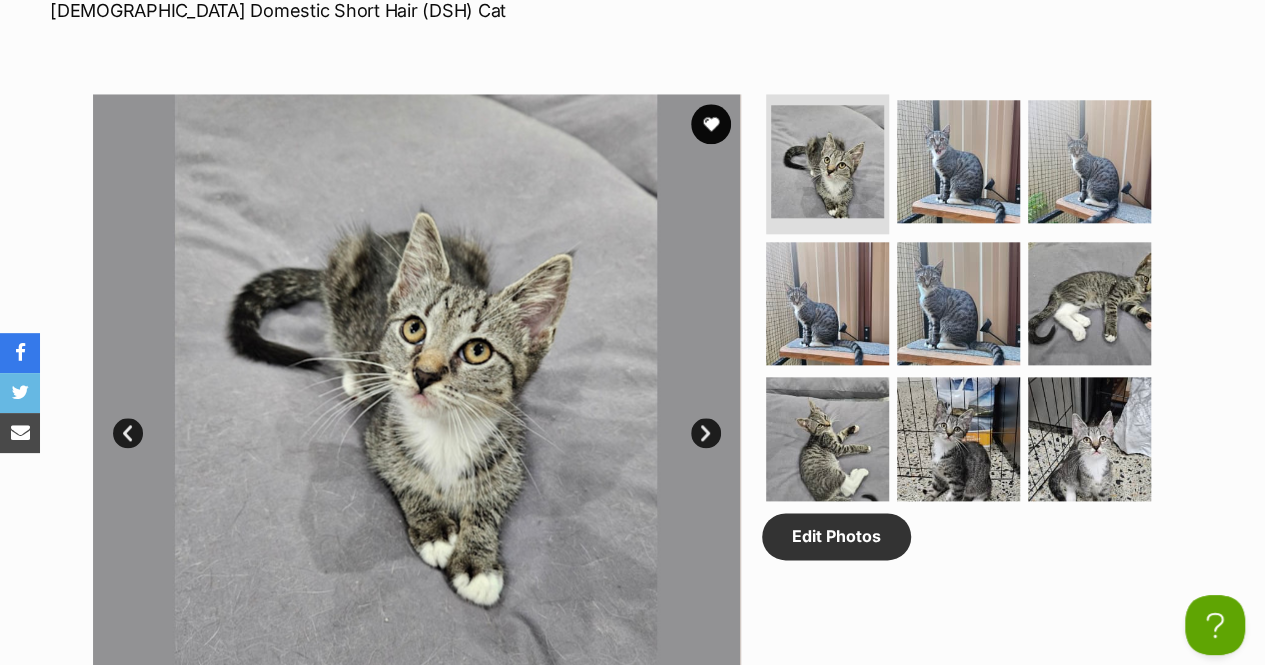 click on "Next" at bounding box center (706, 433) 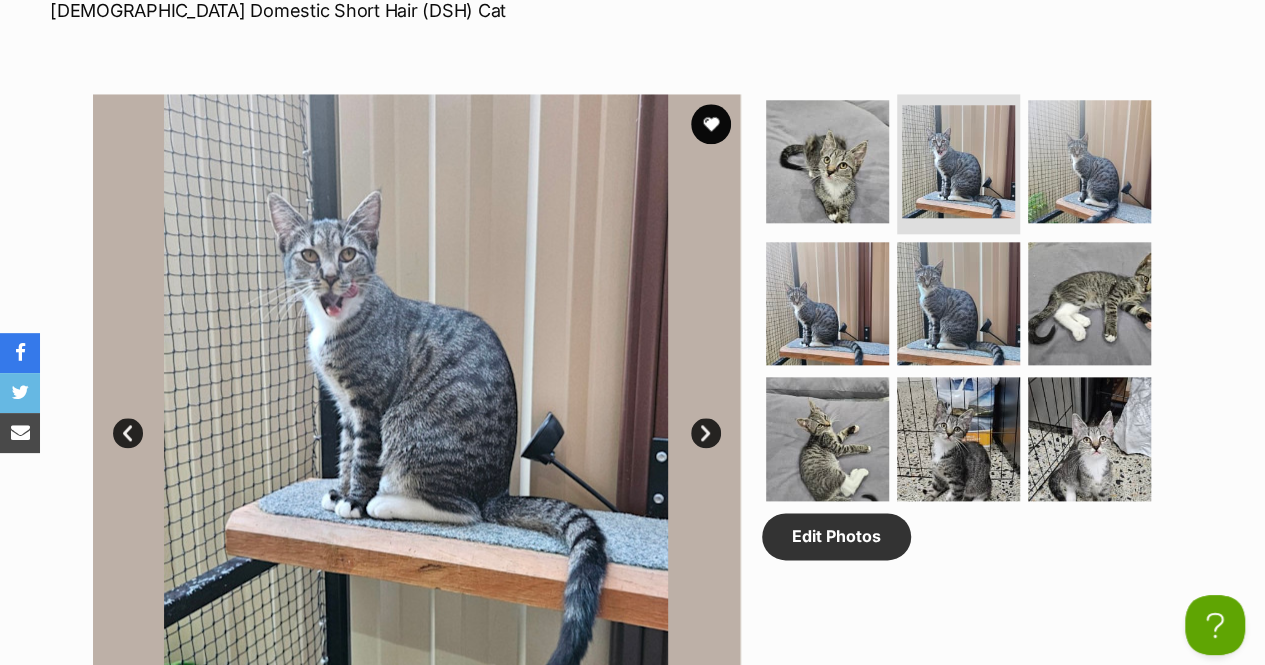 click on "Next" at bounding box center (706, 433) 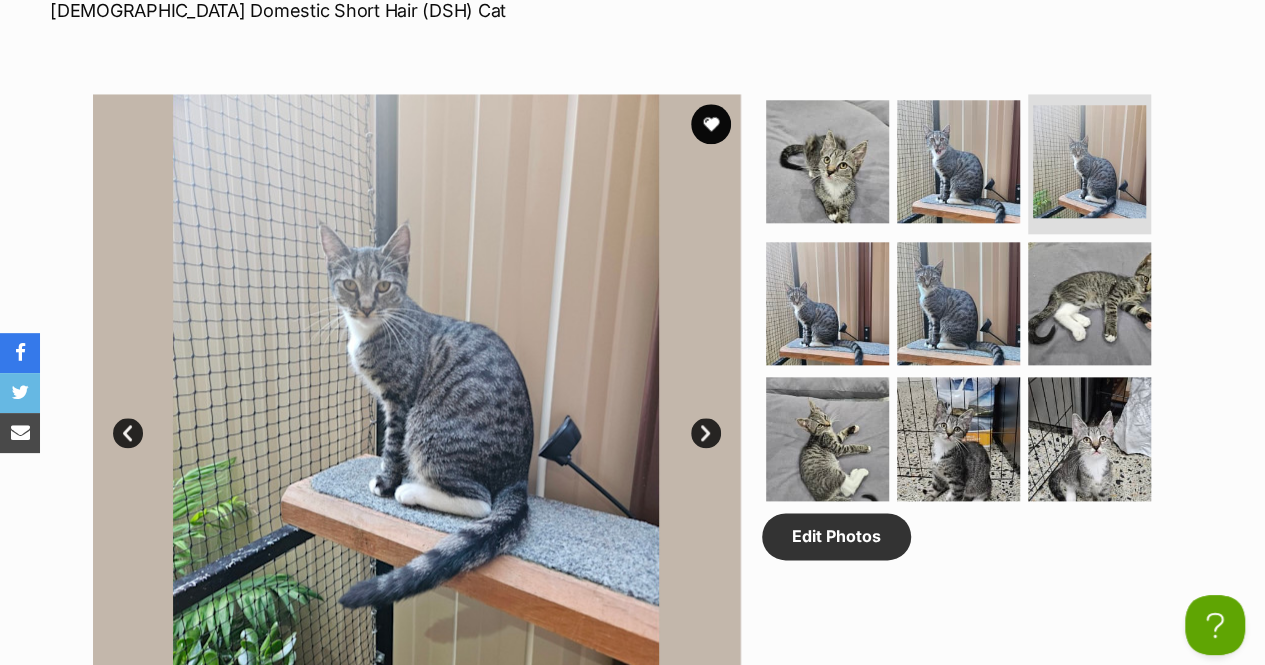 click on "Next" at bounding box center [706, 433] 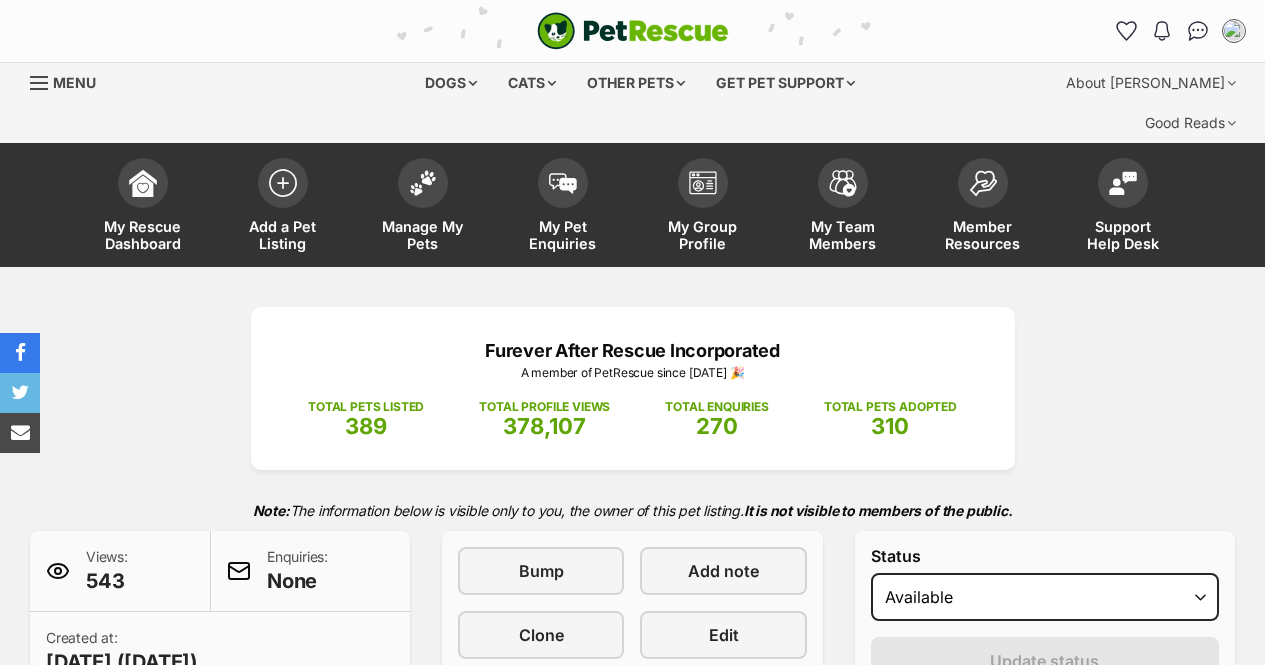 scroll, scrollTop: 0, scrollLeft: 0, axis: both 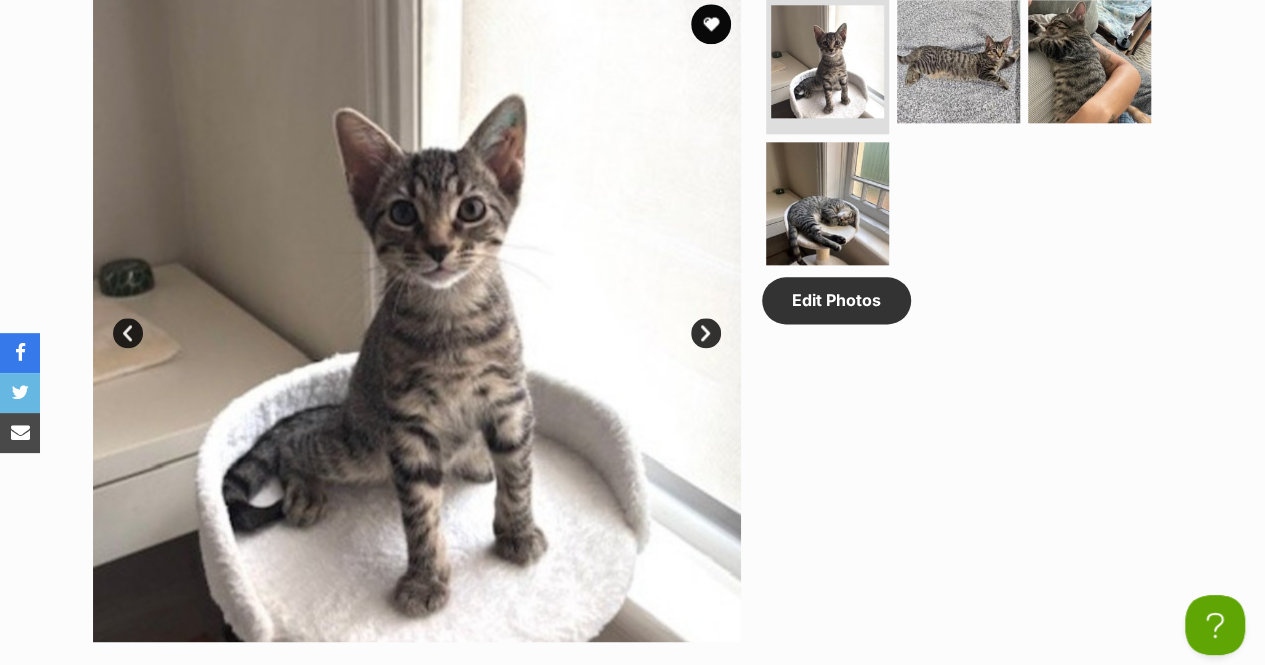 click on "Next" at bounding box center (706, 333) 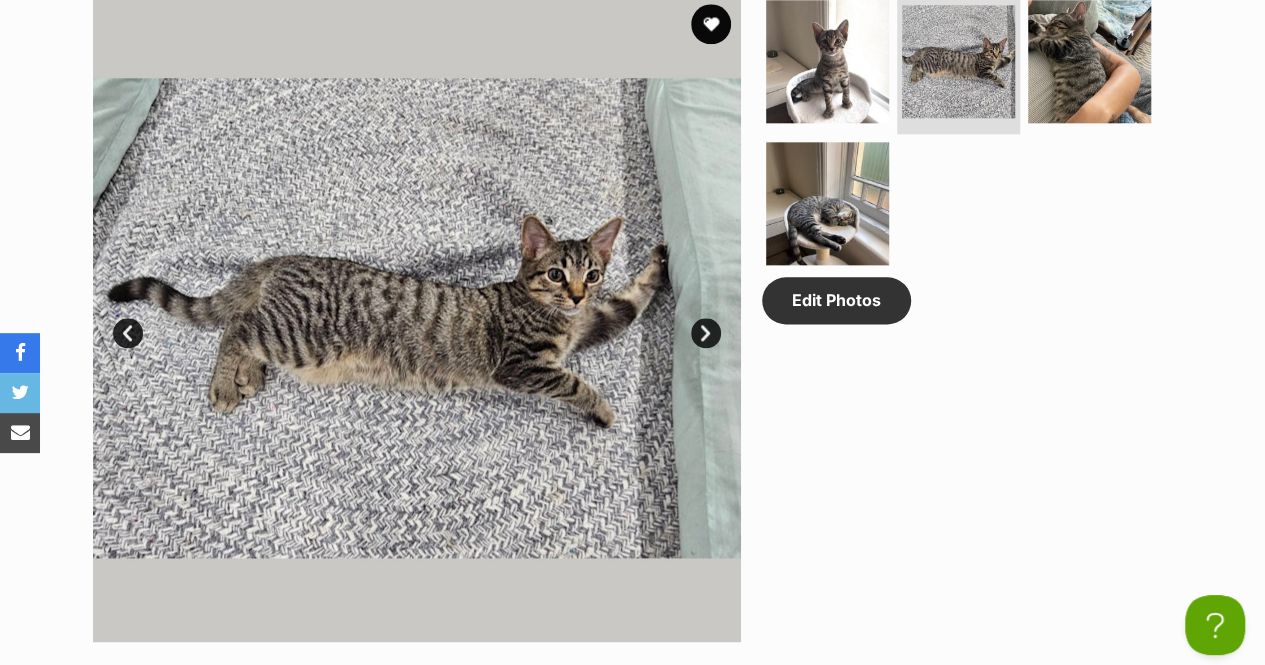 click on "Next" at bounding box center (706, 333) 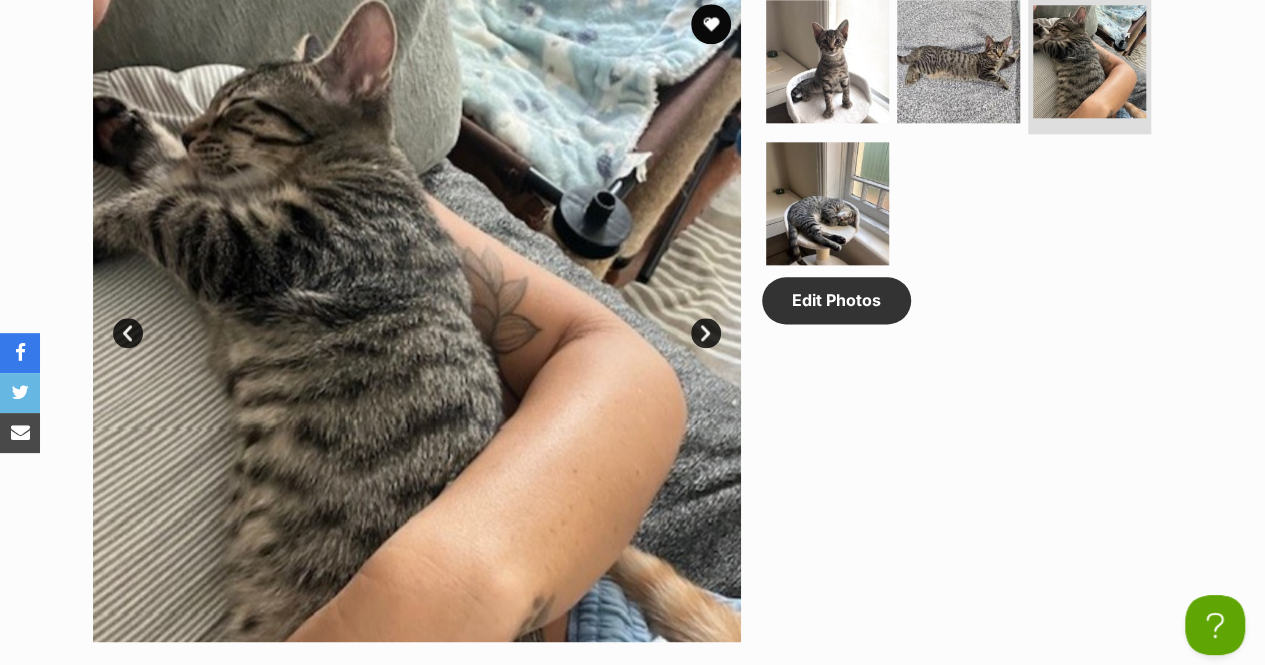drag, startPoint x: 702, startPoint y: 291, endPoint x: 711, endPoint y: 302, distance: 14.21267 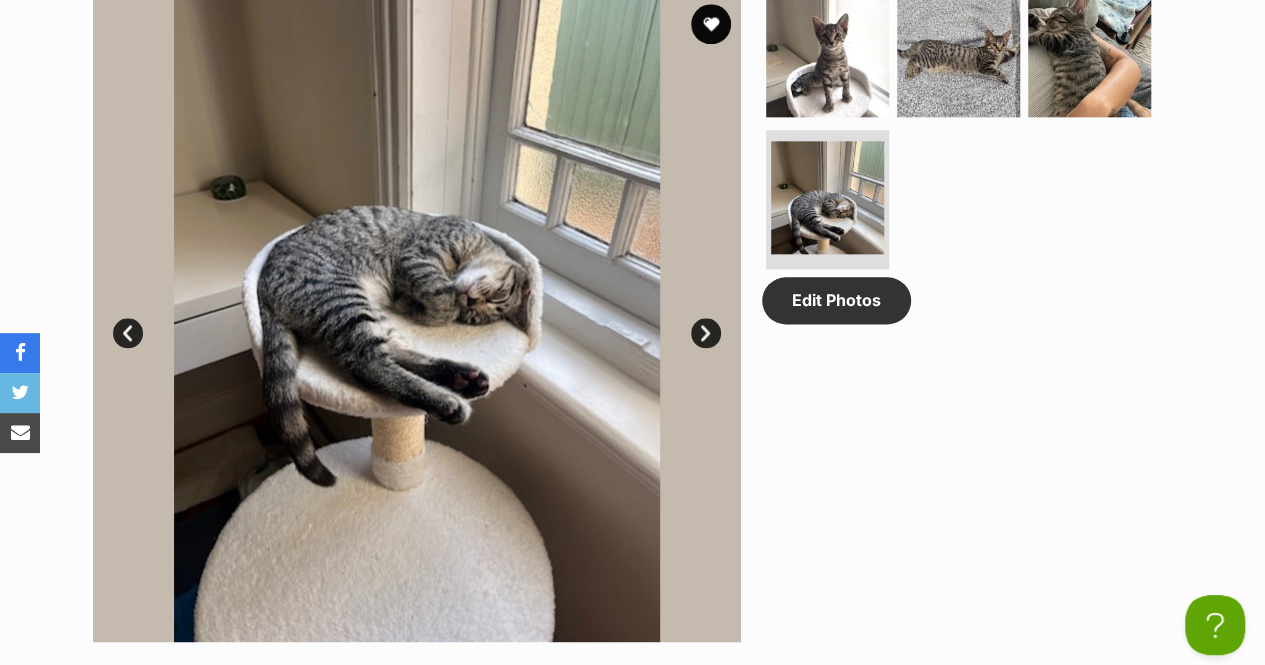 click on "Next" at bounding box center [706, 333] 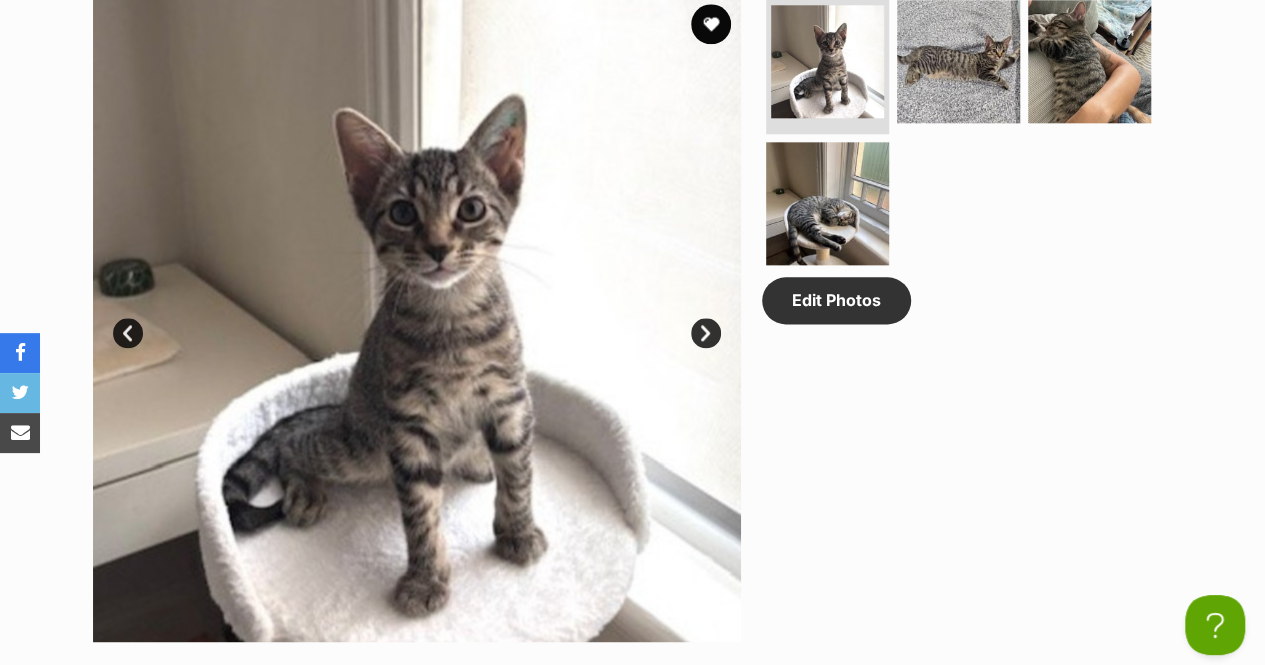 click on "Next" at bounding box center [706, 333] 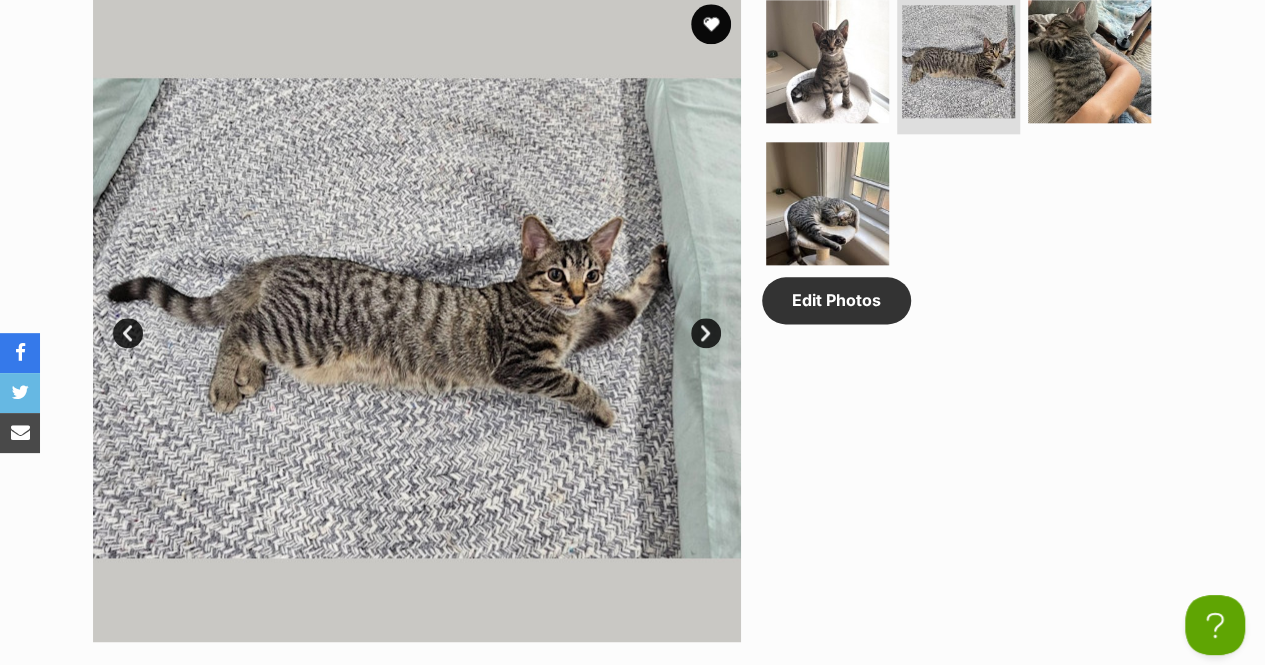scroll, scrollTop: 700, scrollLeft: 0, axis: vertical 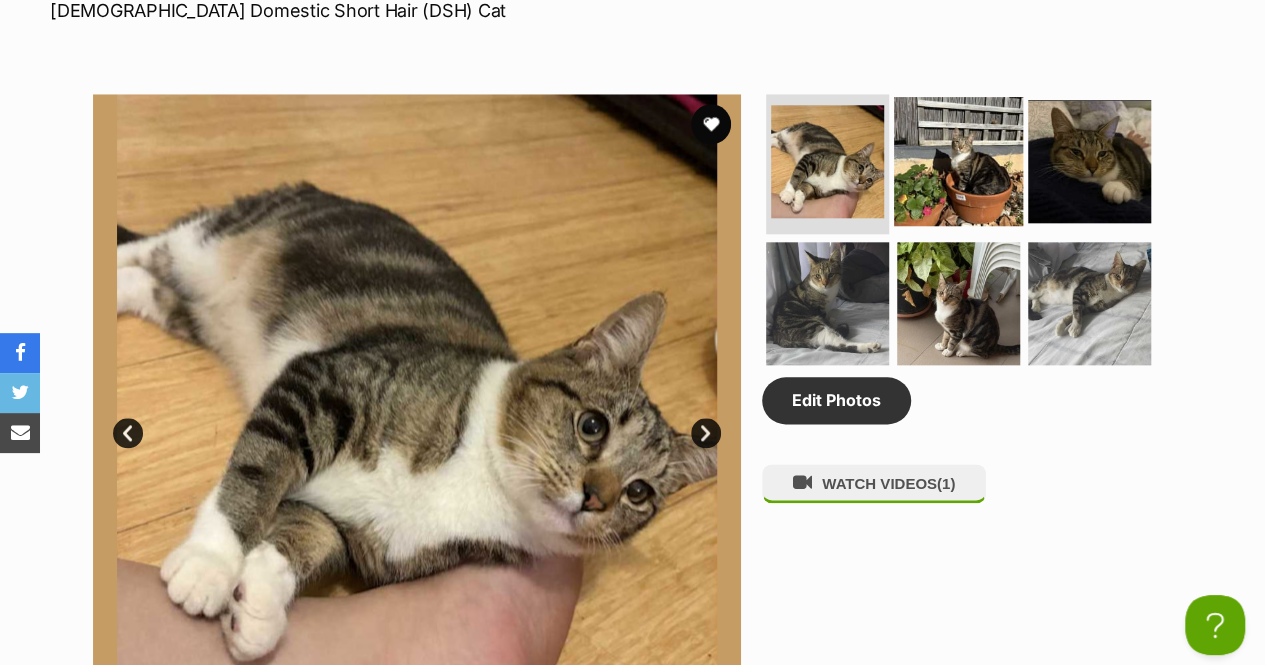 click at bounding box center (958, 161) 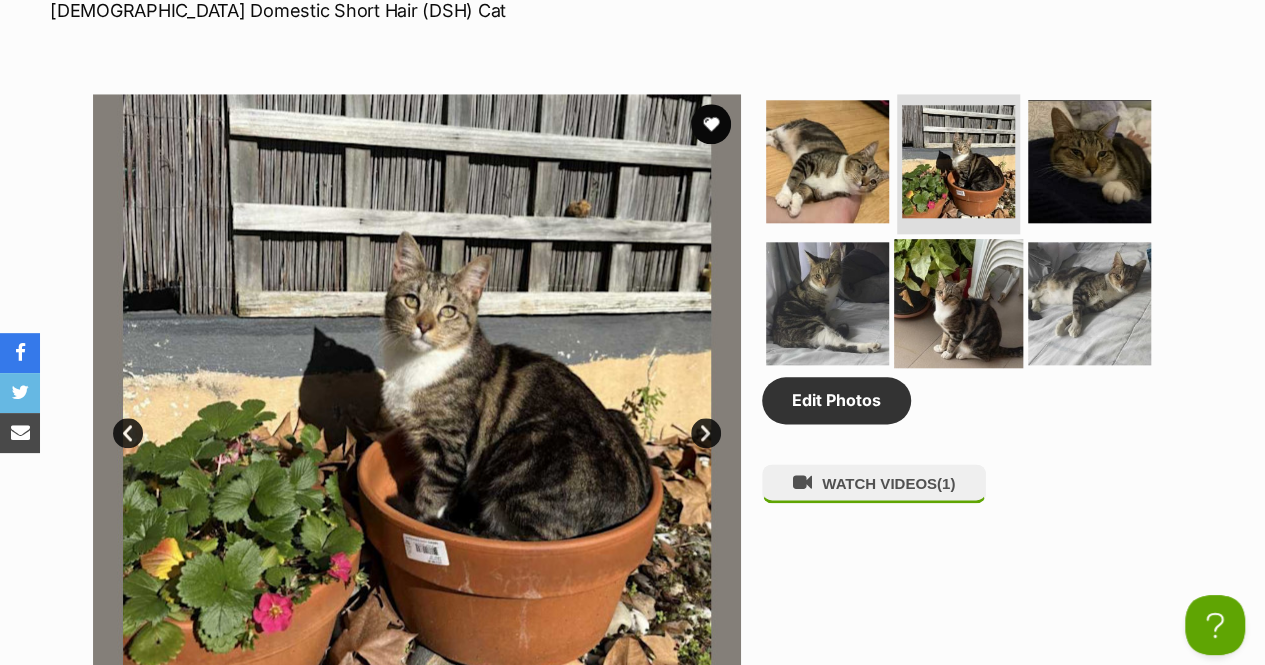 click at bounding box center [958, 302] 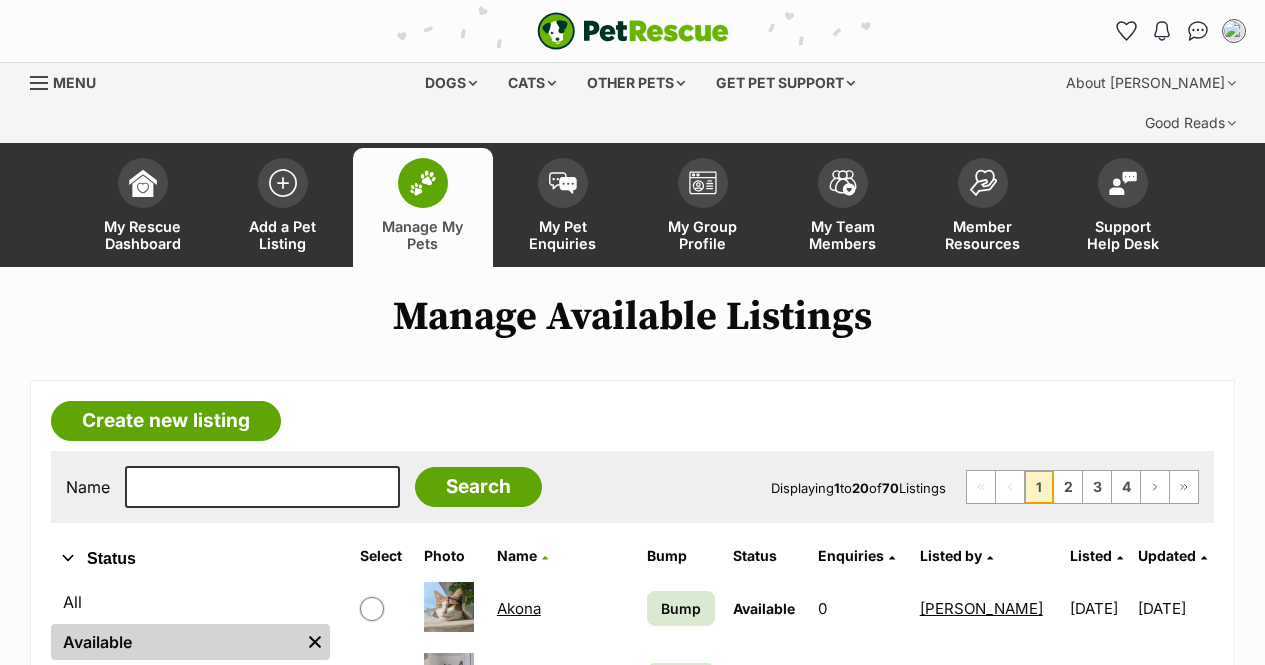 scroll, scrollTop: 0, scrollLeft: 0, axis: both 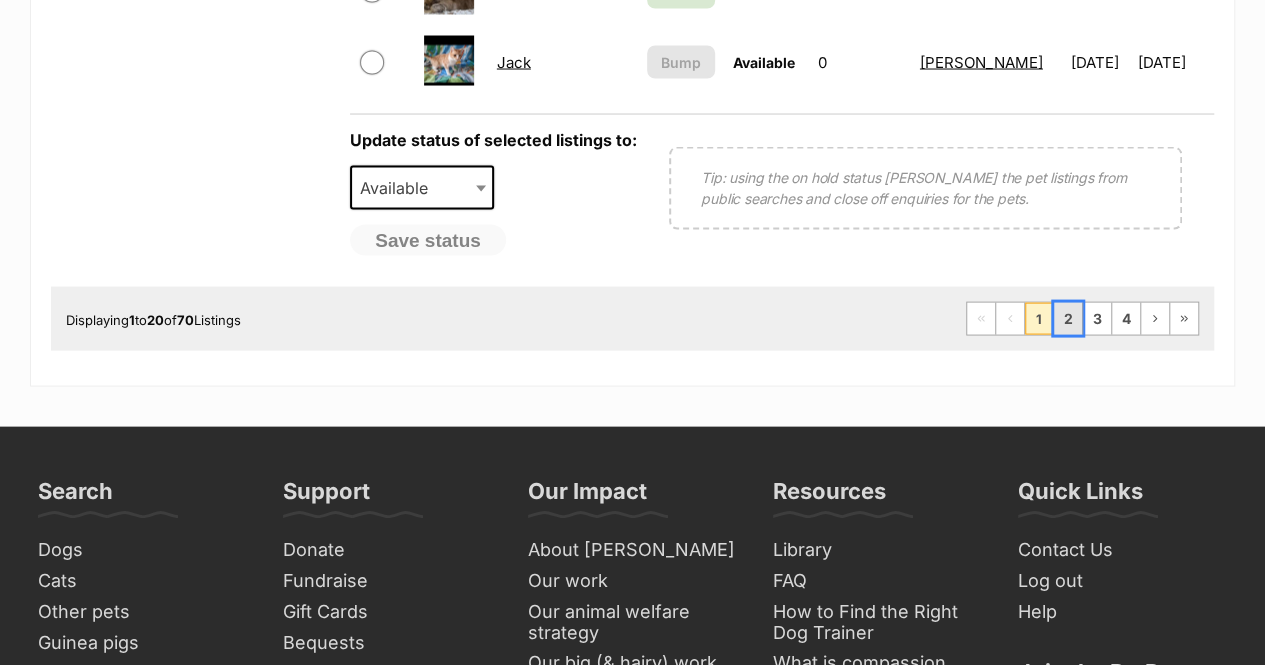 click on "2" at bounding box center [1068, 319] 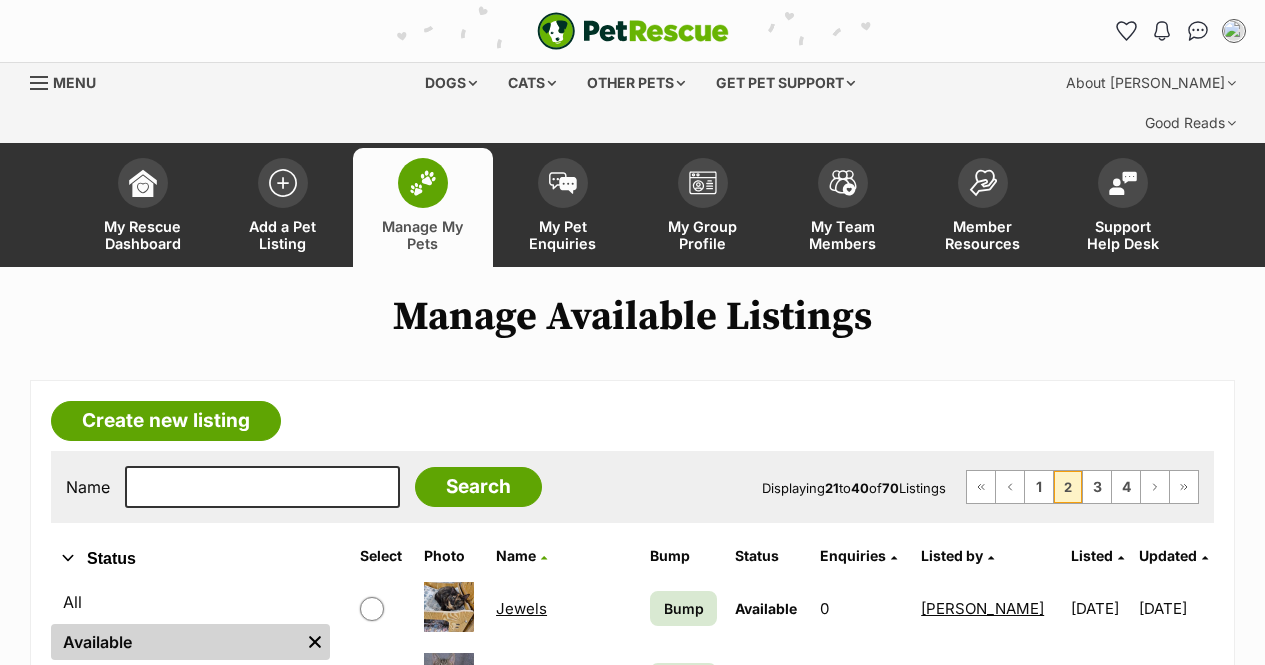 scroll, scrollTop: 0, scrollLeft: 0, axis: both 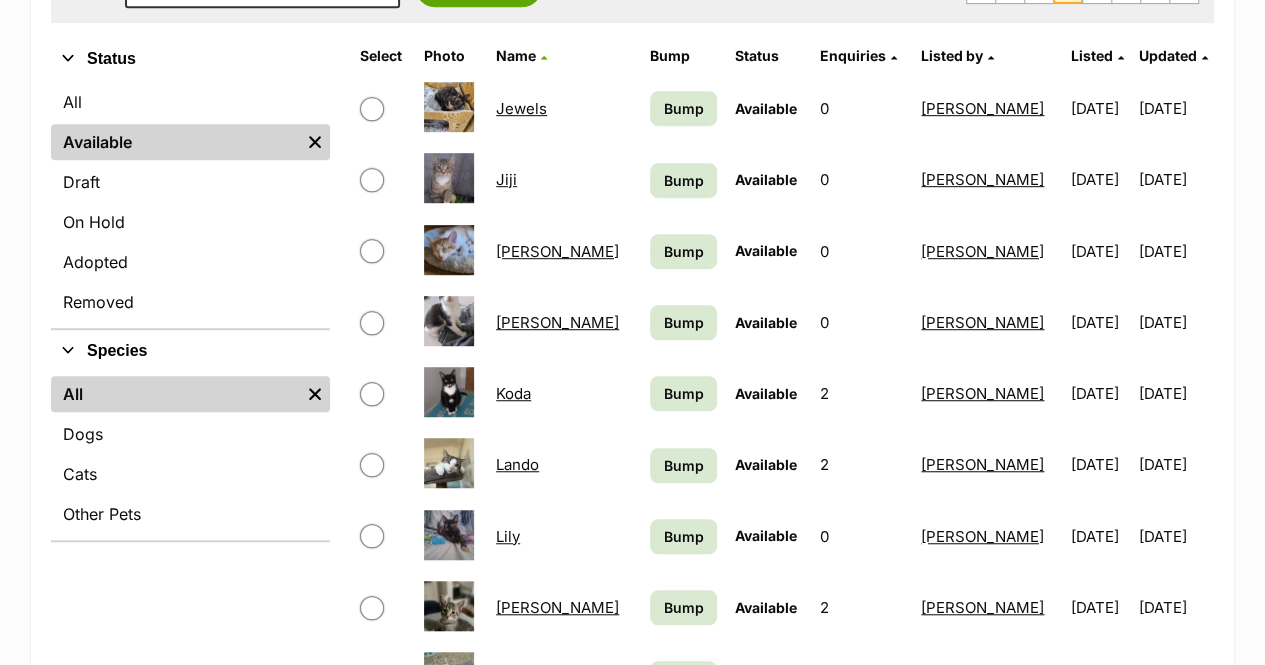 click at bounding box center [449, 178] 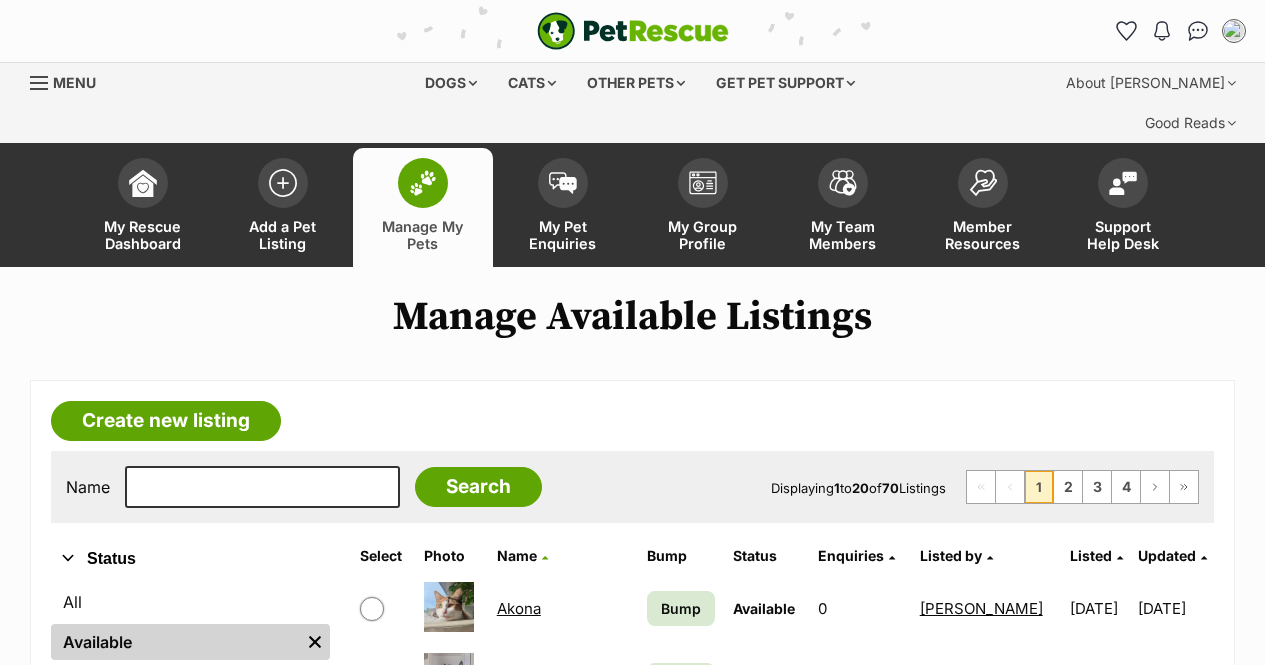 scroll, scrollTop: 0, scrollLeft: 0, axis: both 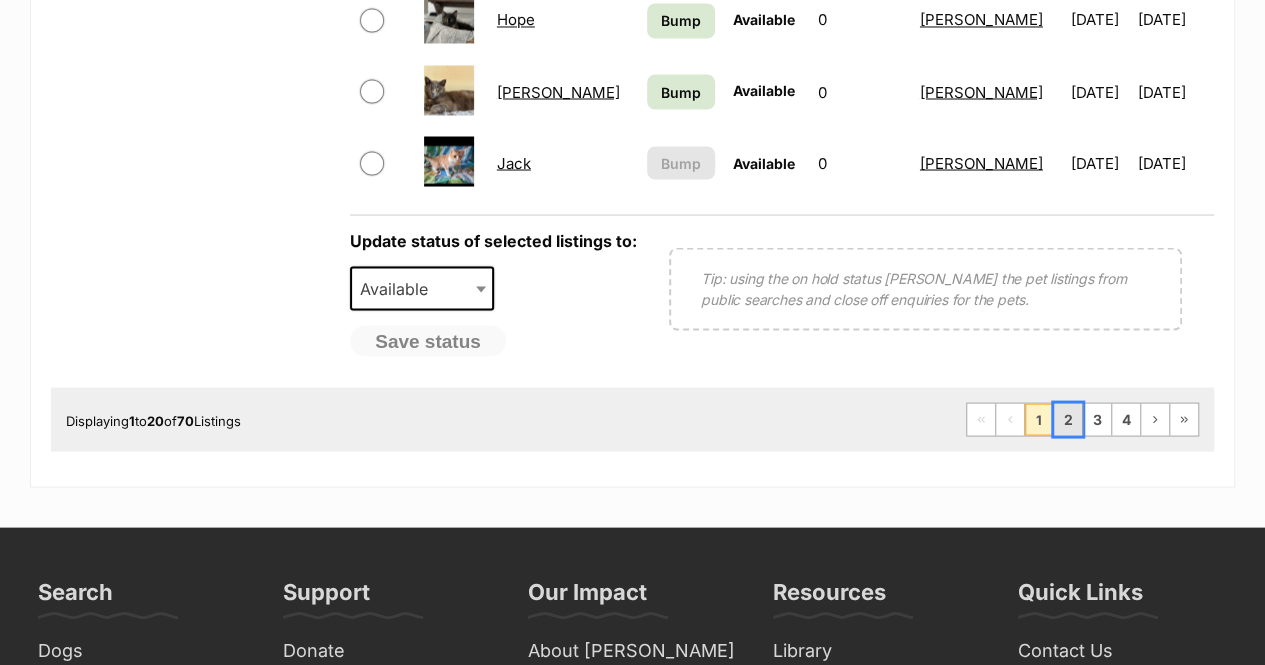 click on "2" at bounding box center (1068, 419) 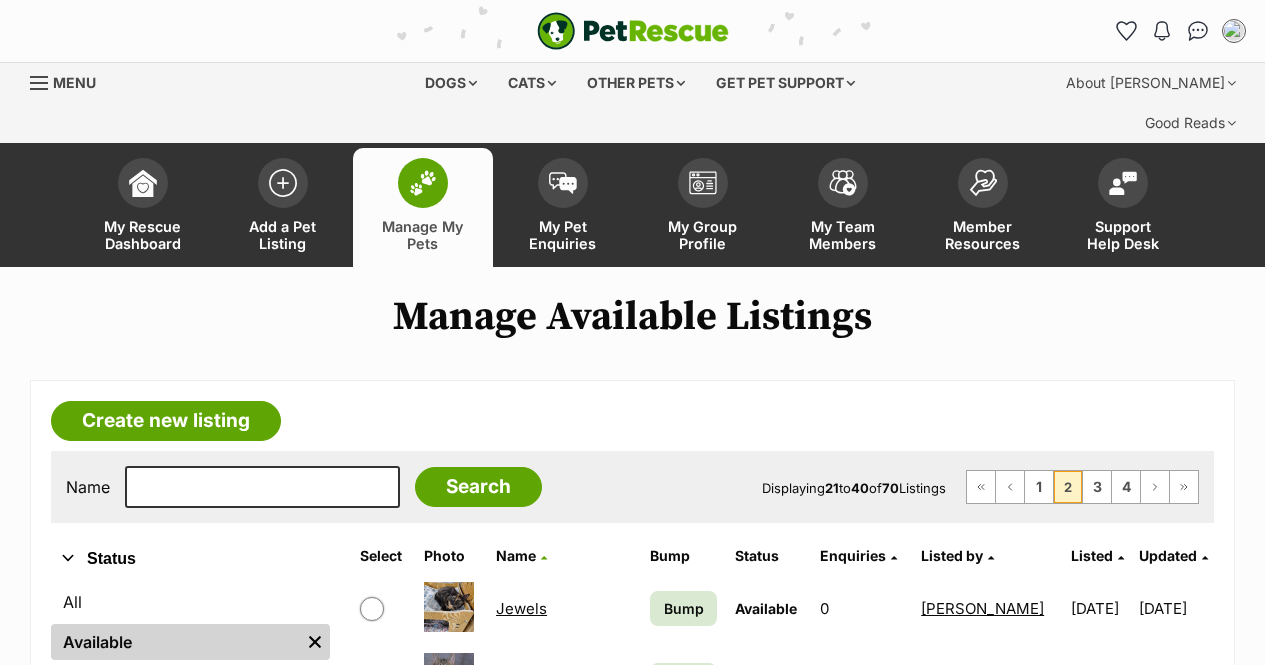 scroll, scrollTop: 0, scrollLeft: 0, axis: both 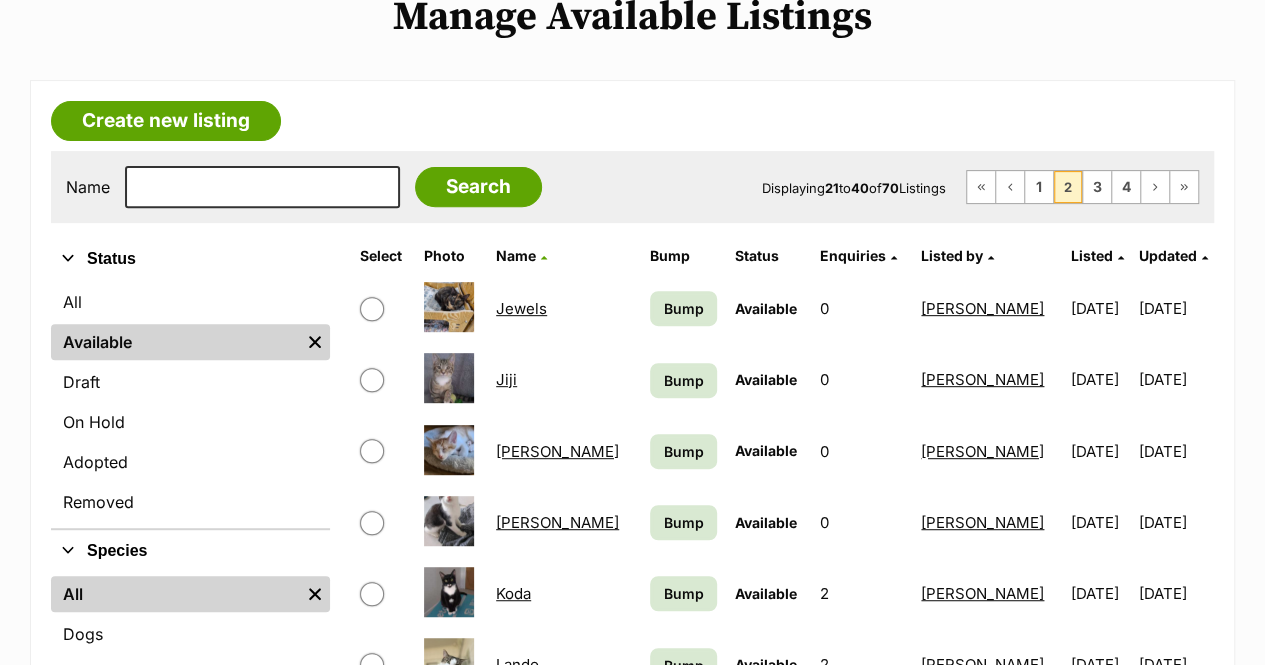 click at bounding box center (449, 378) 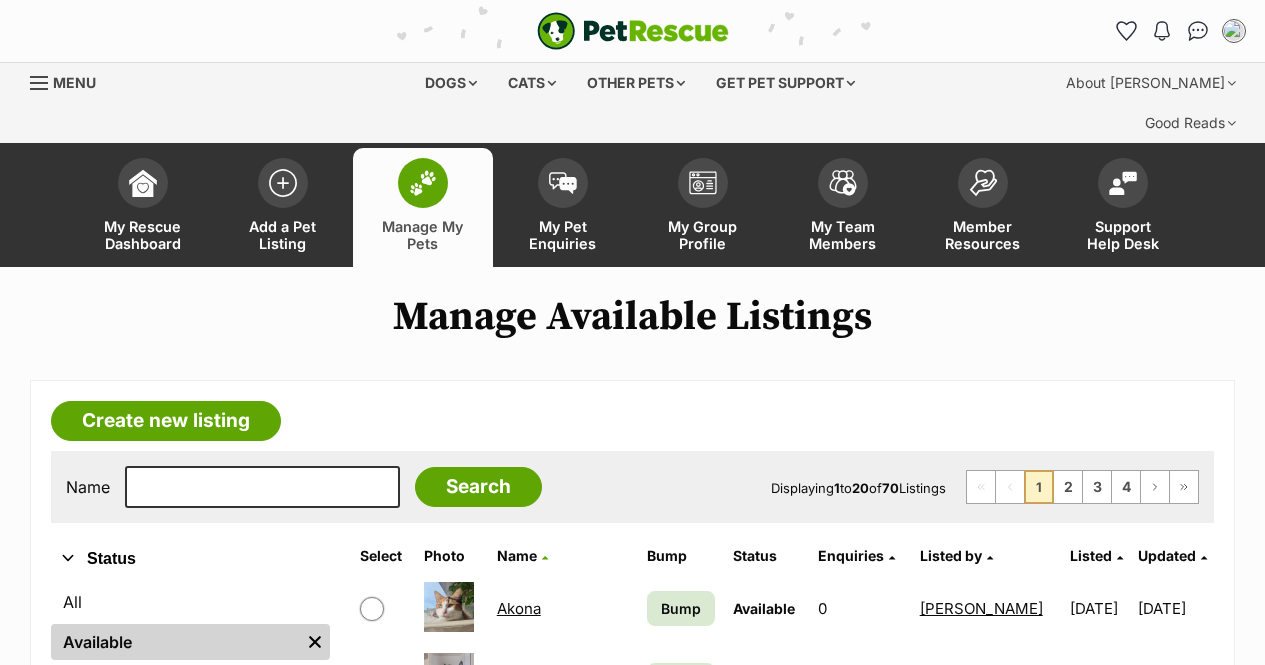 scroll, scrollTop: 0, scrollLeft: 0, axis: both 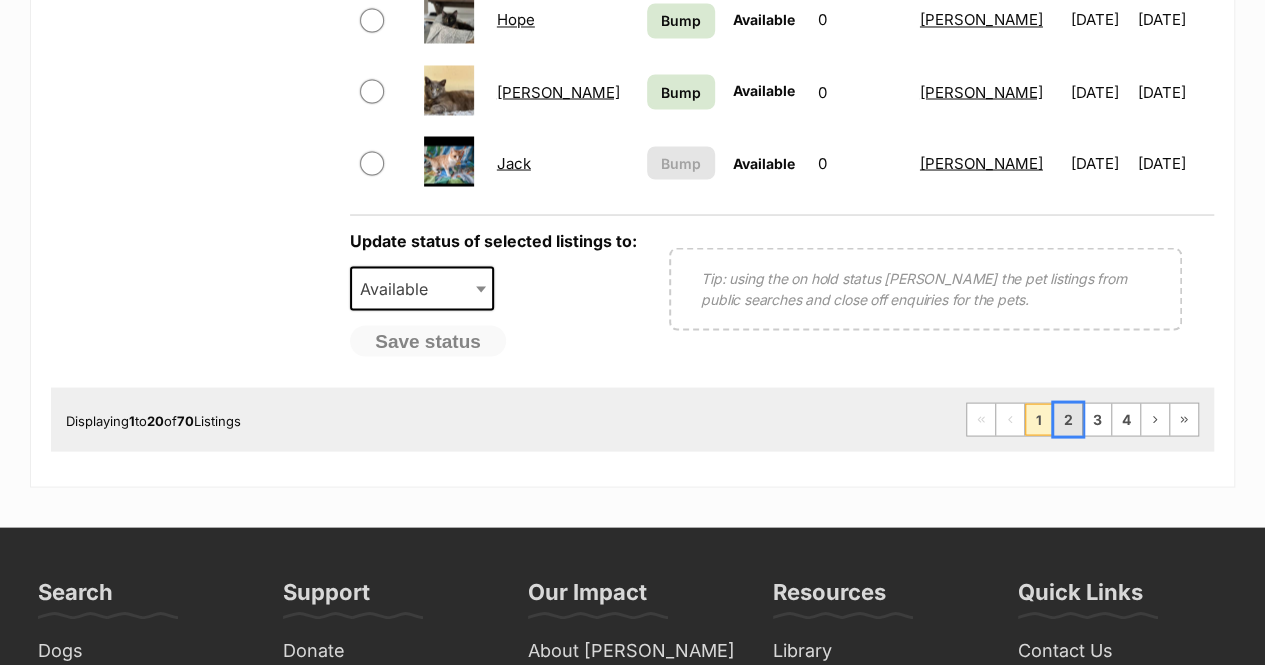 click on "2" at bounding box center [1068, 419] 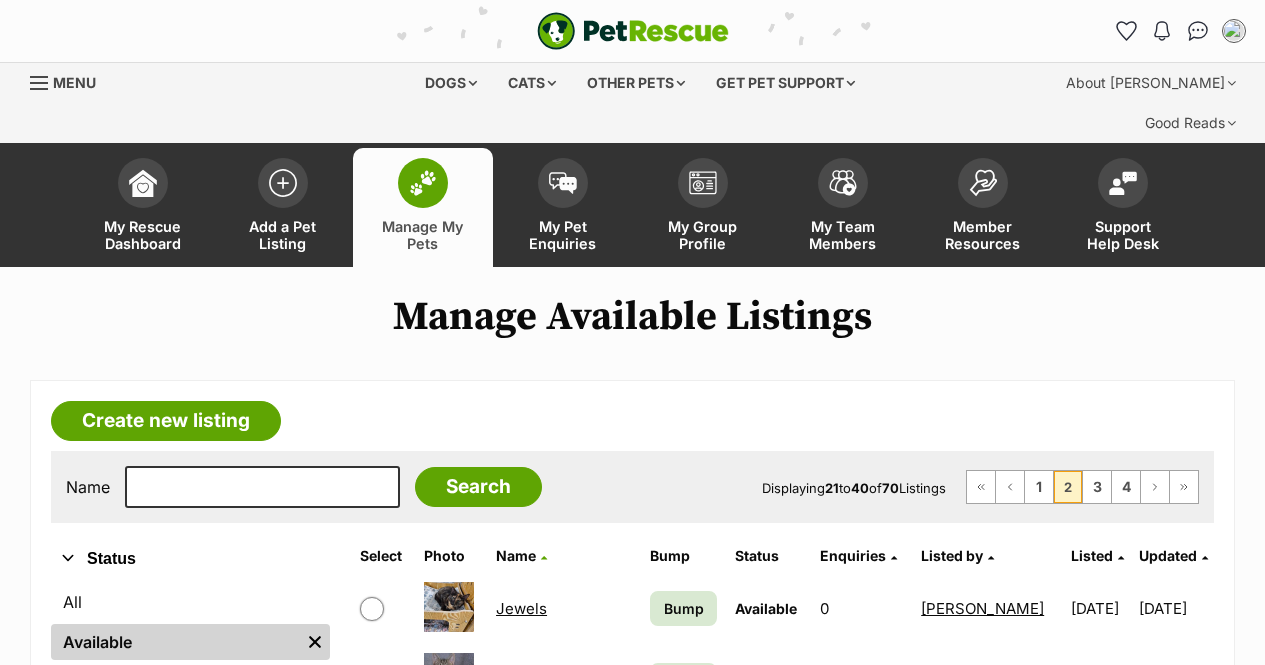 scroll, scrollTop: 0, scrollLeft: 0, axis: both 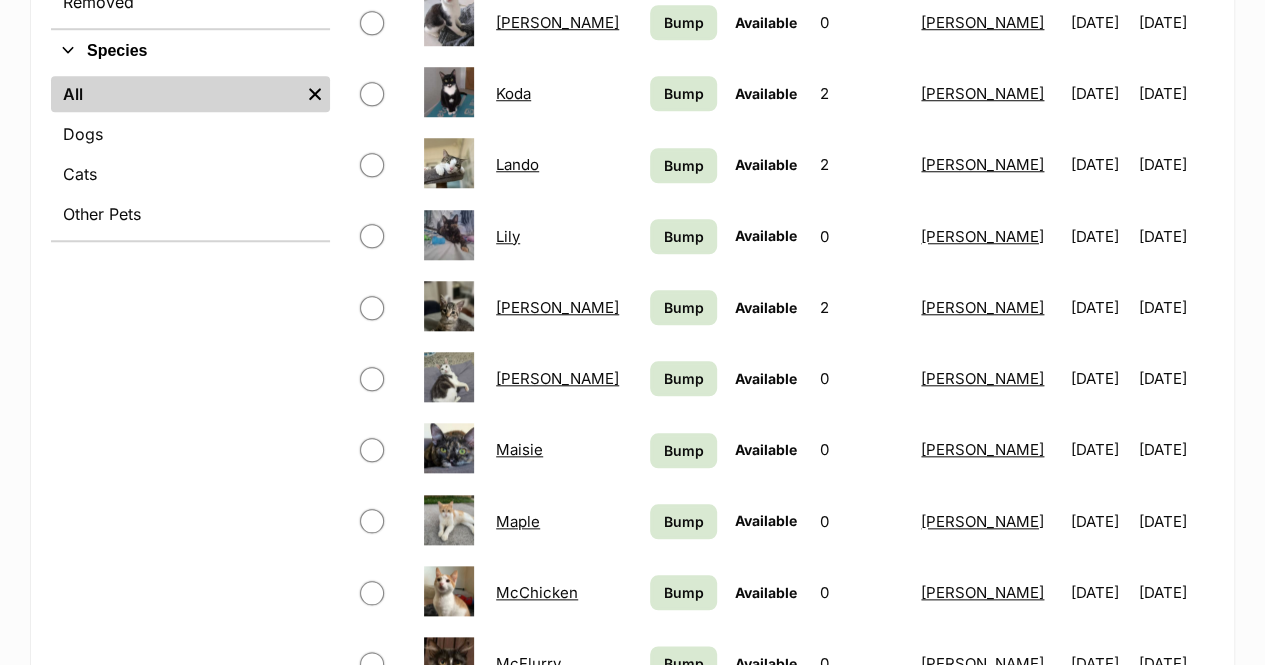 click at bounding box center (449, 306) 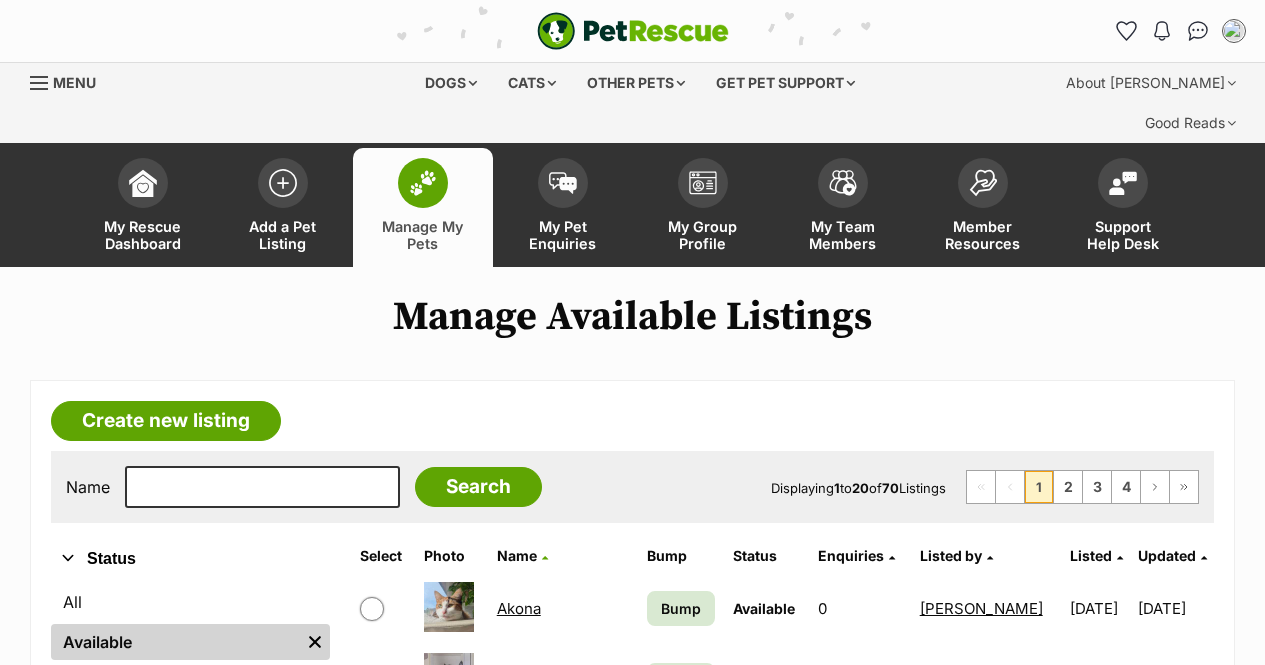 scroll, scrollTop: 0, scrollLeft: 0, axis: both 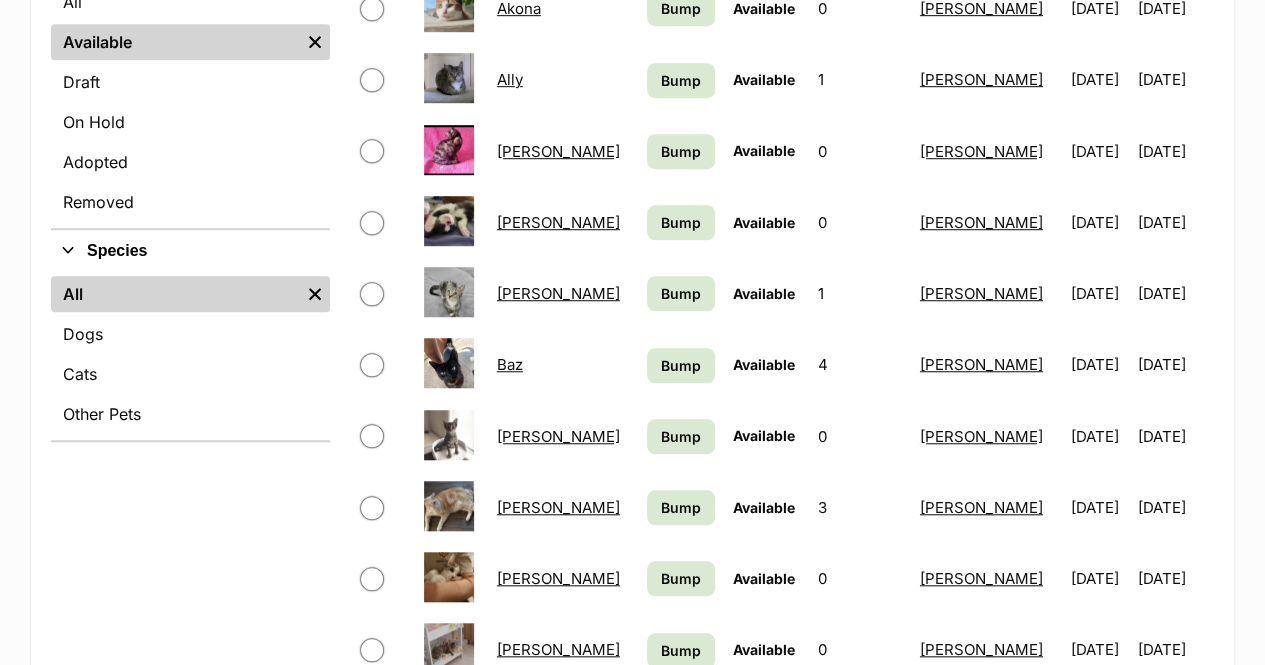 click on "[PERSON_NAME]" at bounding box center [558, 151] 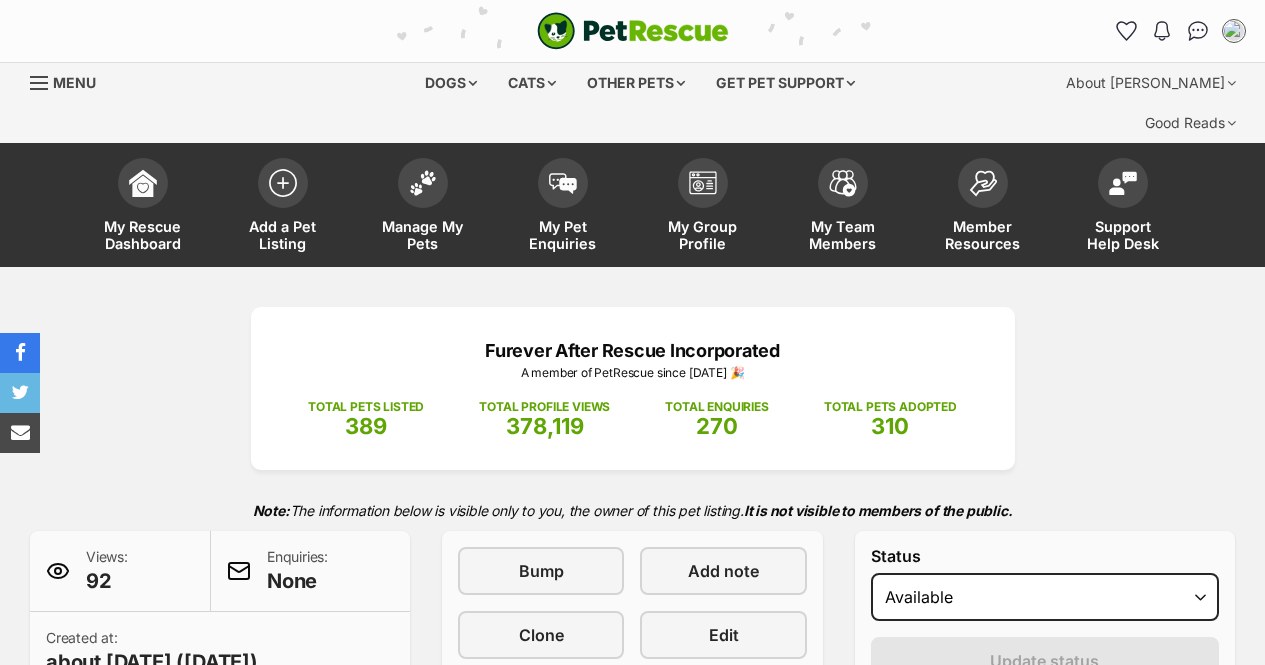 scroll, scrollTop: 763, scrollLeft: 0, axis: vertical 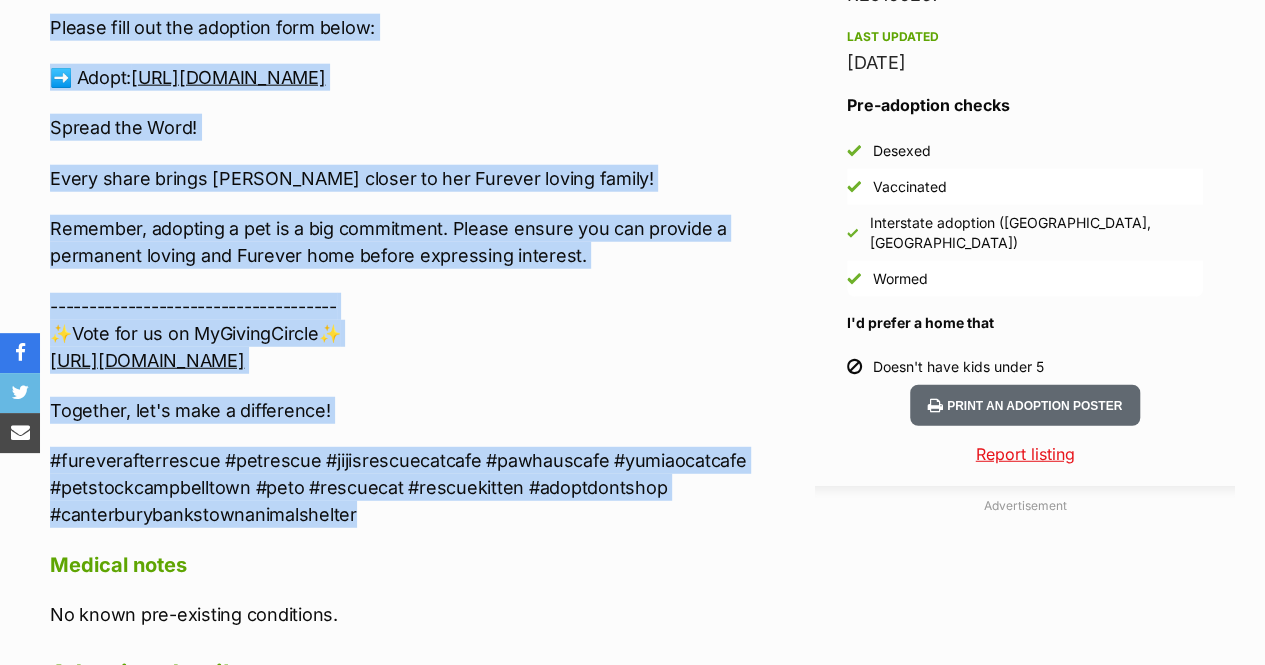 drag, startPoint x: 50, startPoint y: 360, endPoint x: 373, endPoint y: 441, distance: 333.0015 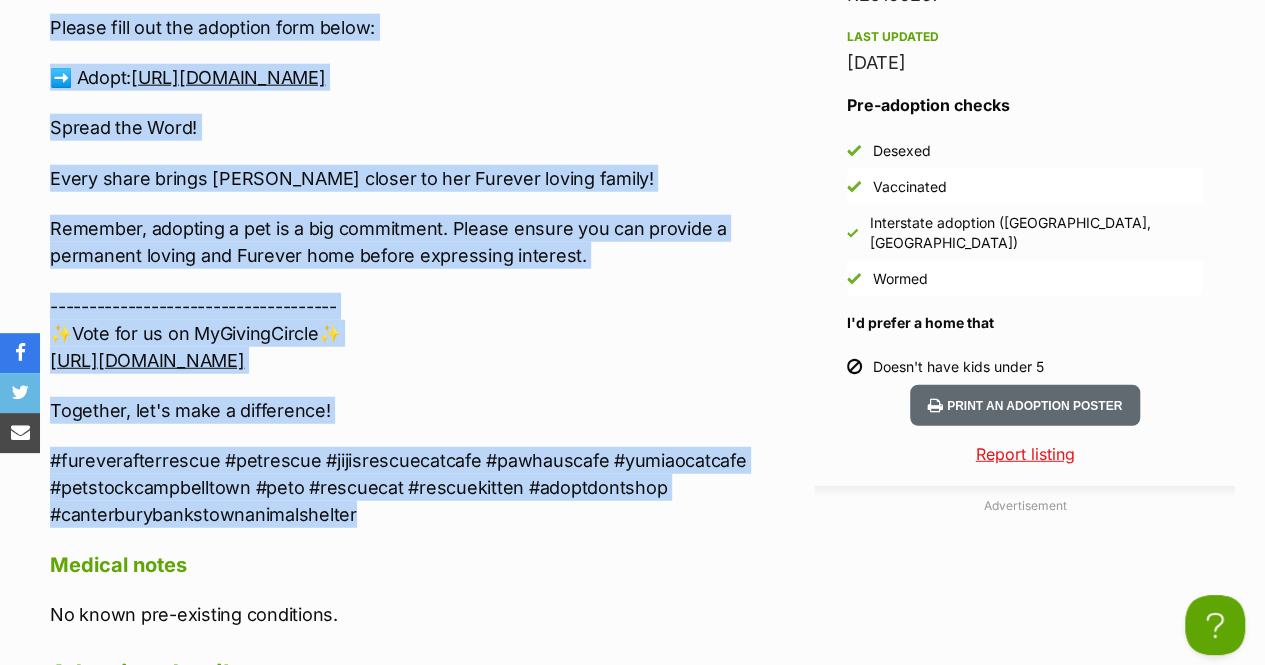 scroll, scrollTop: 0, scrollLeft: 0, axis: both 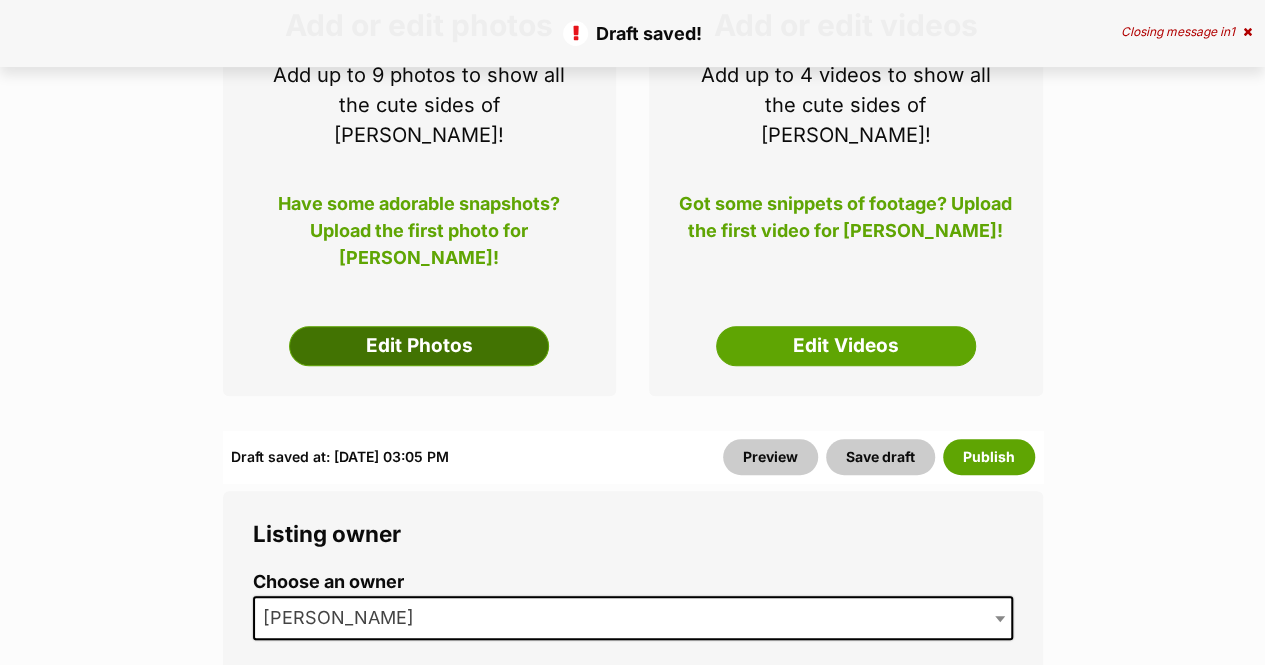 click on "Edit Photos" at bounding box center [419, 346] 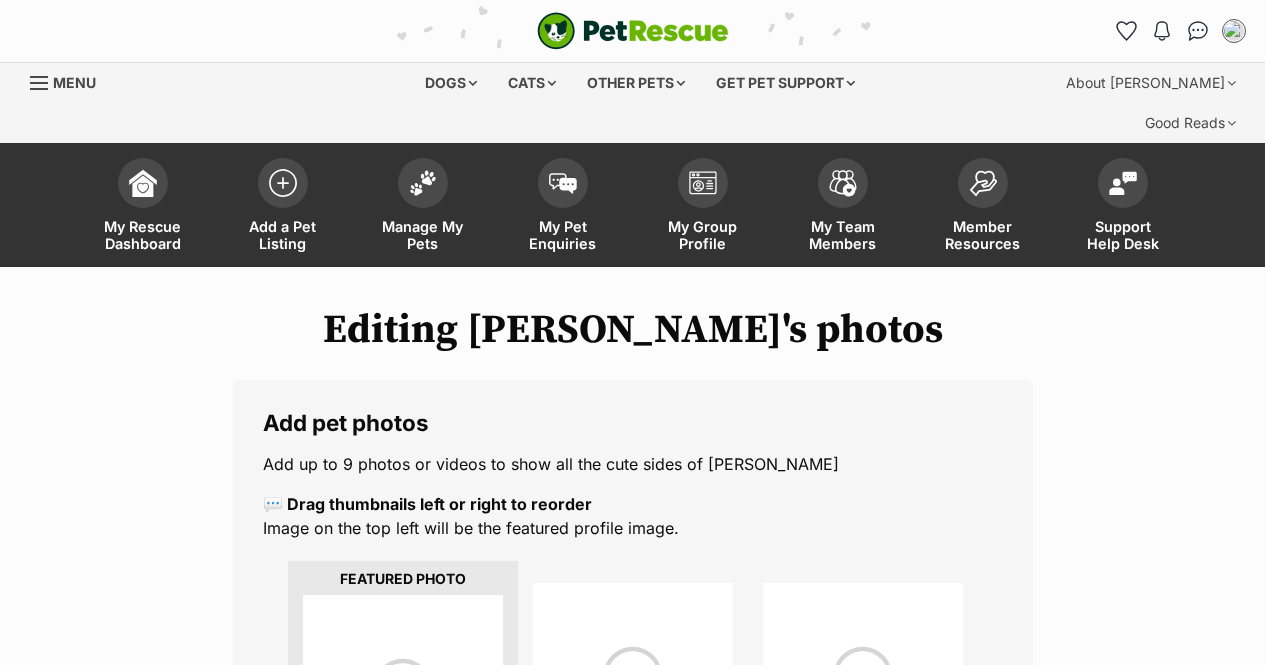 scroll, scrollTop: 0, scrollLeft: 0, axis: both 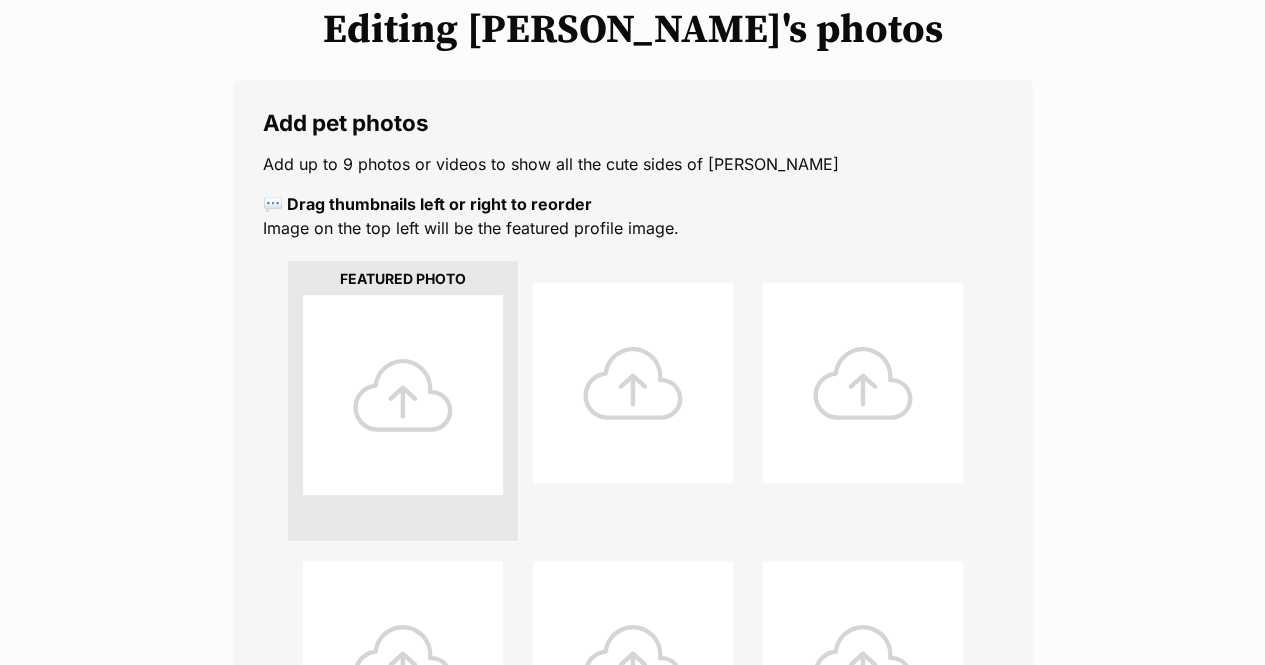 click at bounding box center [403, 395] 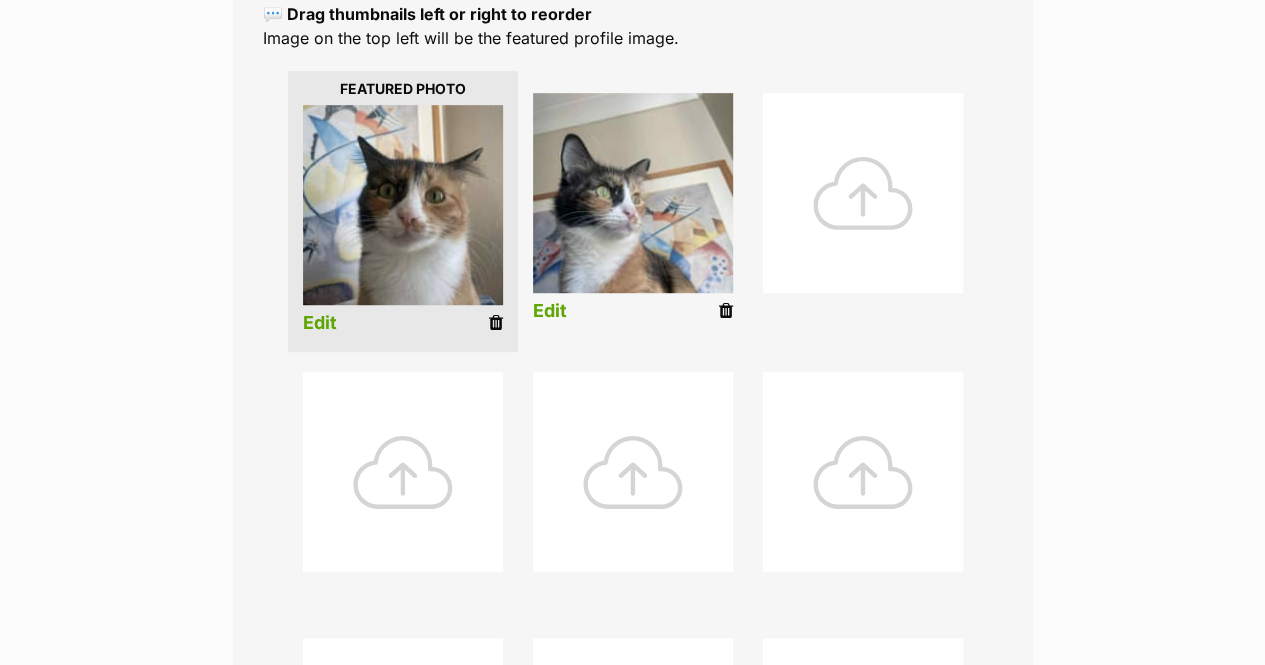 scroll, scrollTop: 500, scrollLeft: 0, axis: vertical 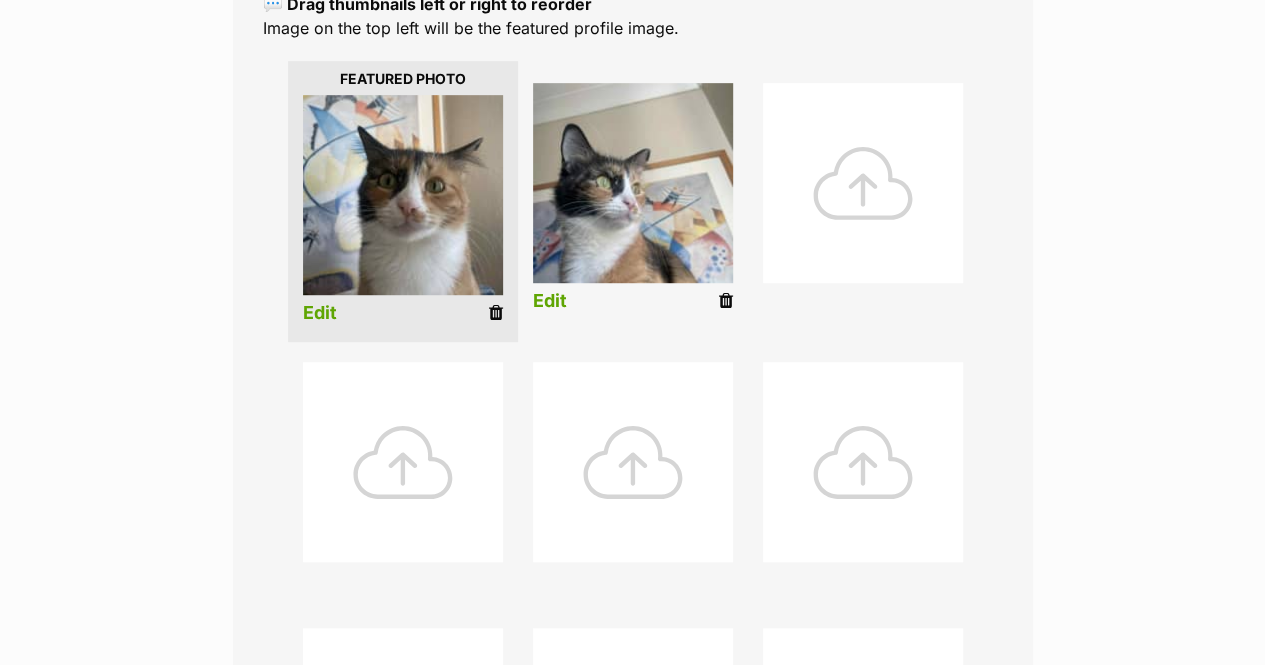 click on "Edit" at bounding box center (320, 313) 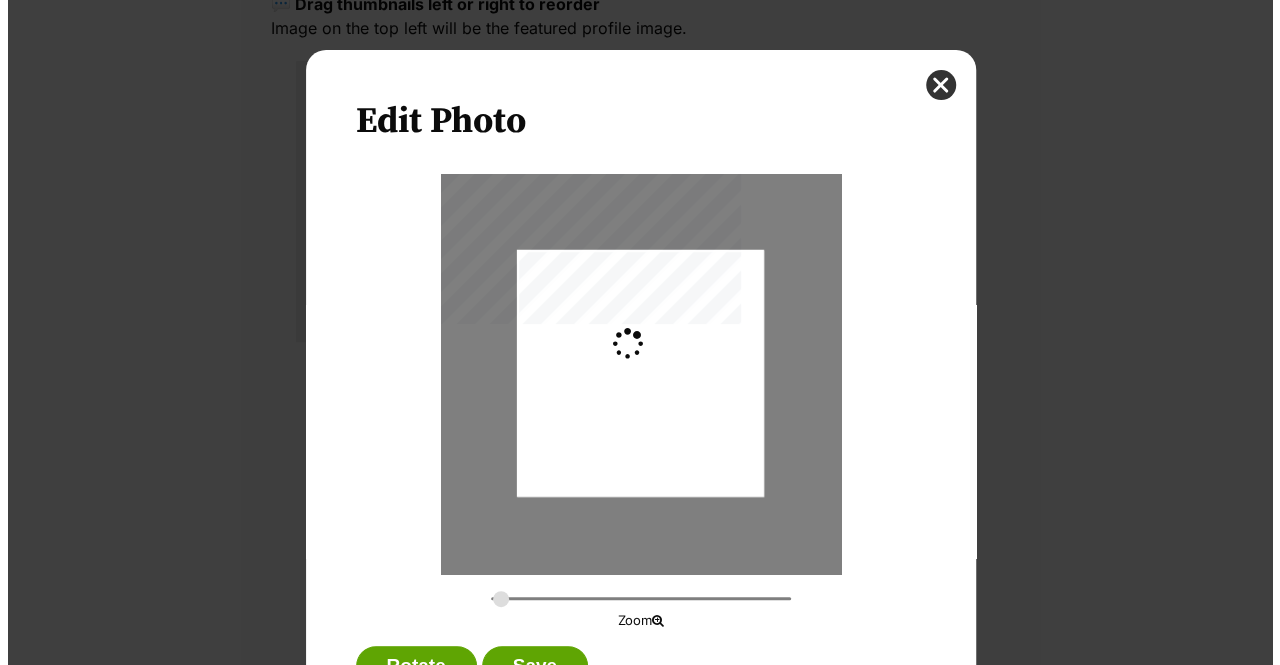 scroll, scrollTop: 0, scrollLeft: 0, axis: both 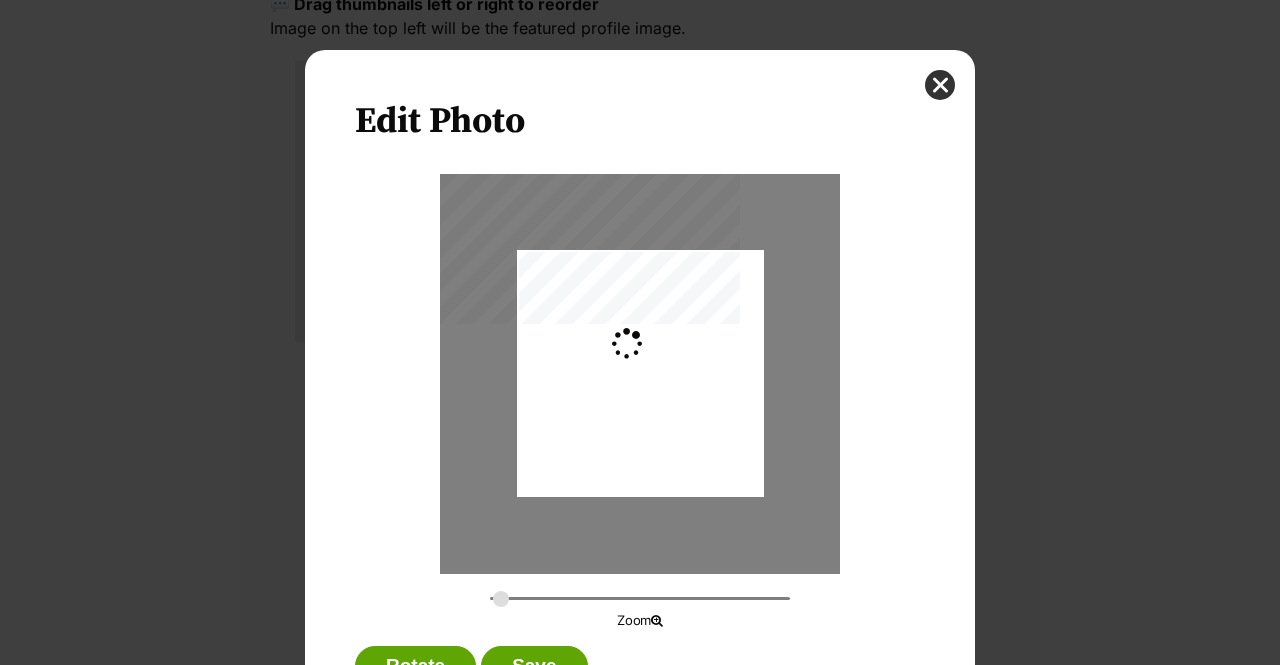 type on "0.2744" 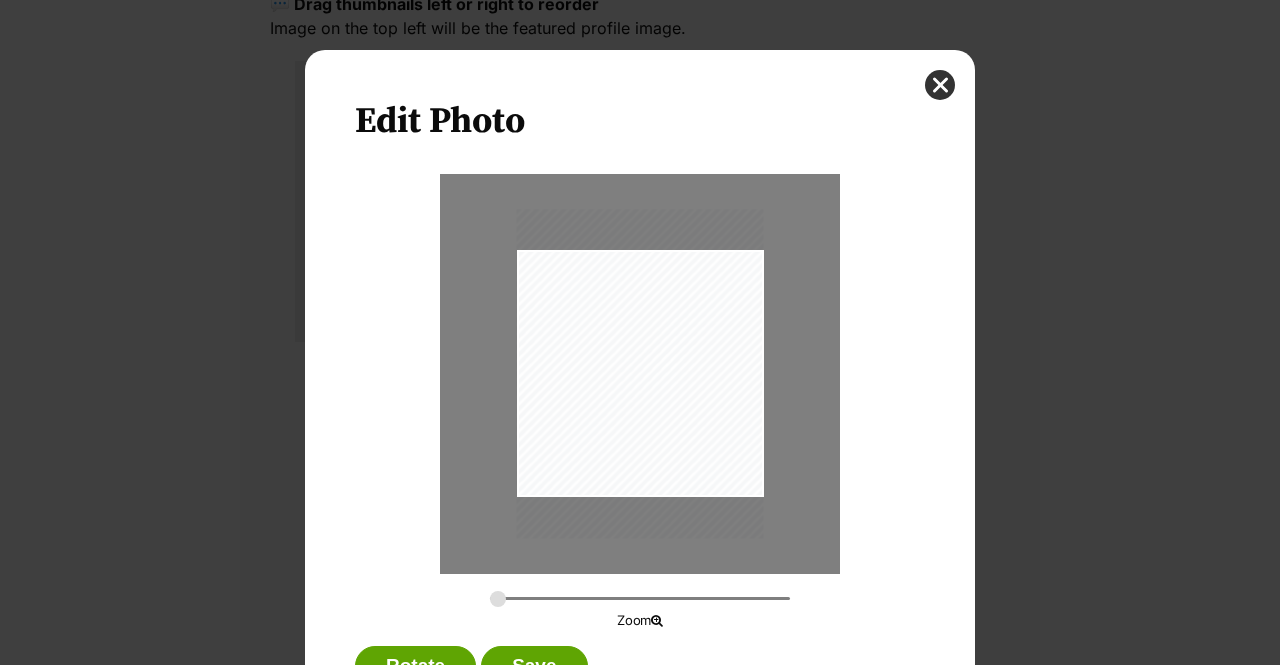 scroll, scrollTop: 80, scrollLeft: 0, axis: vertical 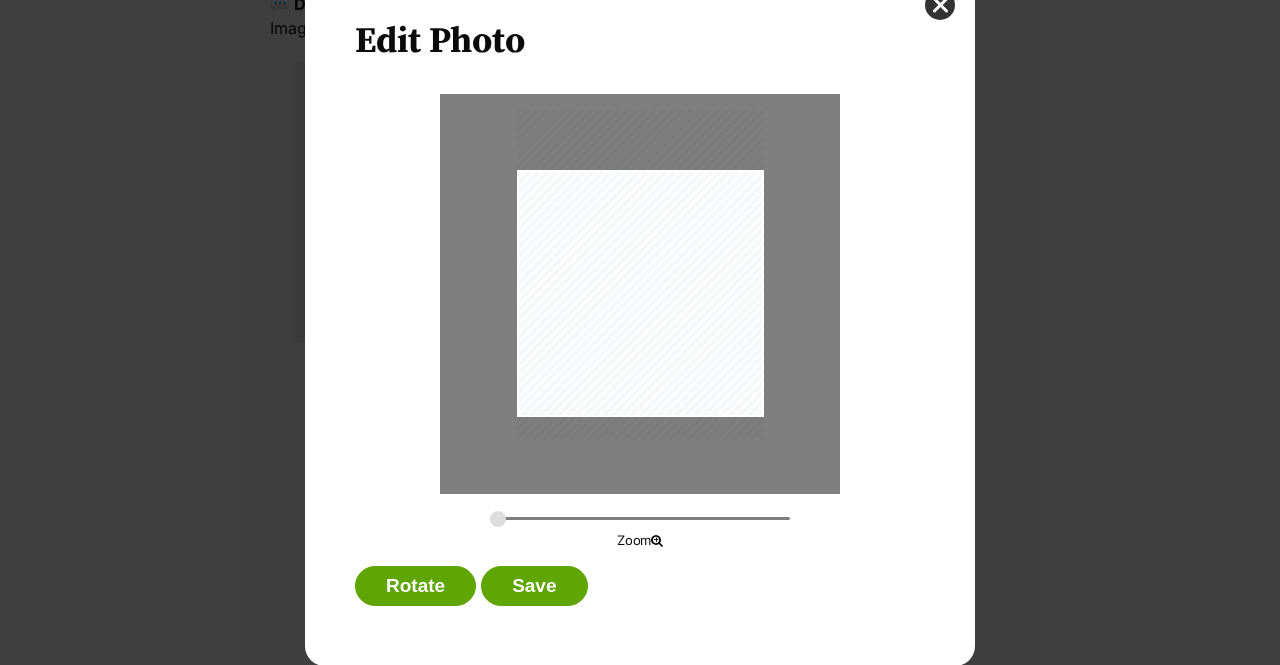 drag, startPoint x: 724, startPoint y: 406, endPoint x: 726, endPoint y: 387, distance: 19.104973 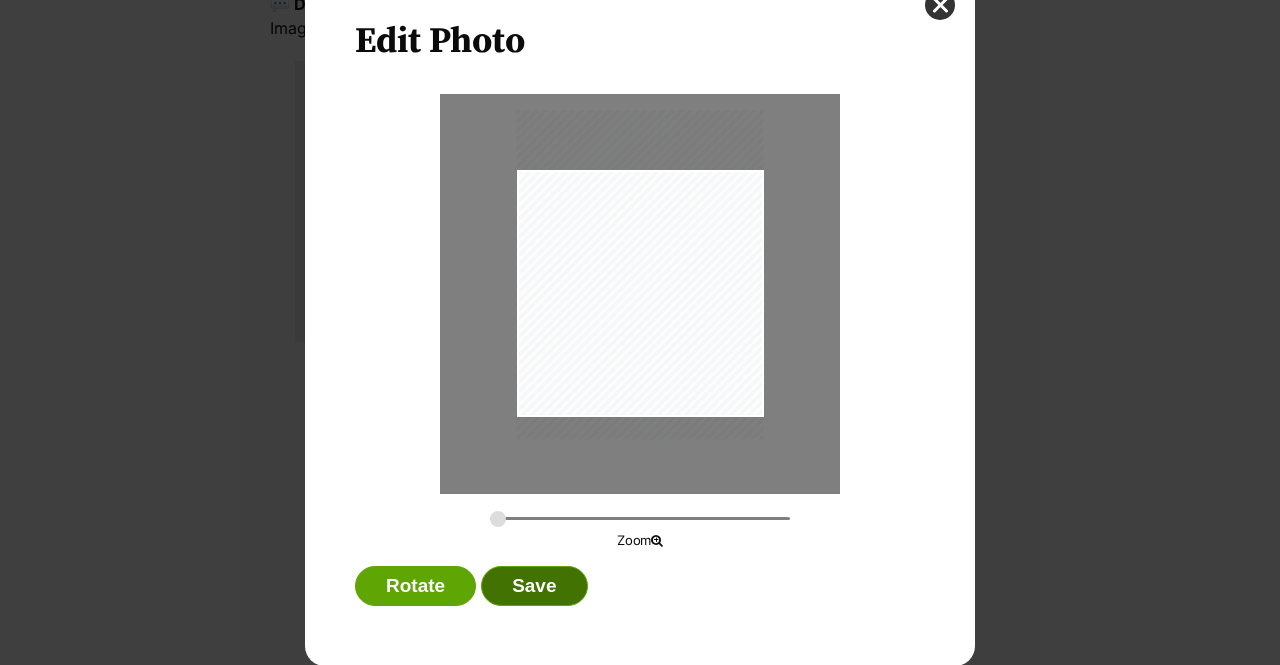 click on "Save" at bounding box center [534, 586] 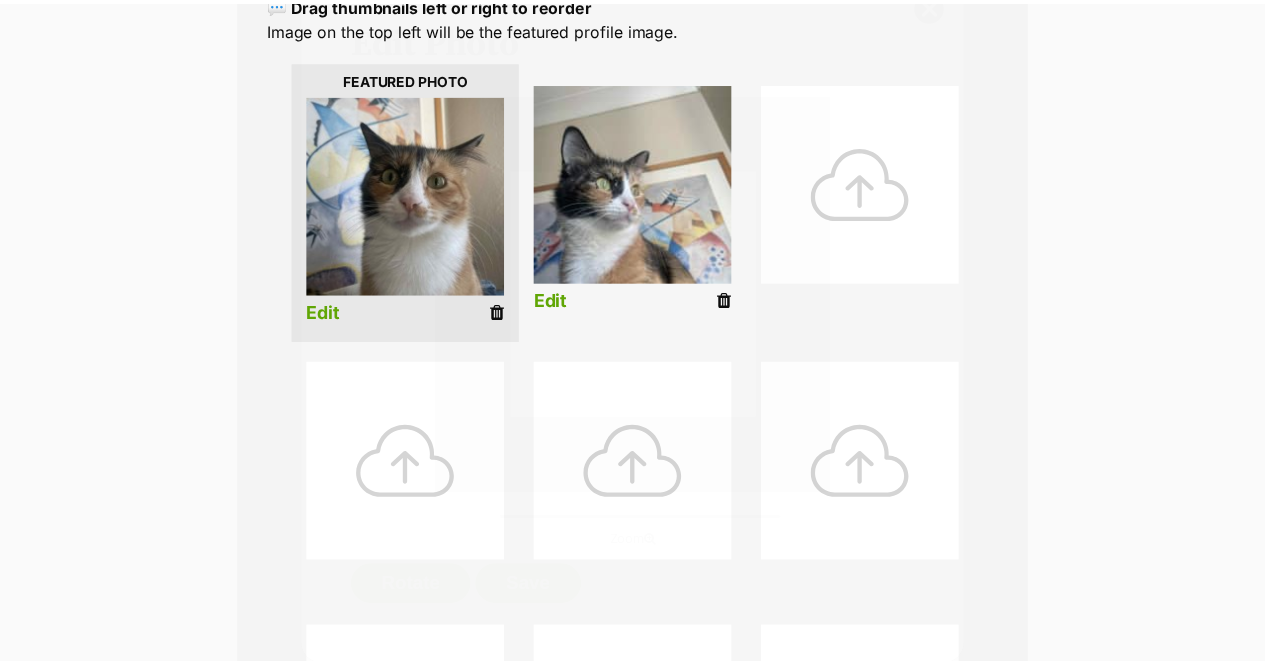 scroll, scrollTop: 500, scrollLeft: 0, axis: vertical 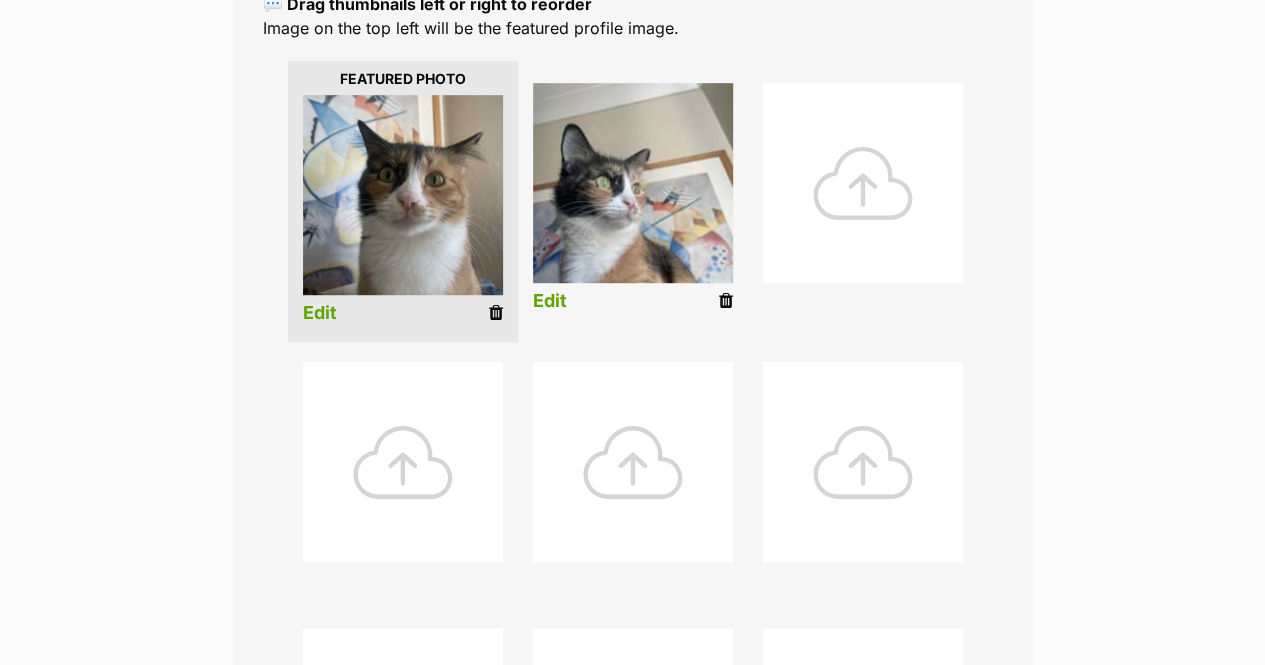 click on "Edit" at bounding box center [550, 301] 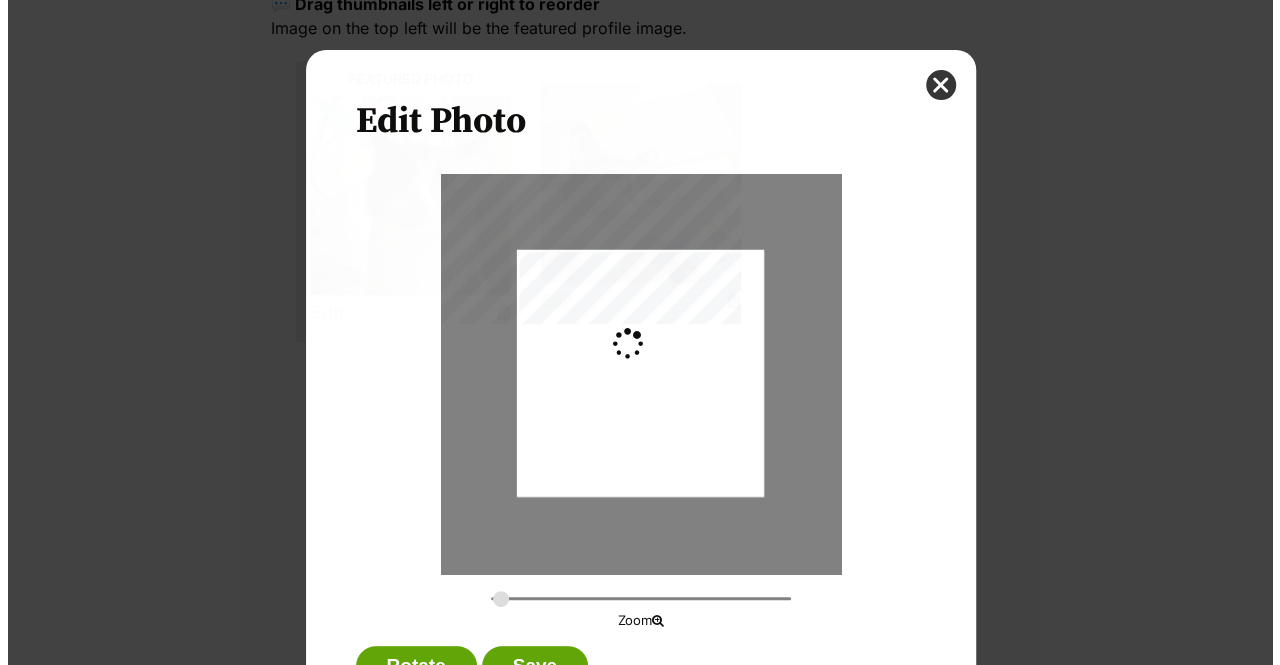 scroll, scrollTop: 0, scrollLeft: 0, axis: both 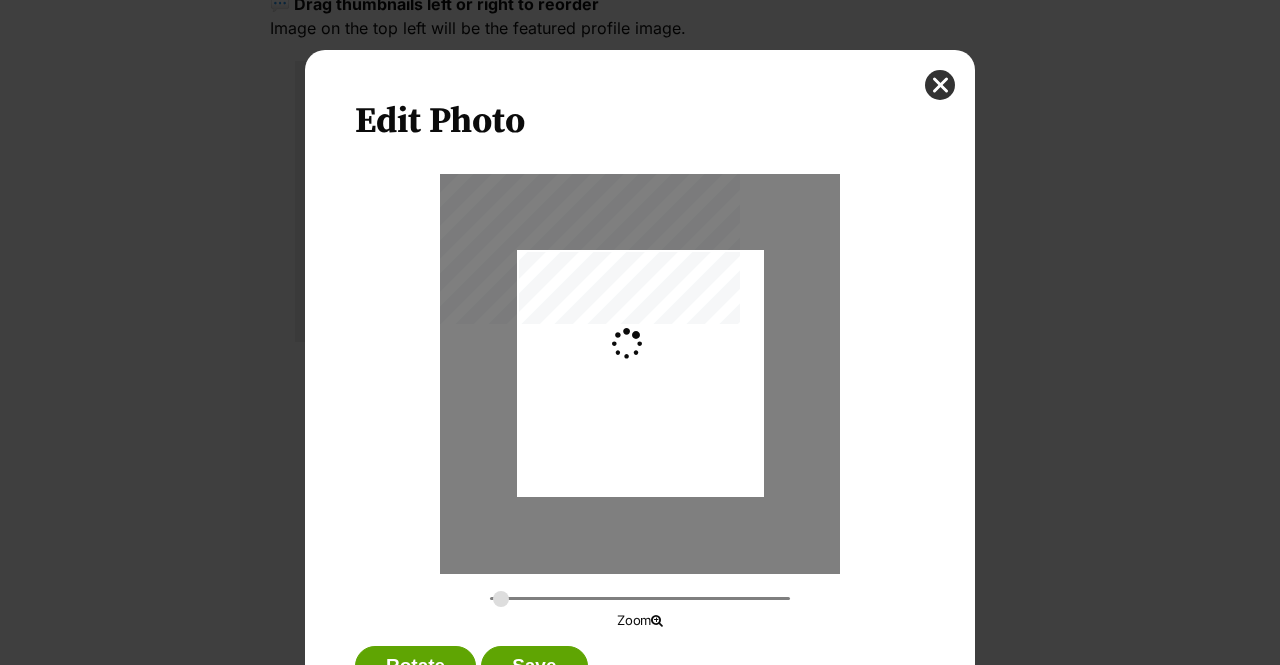 type on "0.2744" 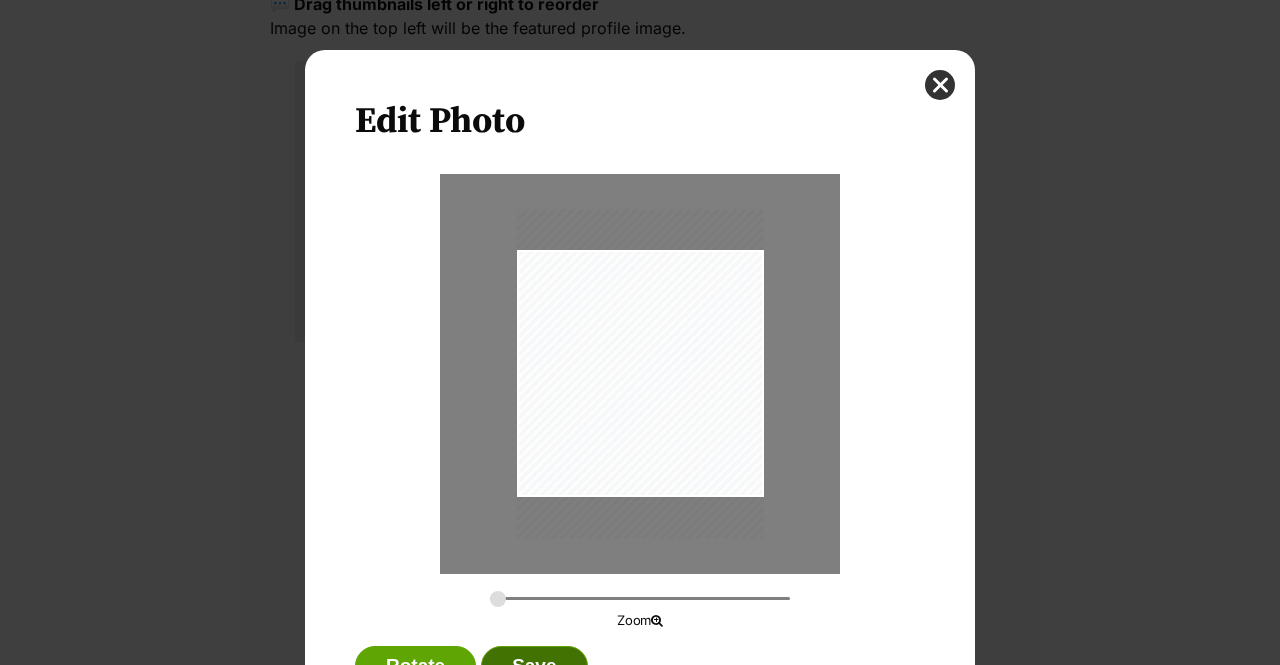 click on "Save" at bounding box center [534, 666] 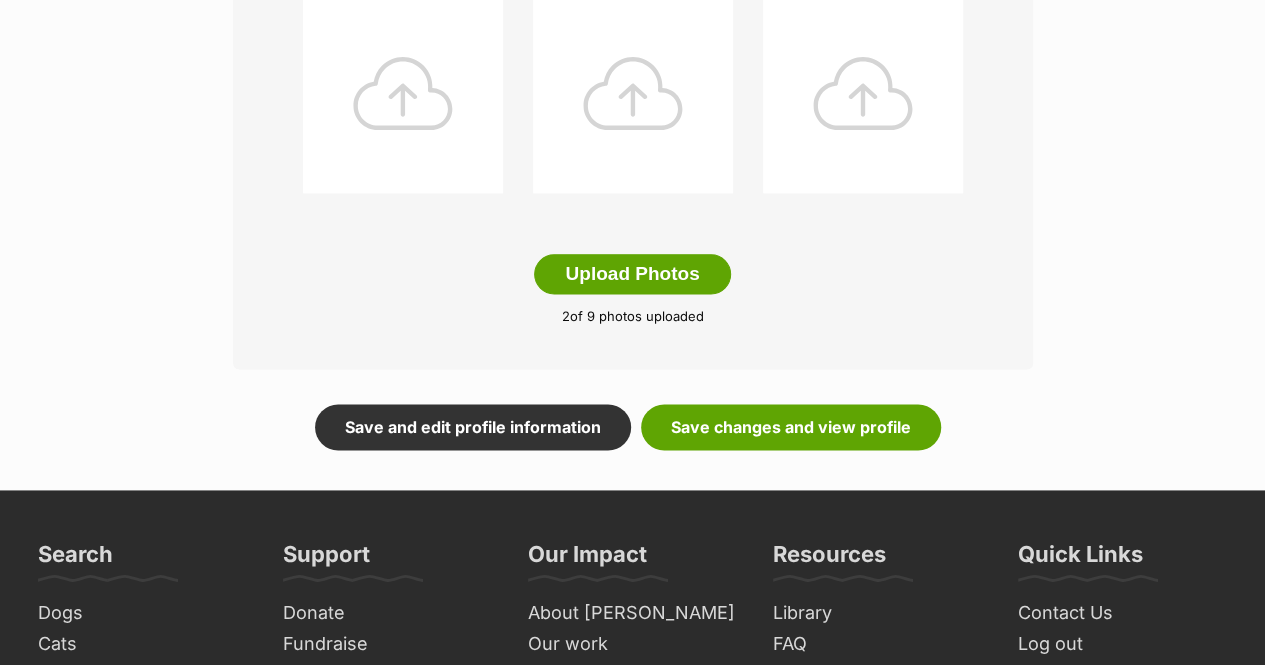 scroll, scrollTop: 1100, scrollLeft: 0, axis: vertical 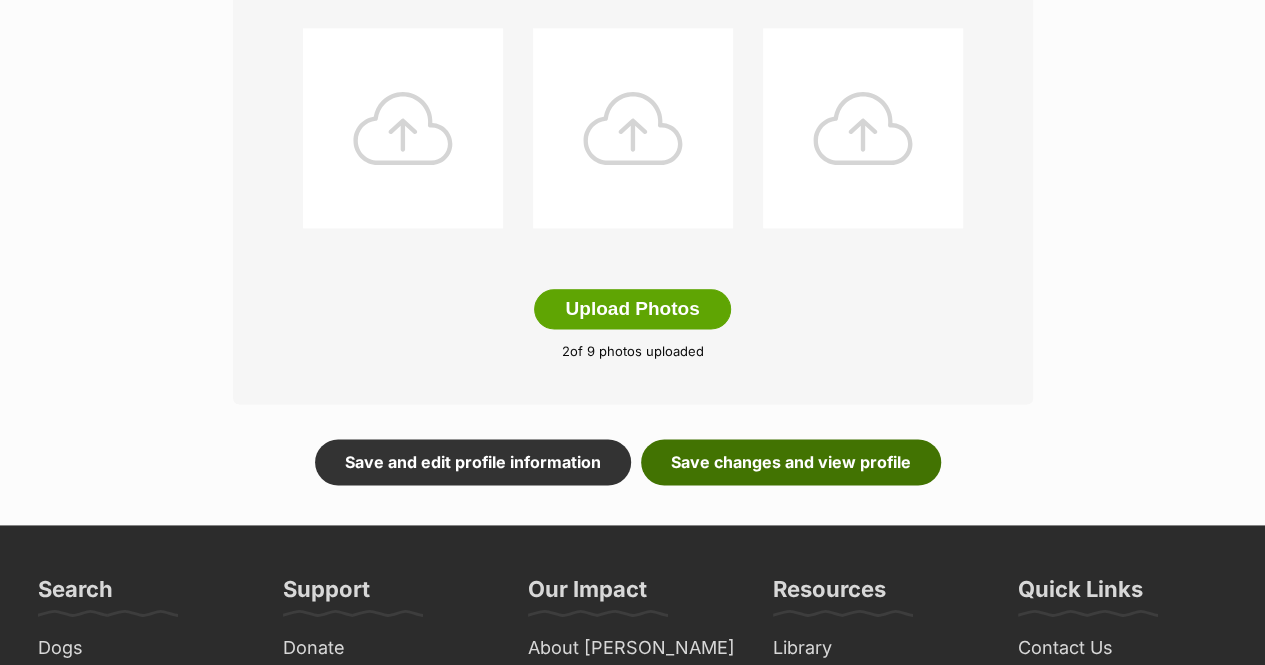 click on "Save changes and view profile" at bounding box center (791, 462) 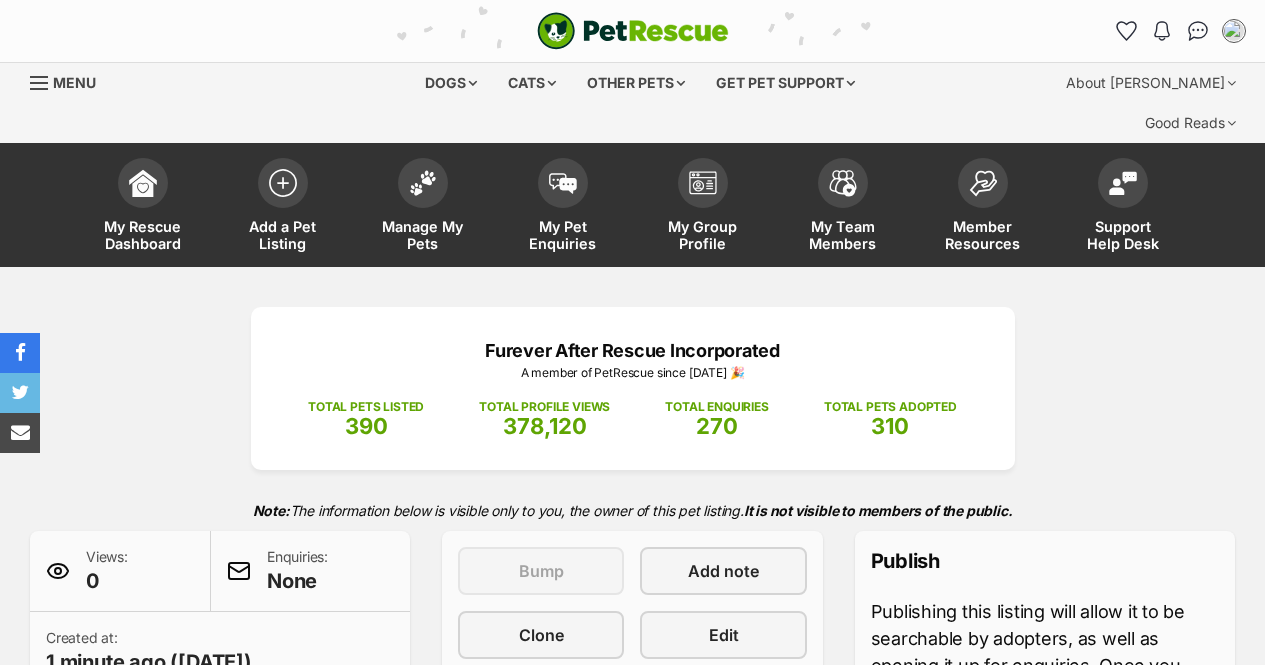 scroll, scrollTop: 0, scrollLeft: 0, axis: both 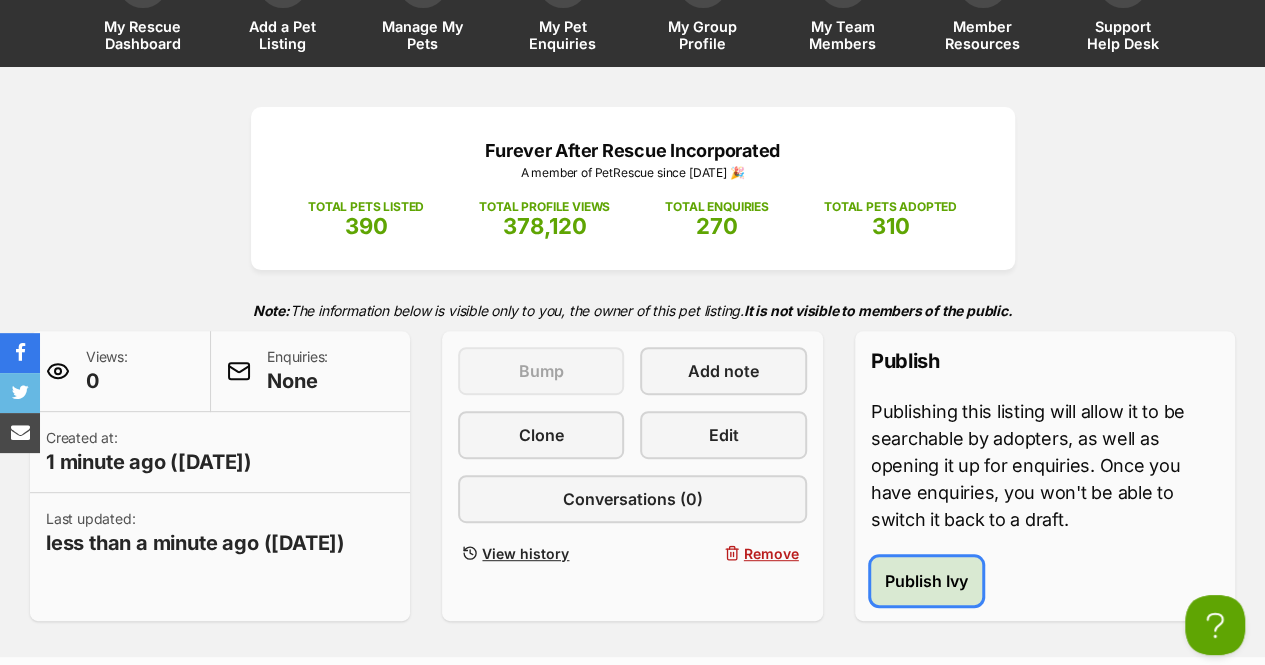 click on "Publish Ivy" at bounding box center (926, 581) 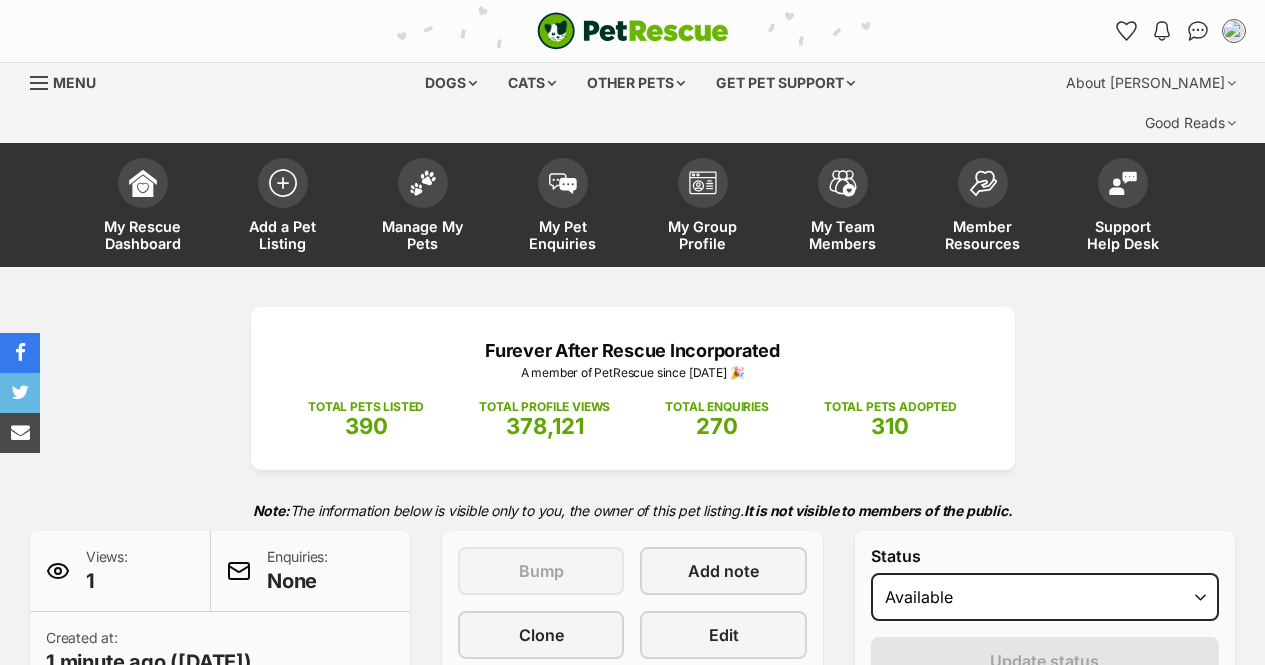 scroll, scrollTop: 0, scrollLeft: 0, axis: both 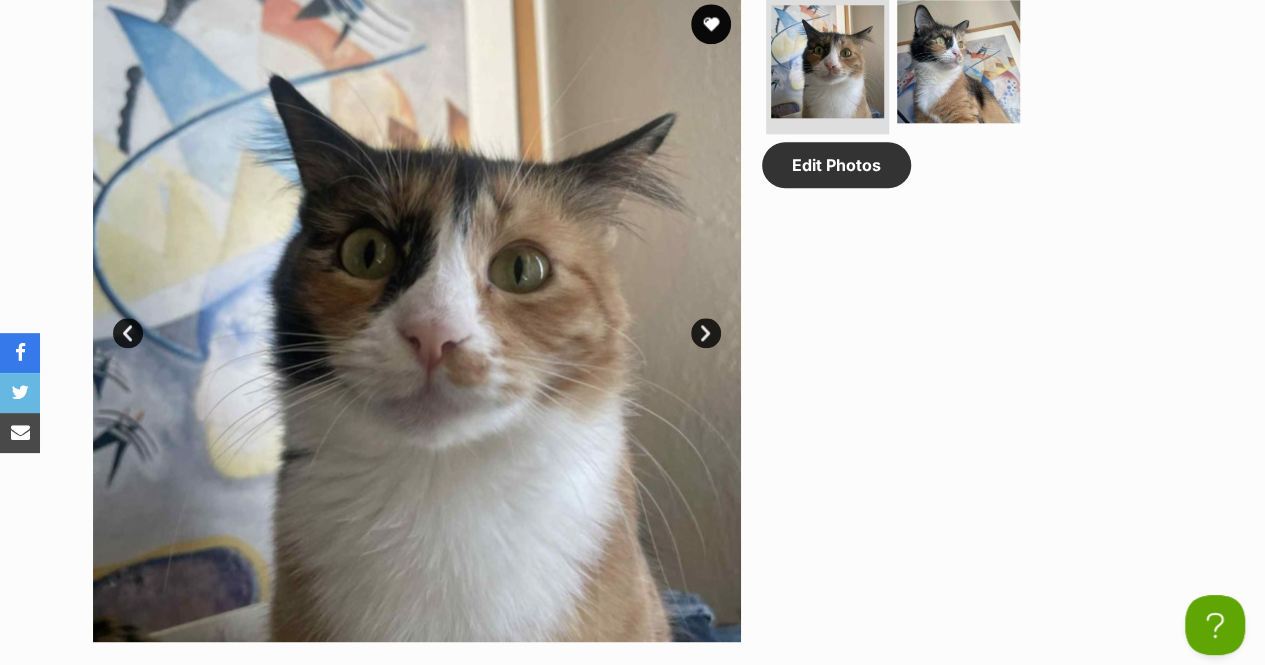 click on "Next" at bounding box center [706, 333] 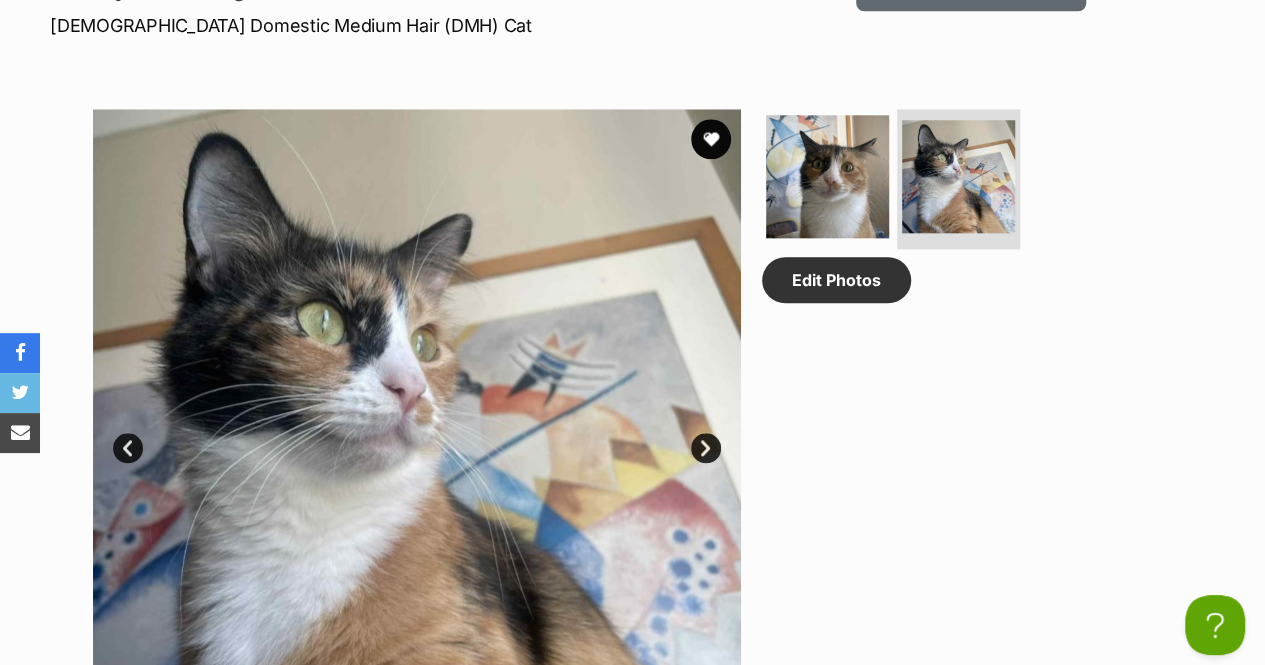 scroll, scrollTop: 900, scrollLeft: 0, axis: vertical 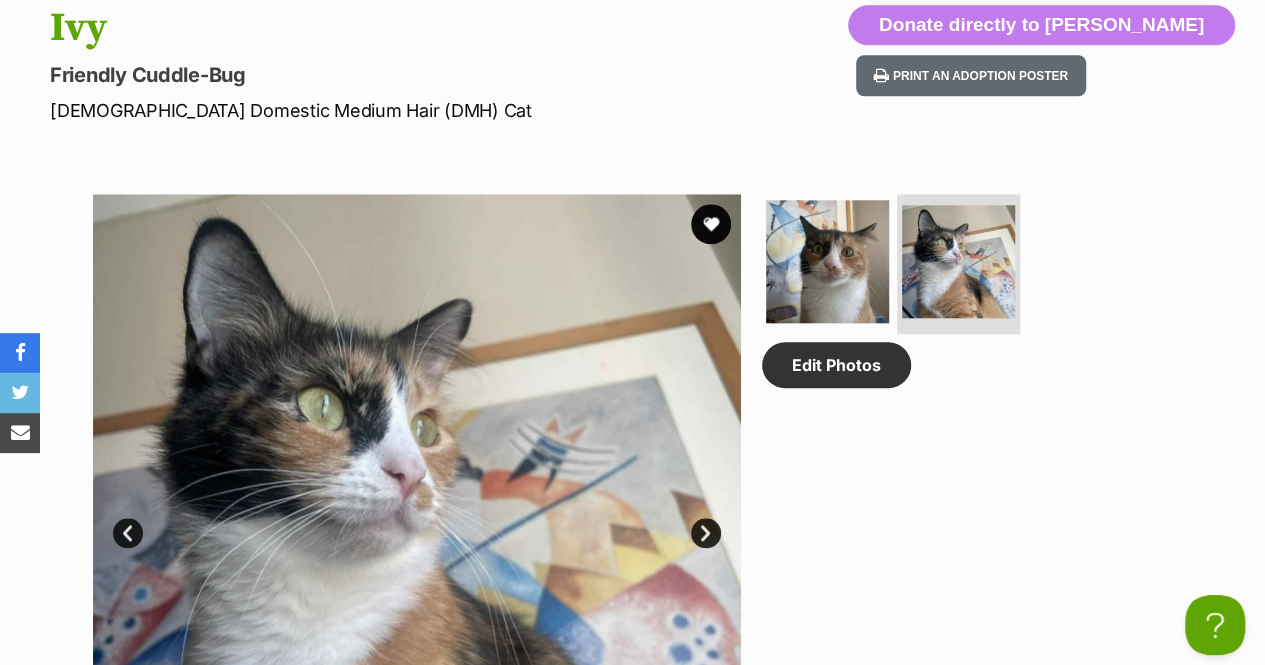 click on "Next" at bounding box center (706, 533) 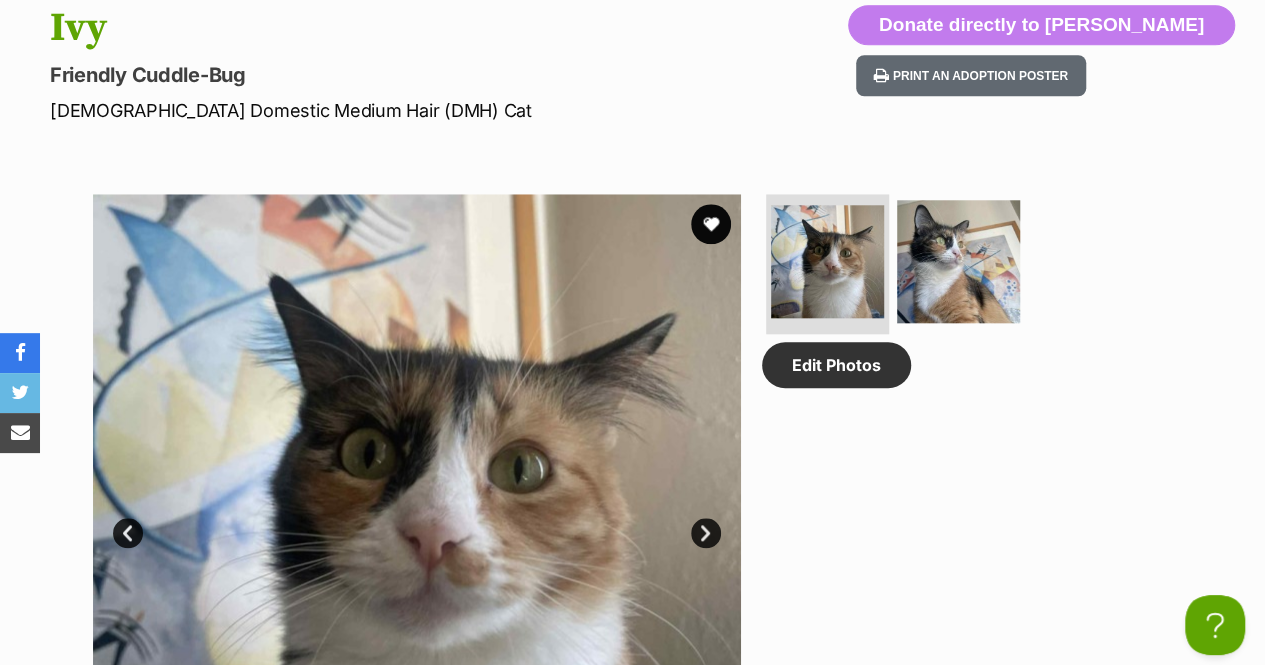 click on "Next" at bounding box center [706, 533] 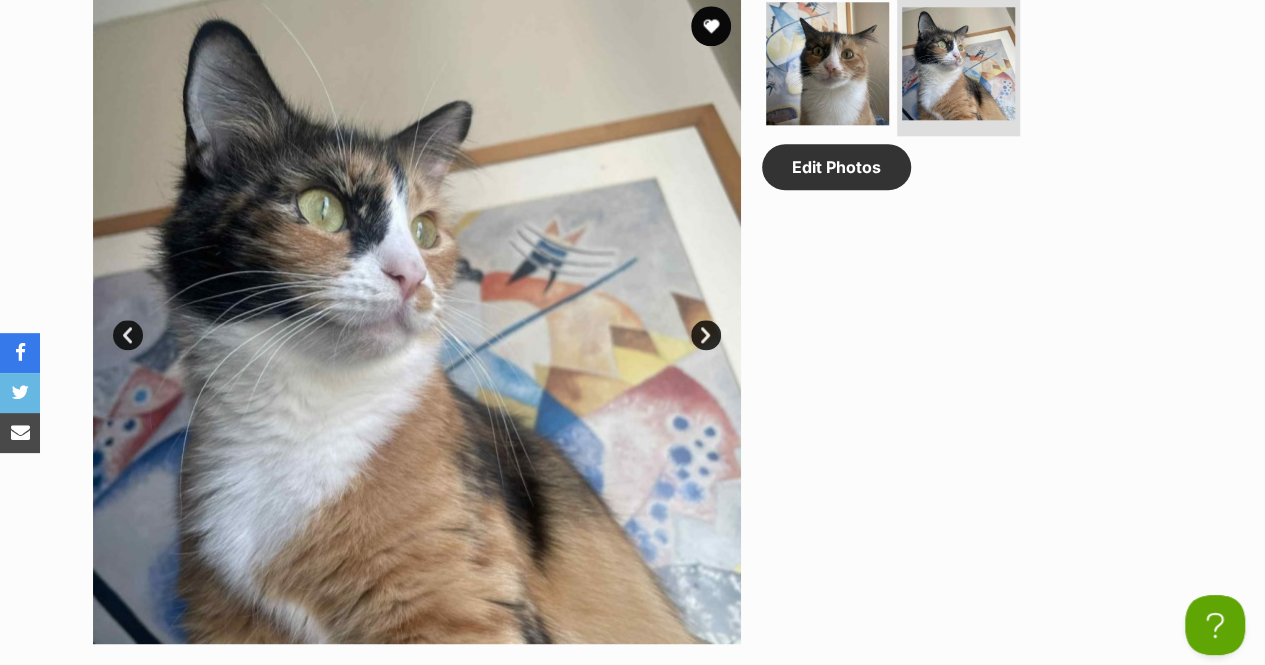 scroll, scrollTop: 900, scrollLeft: 0, axis: vertical 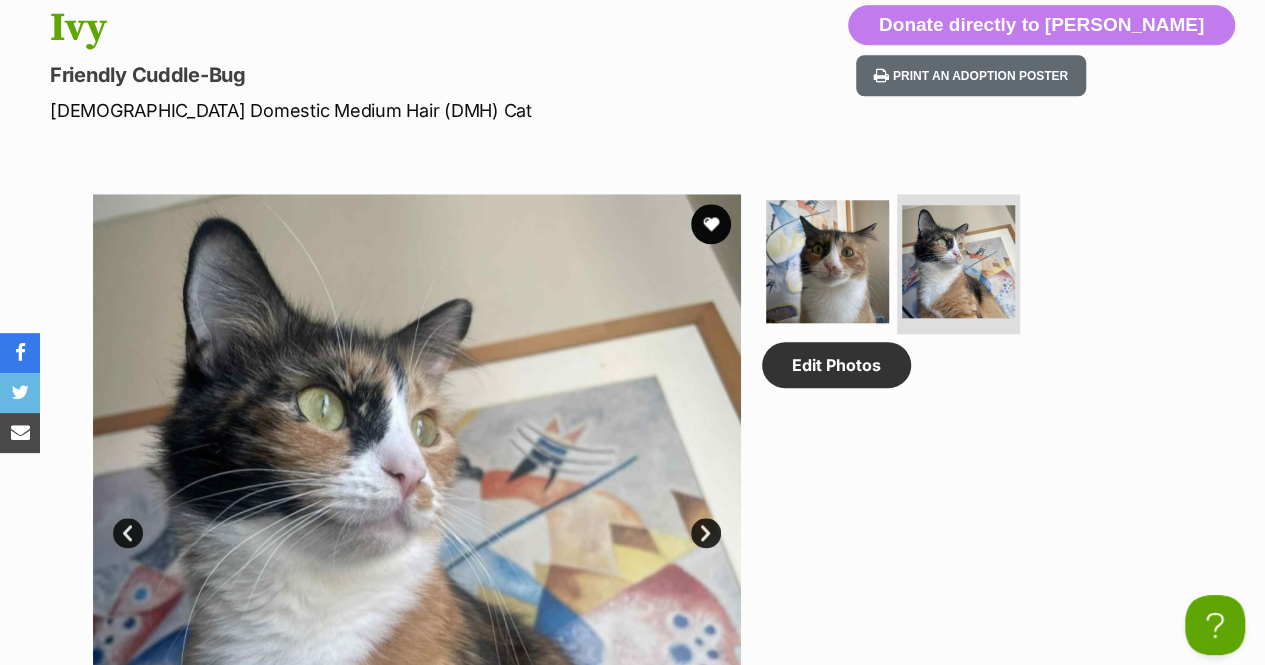 click on "Next" at bounding box center (706, 533) 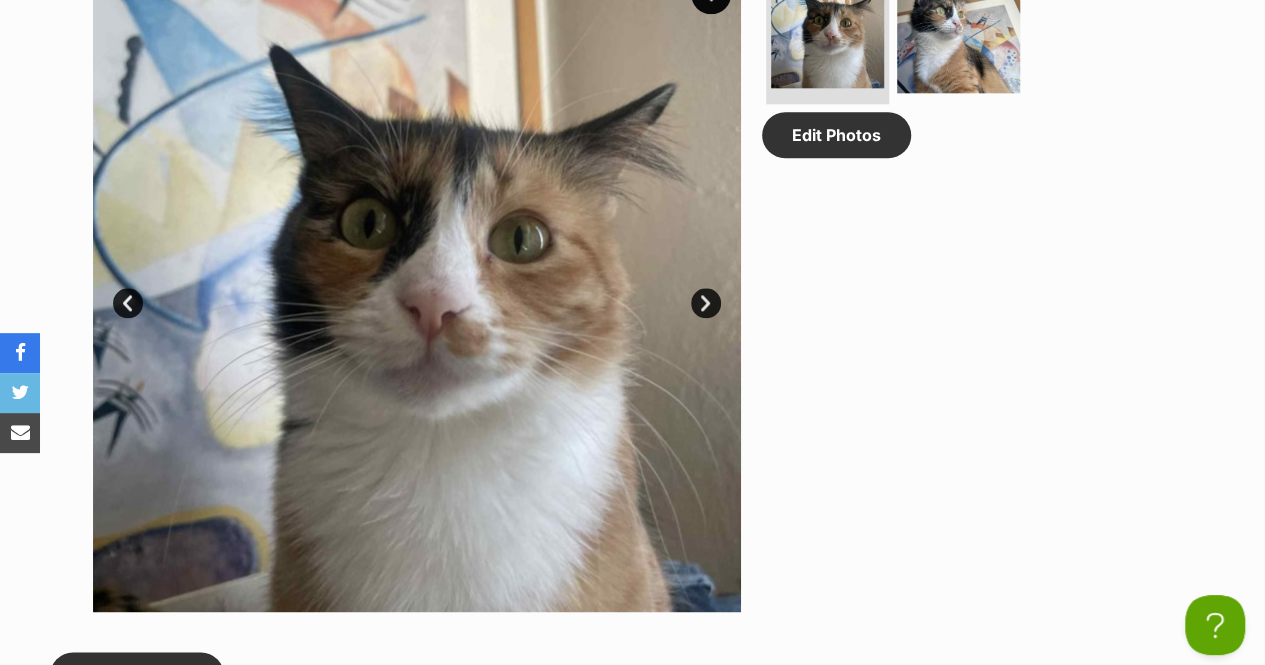 scroll, scrollTop: 1000, scrollLeft: 0, axis: vertical 